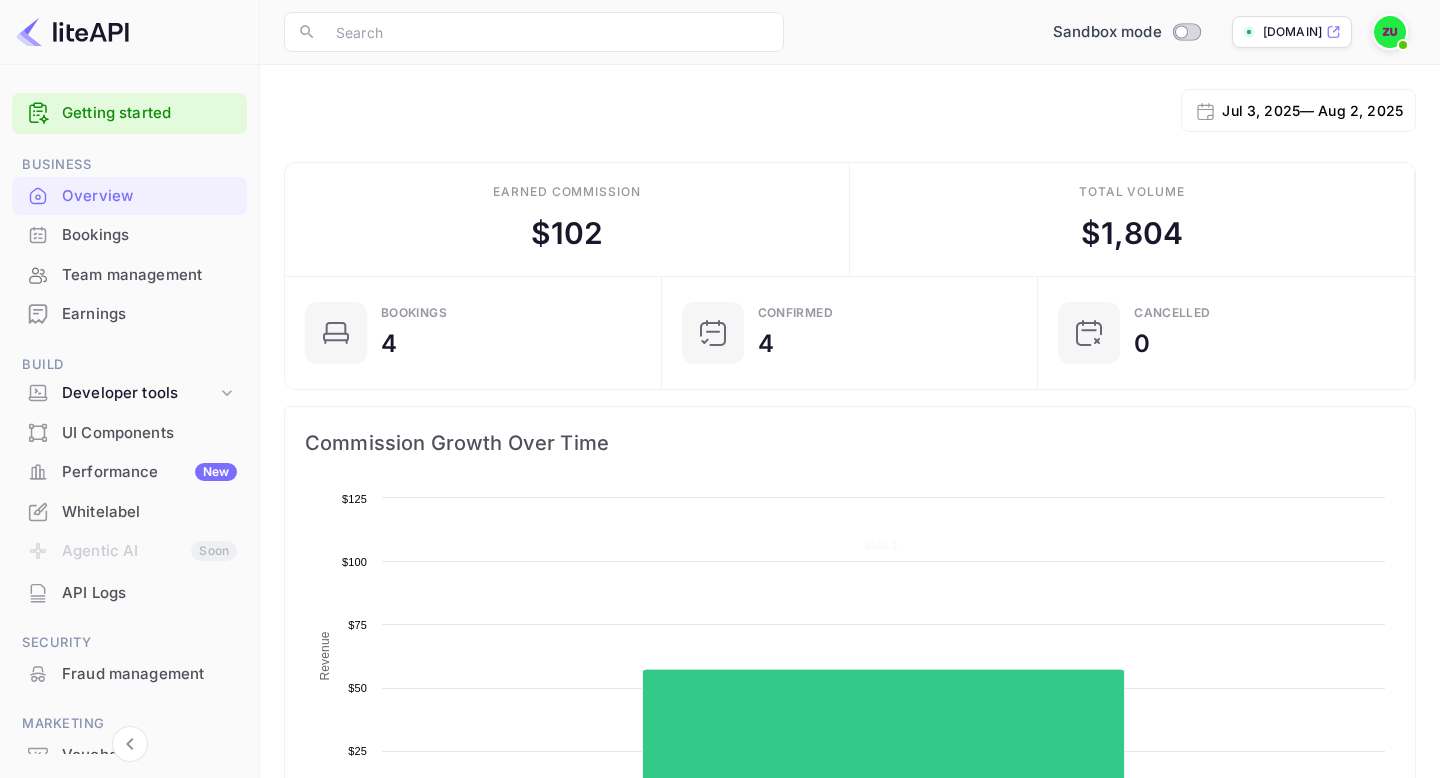 scroll, scrollTop: 0, scrollLeft: 0, axis: both 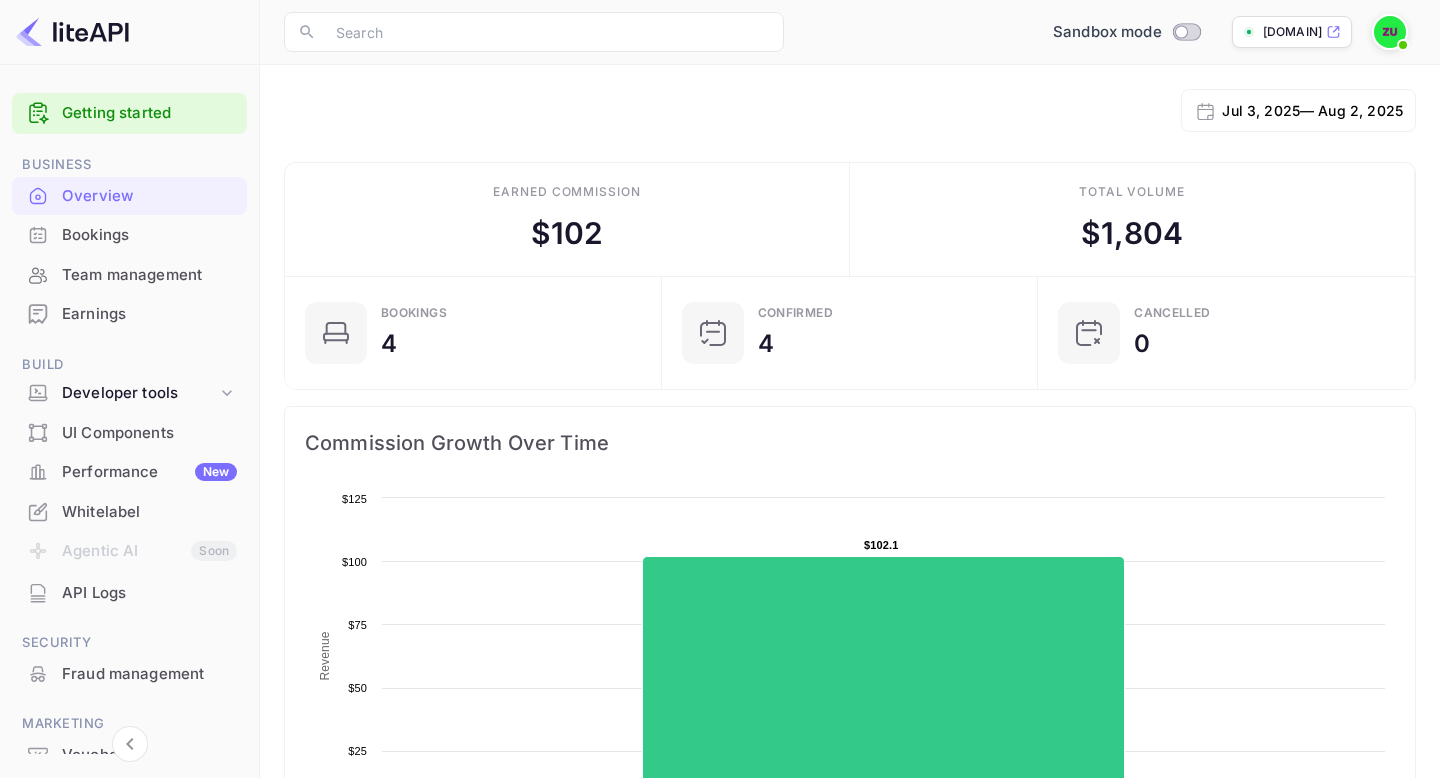 click on "Bookings" at bounding box center [149, 235] 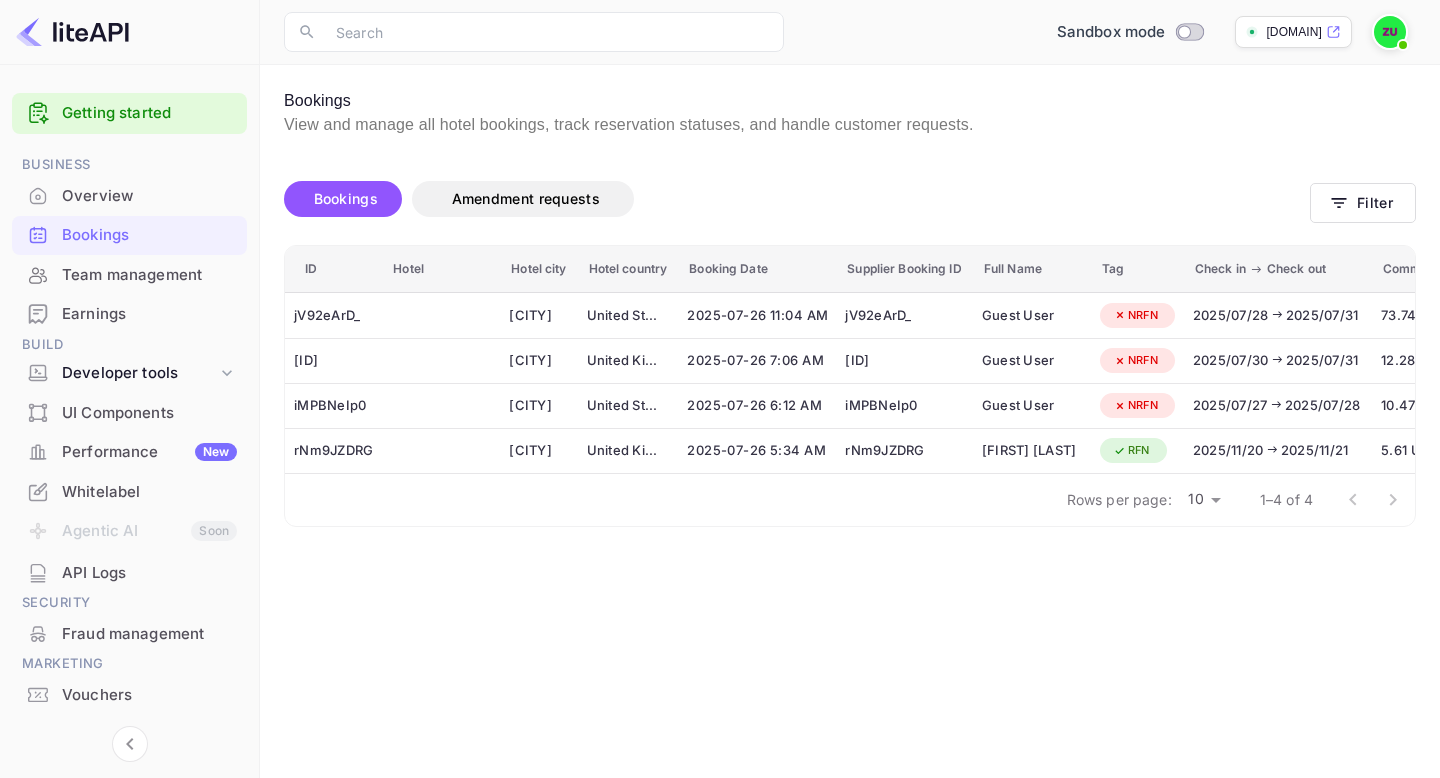 click on "Team management" at bounding box center (129, 275) 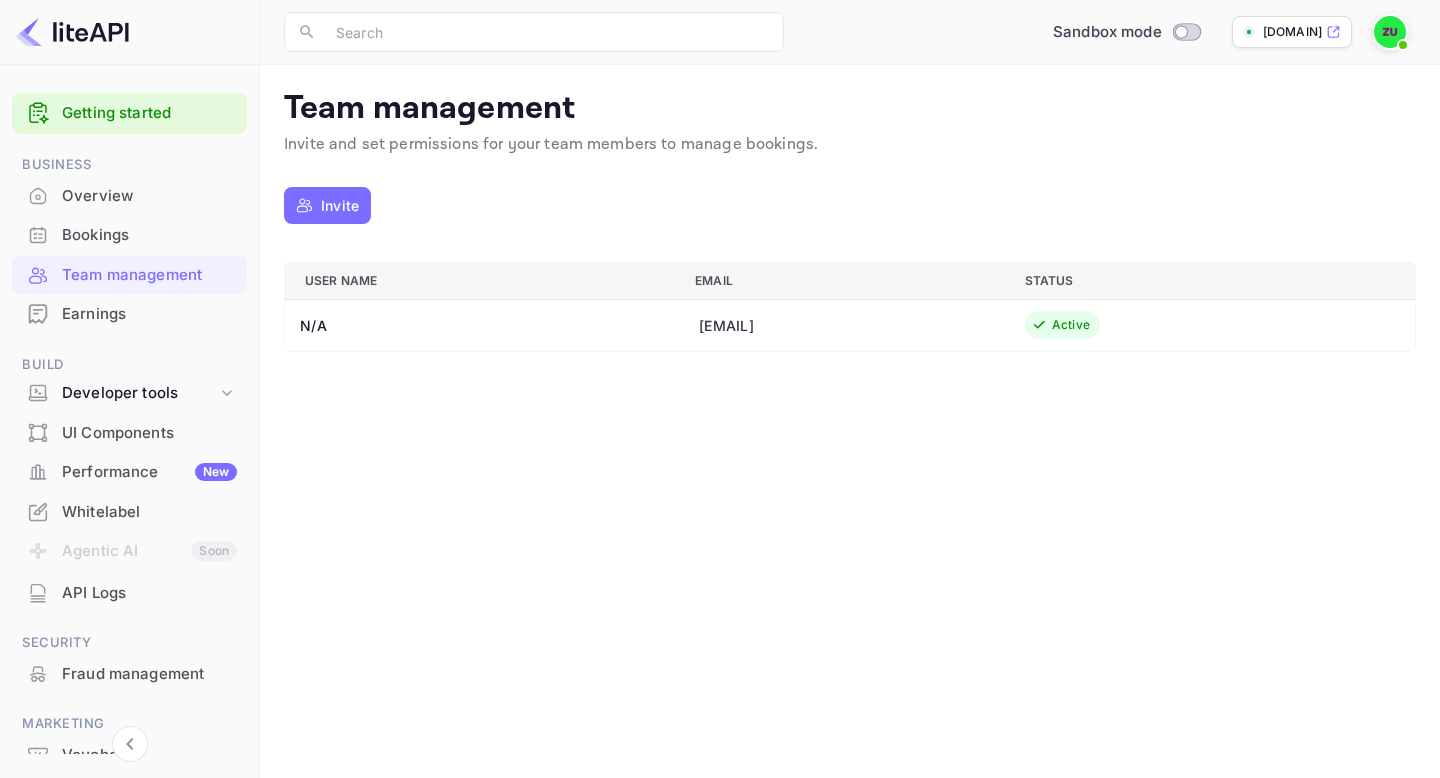 click on "API Logs" at bounding box center (149, 593) 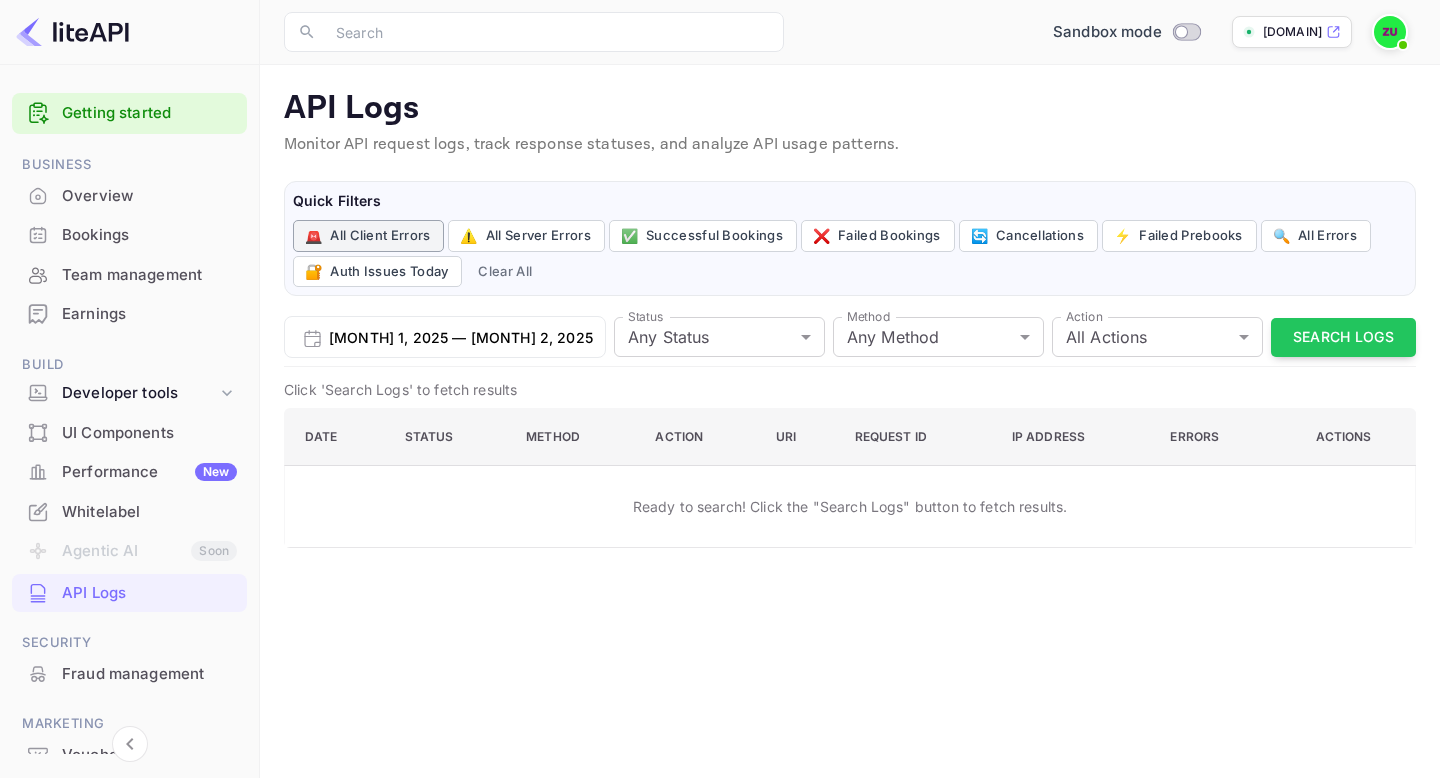 click on "🚨 All Client Errors" at bounding box center (368, 236) 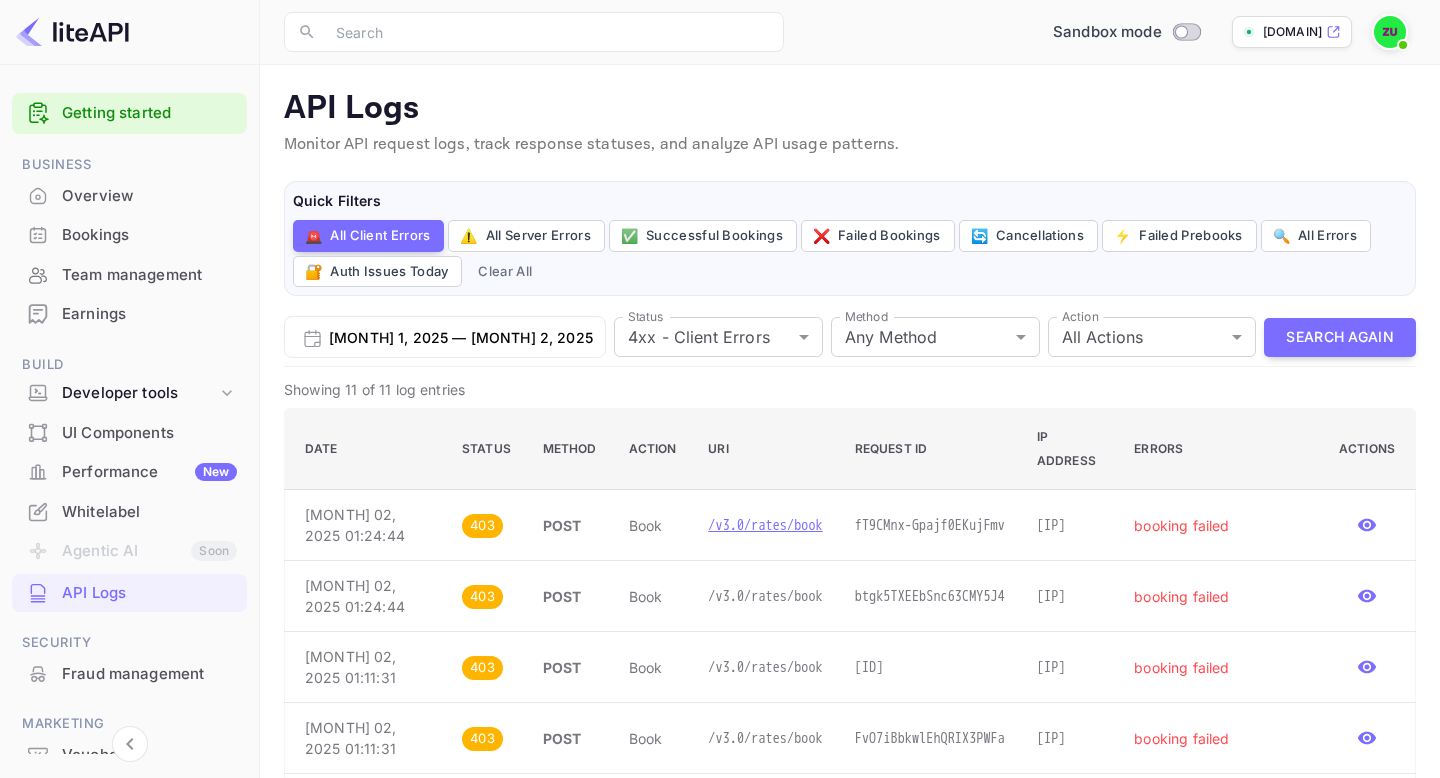 click on "/v3.0/rates/book" at bounding box center [765, 525] 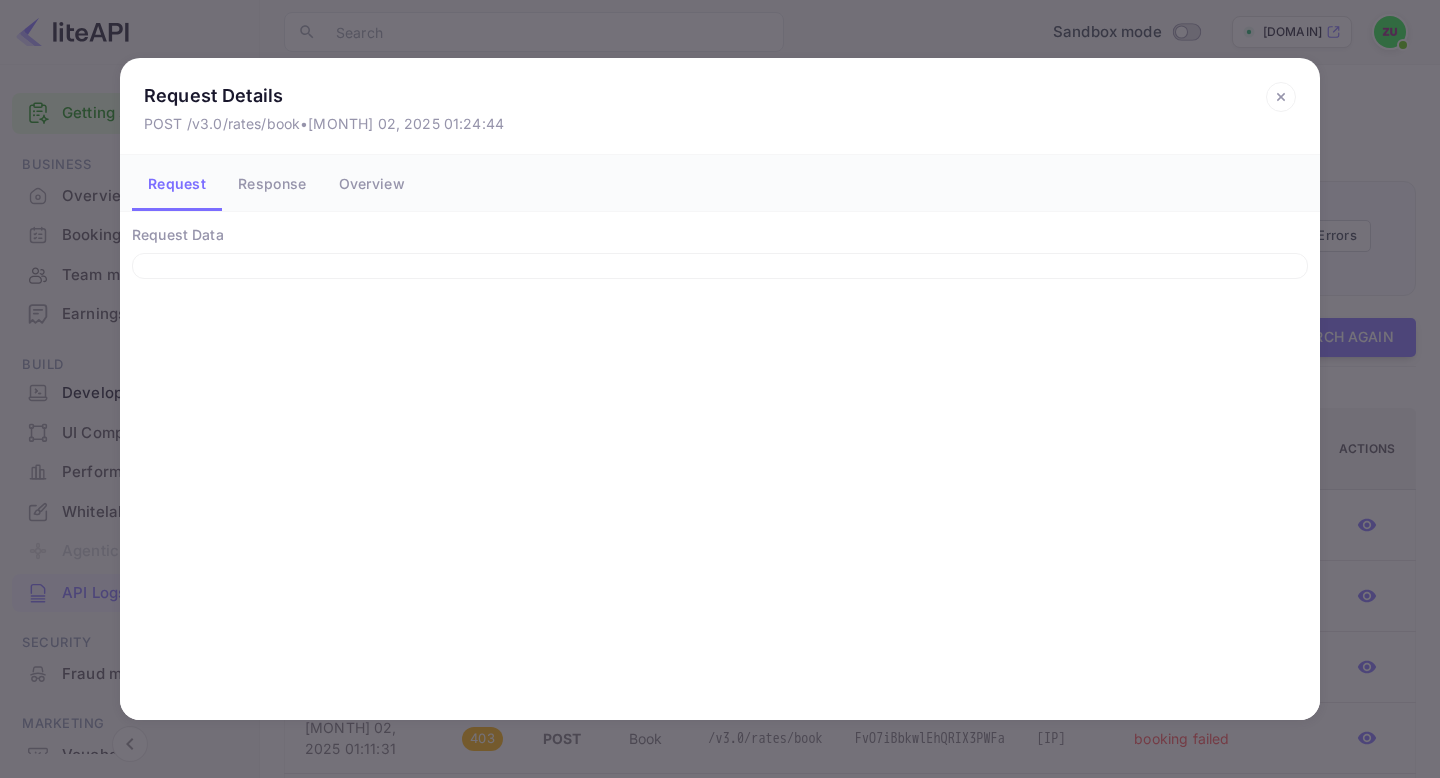 click on "Response" at bounding box center [272, 183] 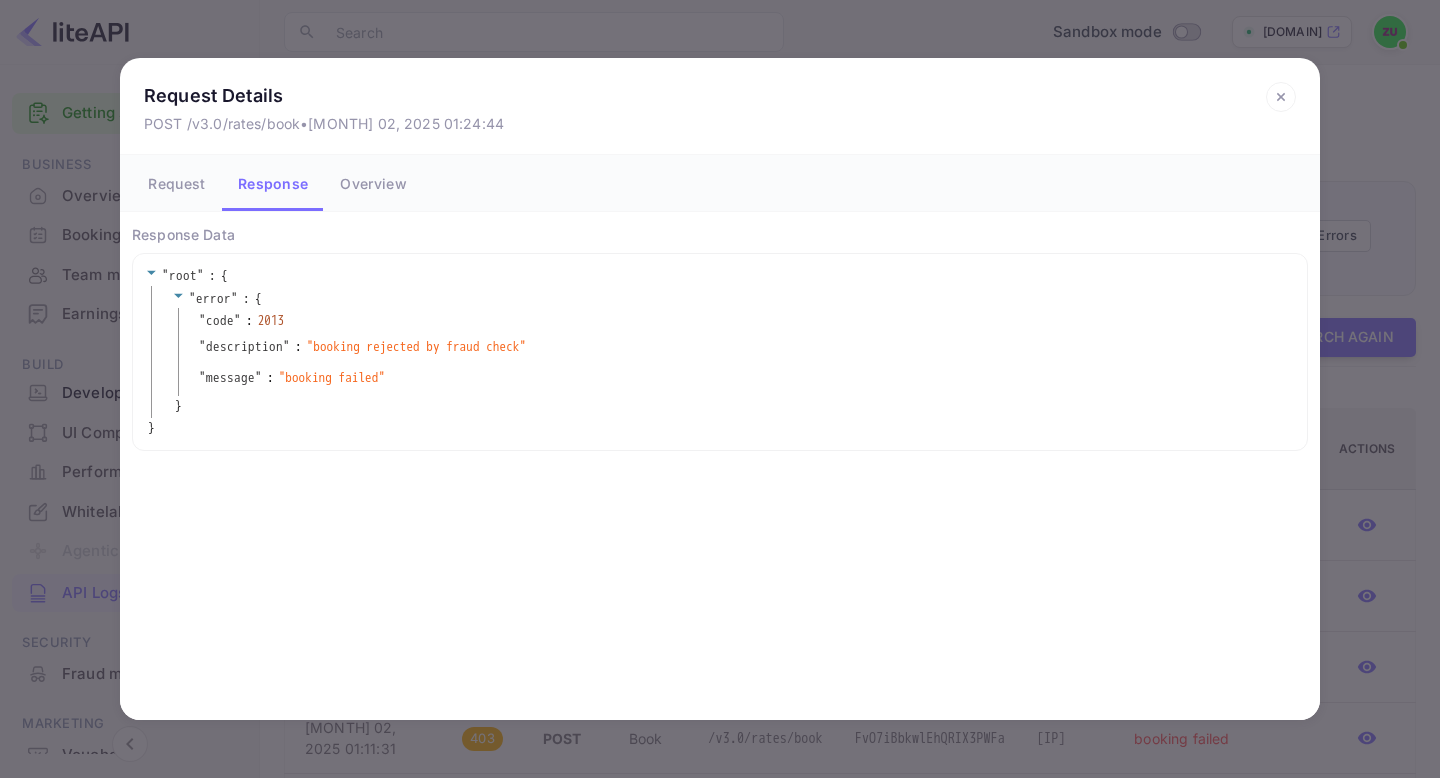 click on "Request" at bounding box center (177, 183) 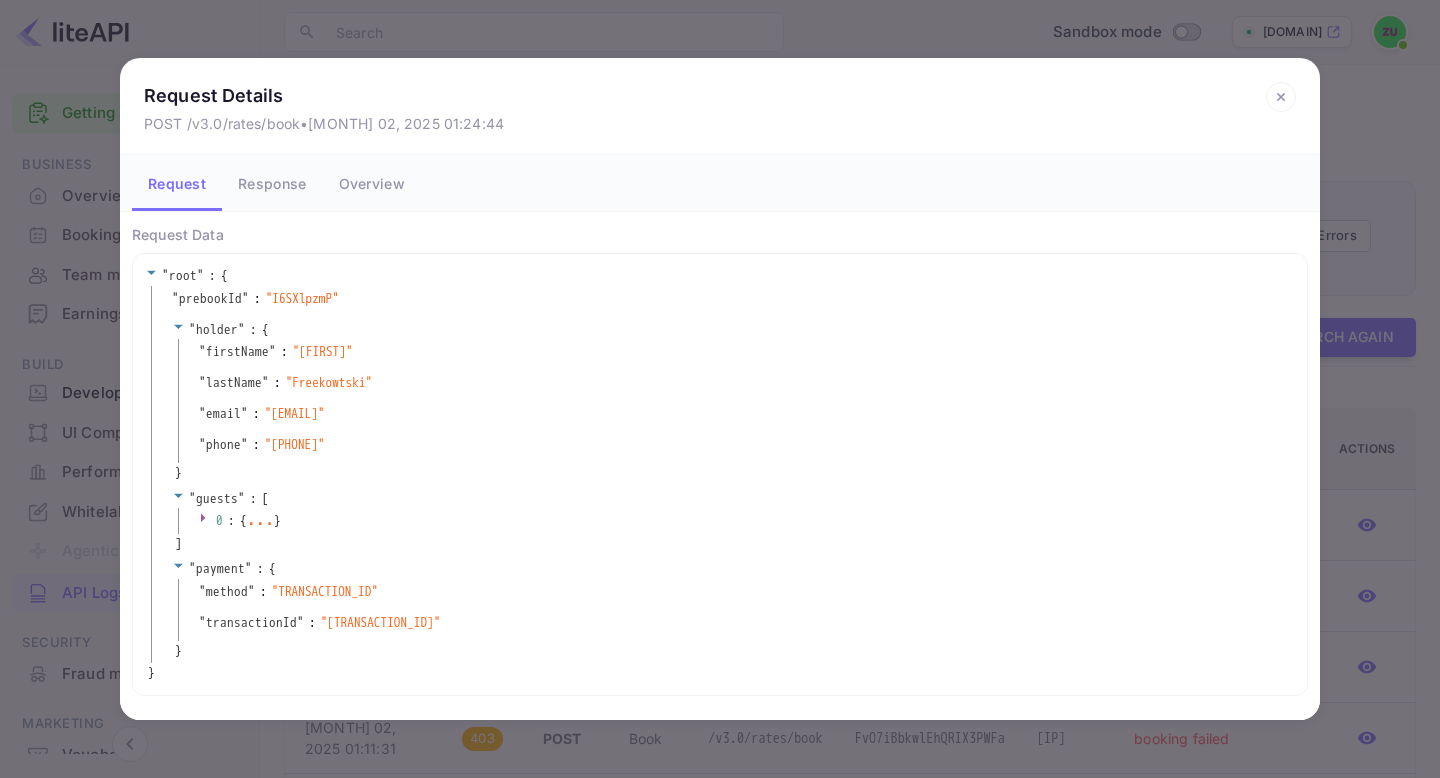 click on "Response" at bounding box center (272, 183) 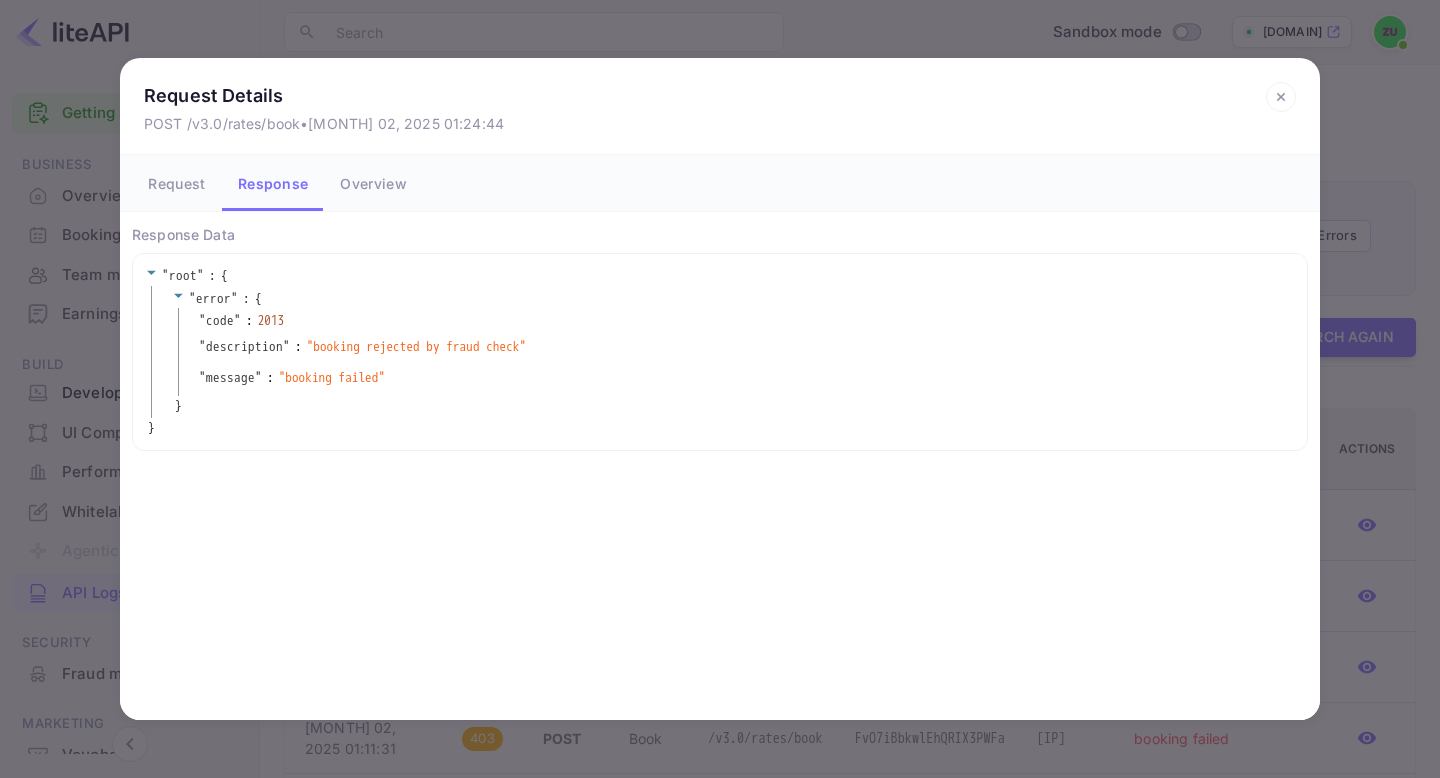 click on "Overview" at bounding box center (373, 183) 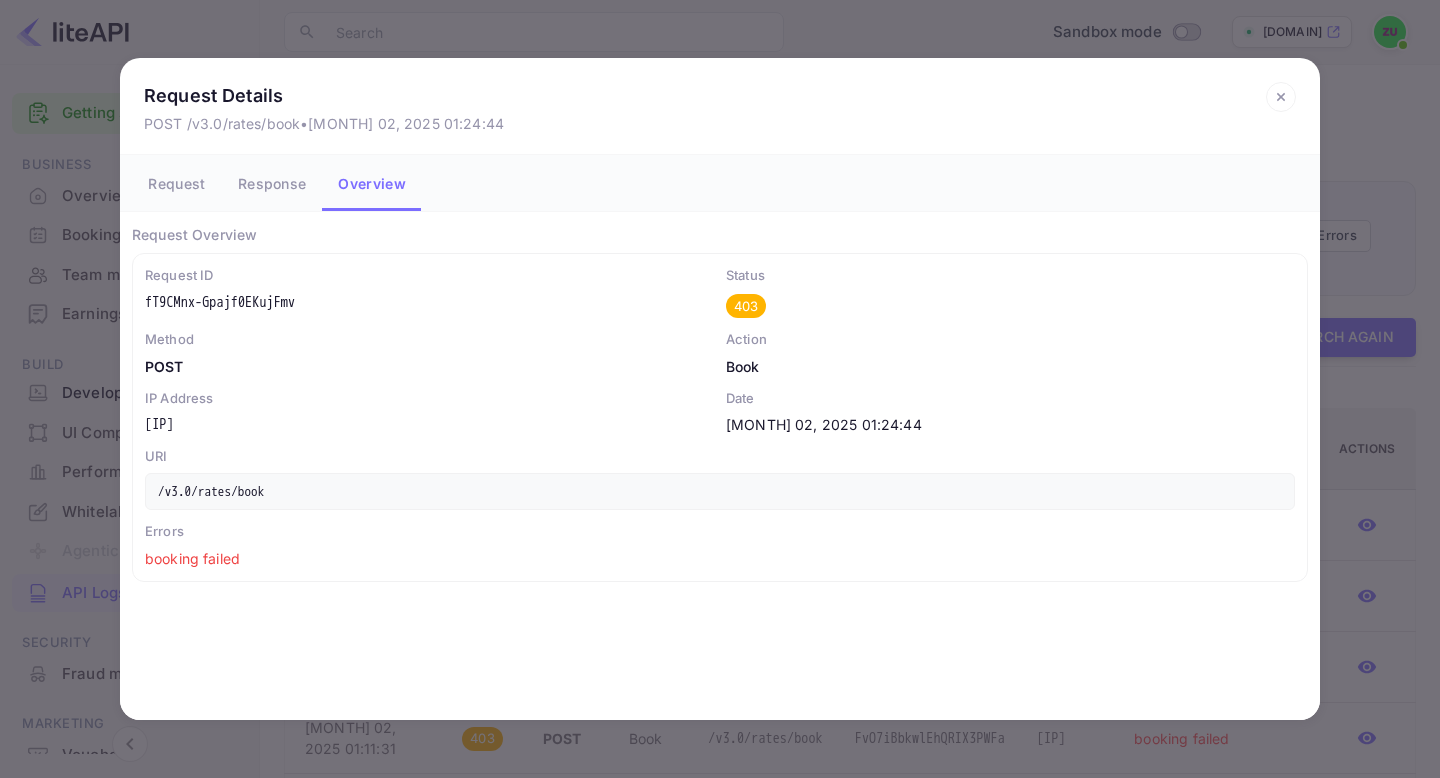 click on "Request" at bounding box center [177, 183] 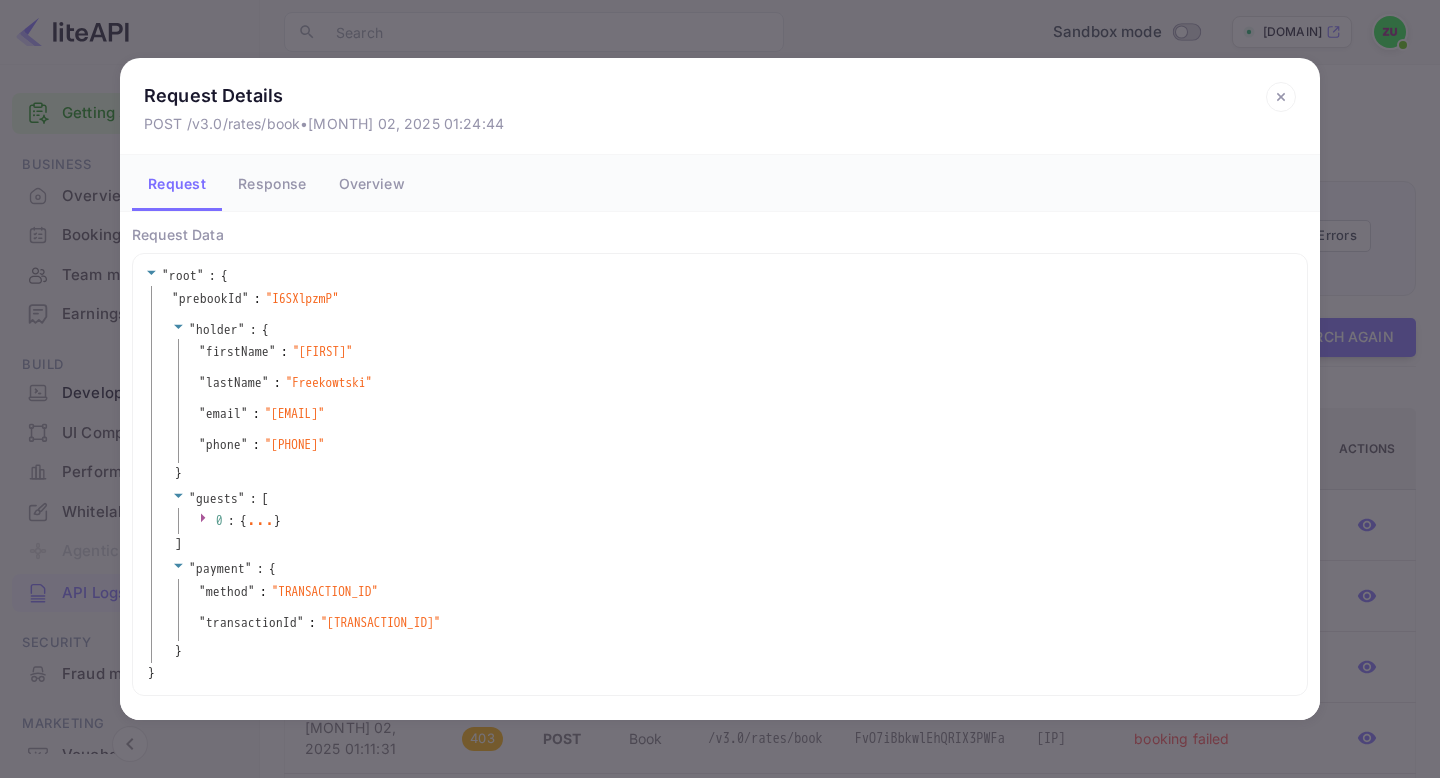 click on "..." at bounding box center (260, 519) 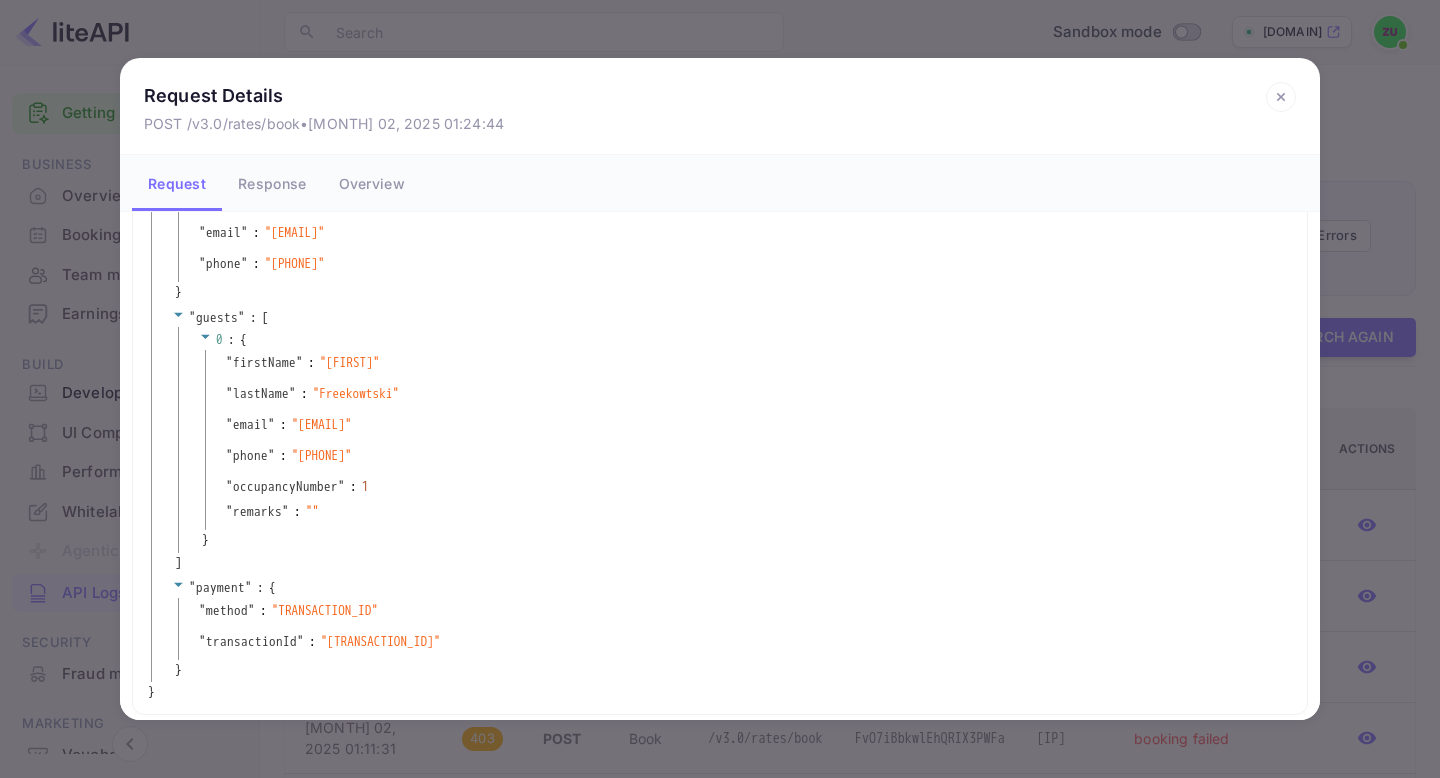 scroll, scrollTop: 0, scrollLeft: 0, axis: both 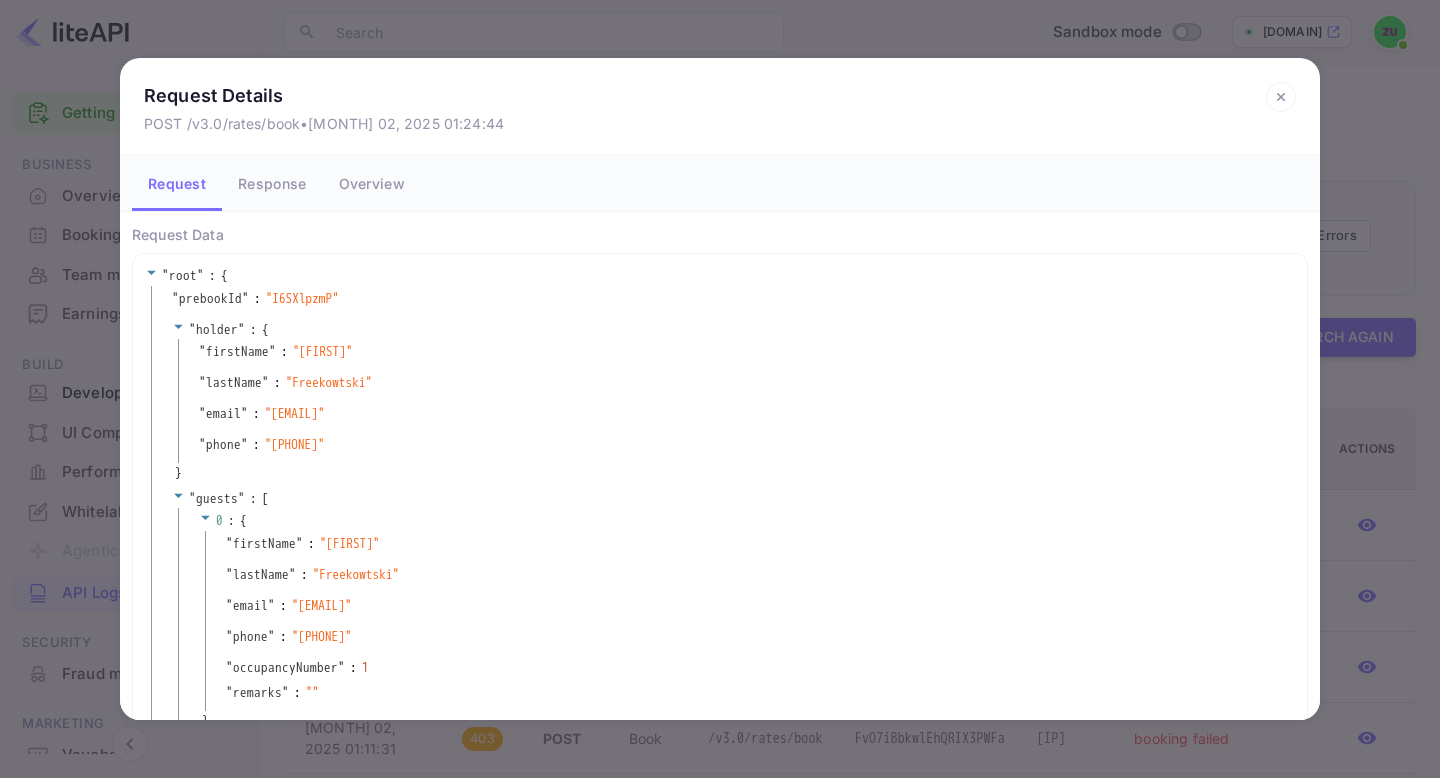 click on "Overview" at bounding box center (372, 183) 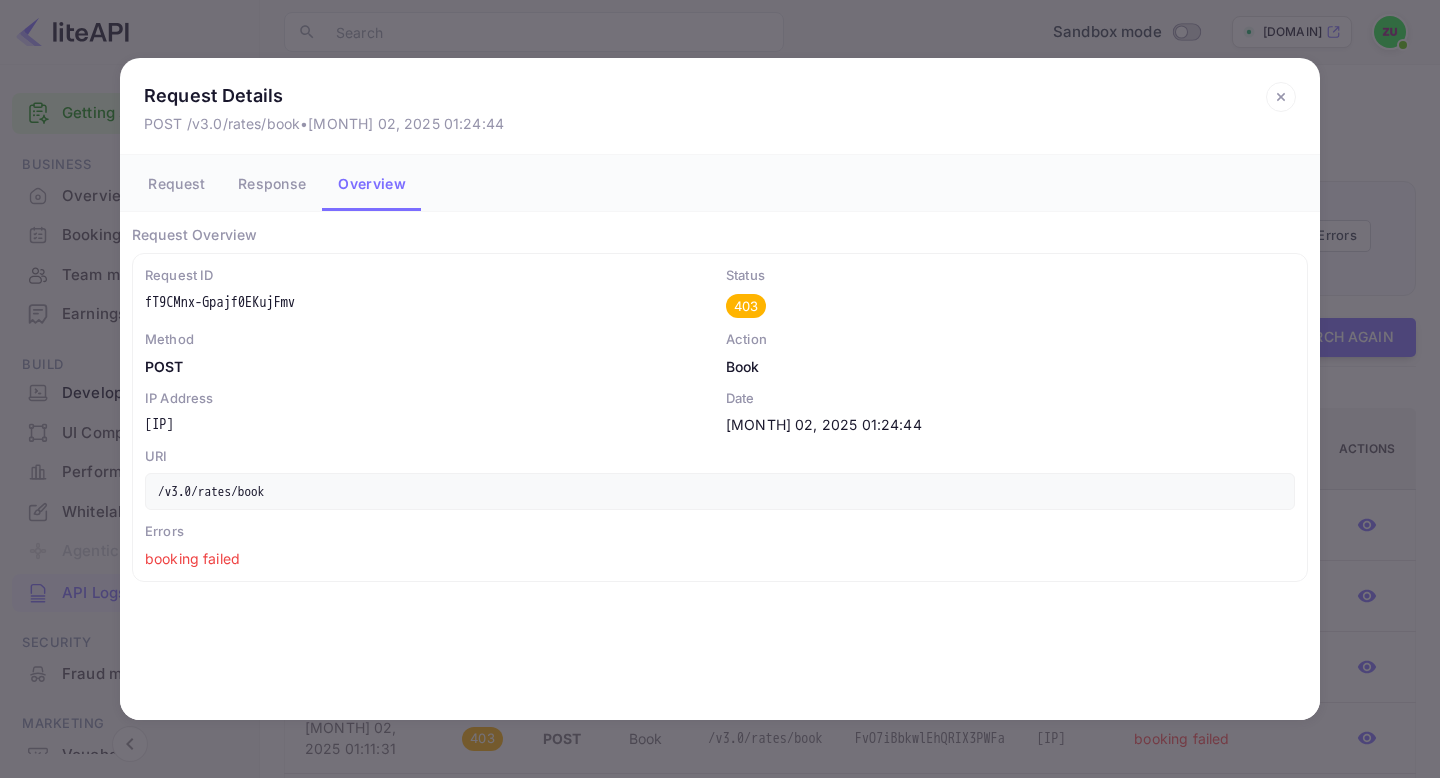 click 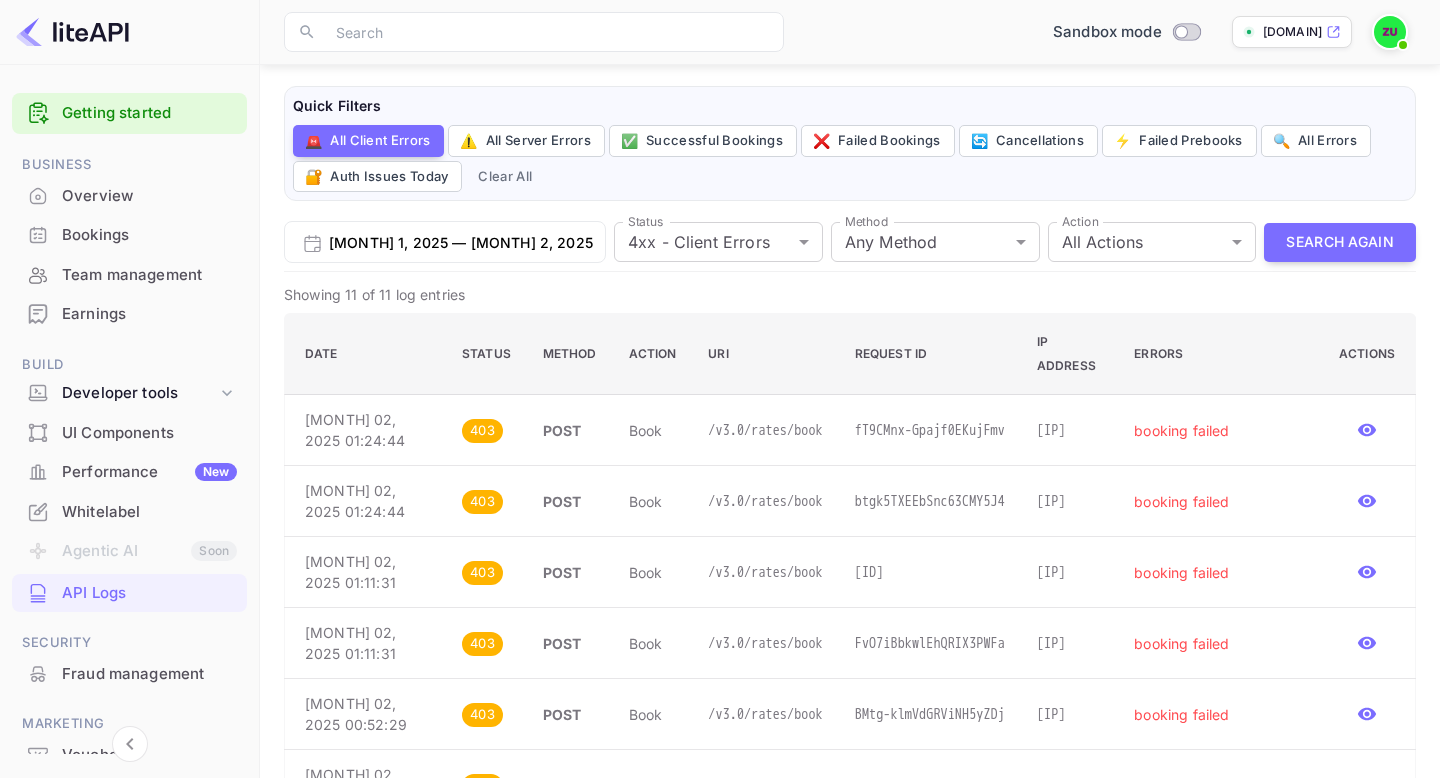 scroll, scrollTop: 0, scrollLeft: 0, axis: both 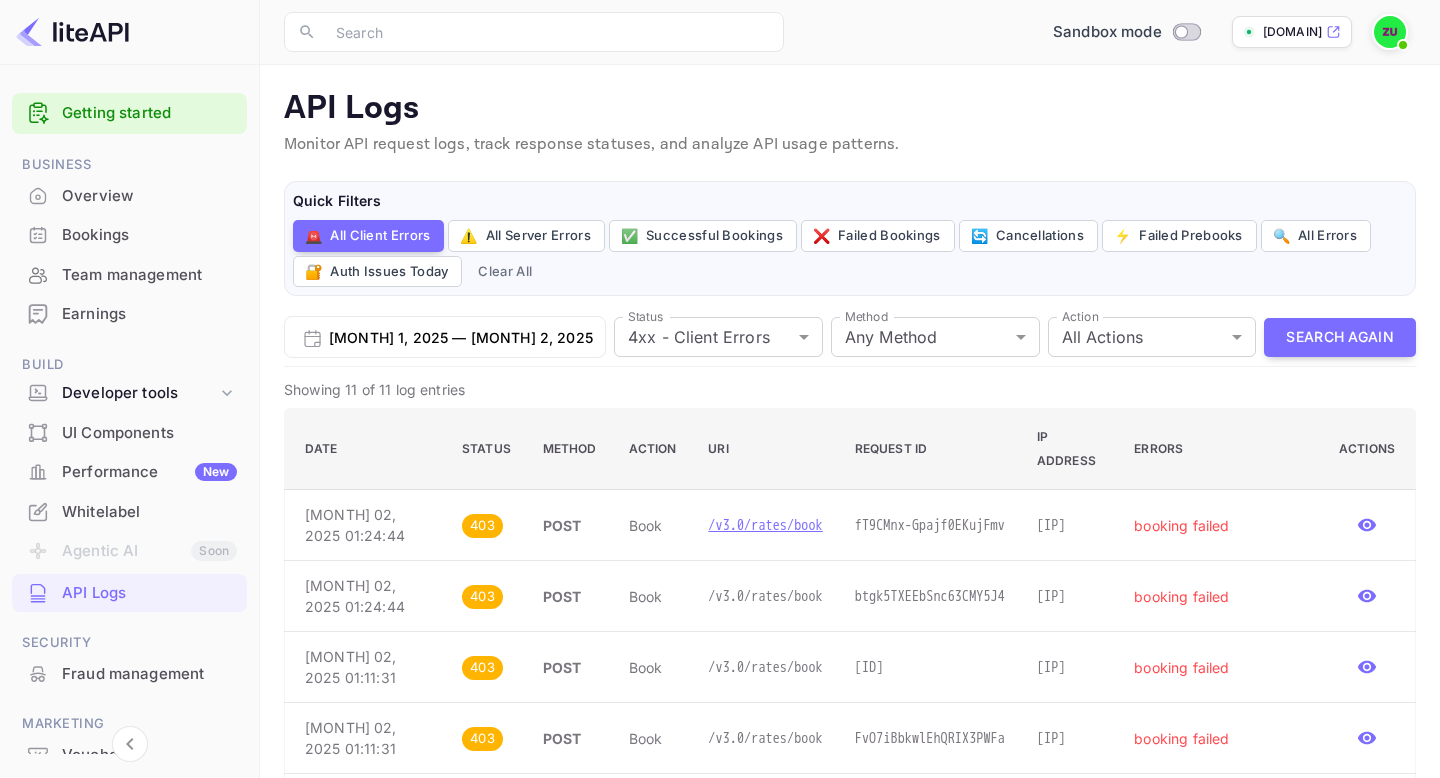 click on "/v3.0/rates/book" at bounding box center (765, 525) 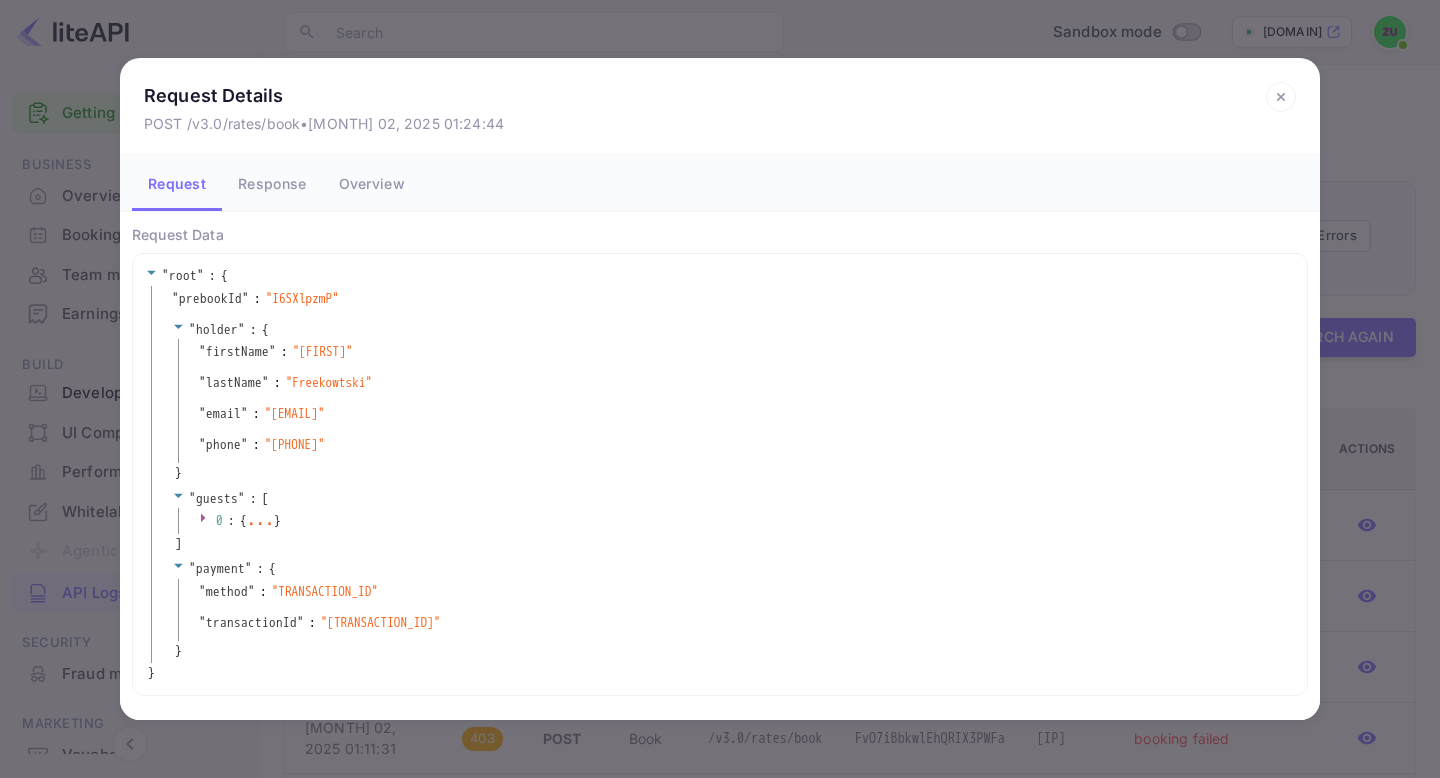 click 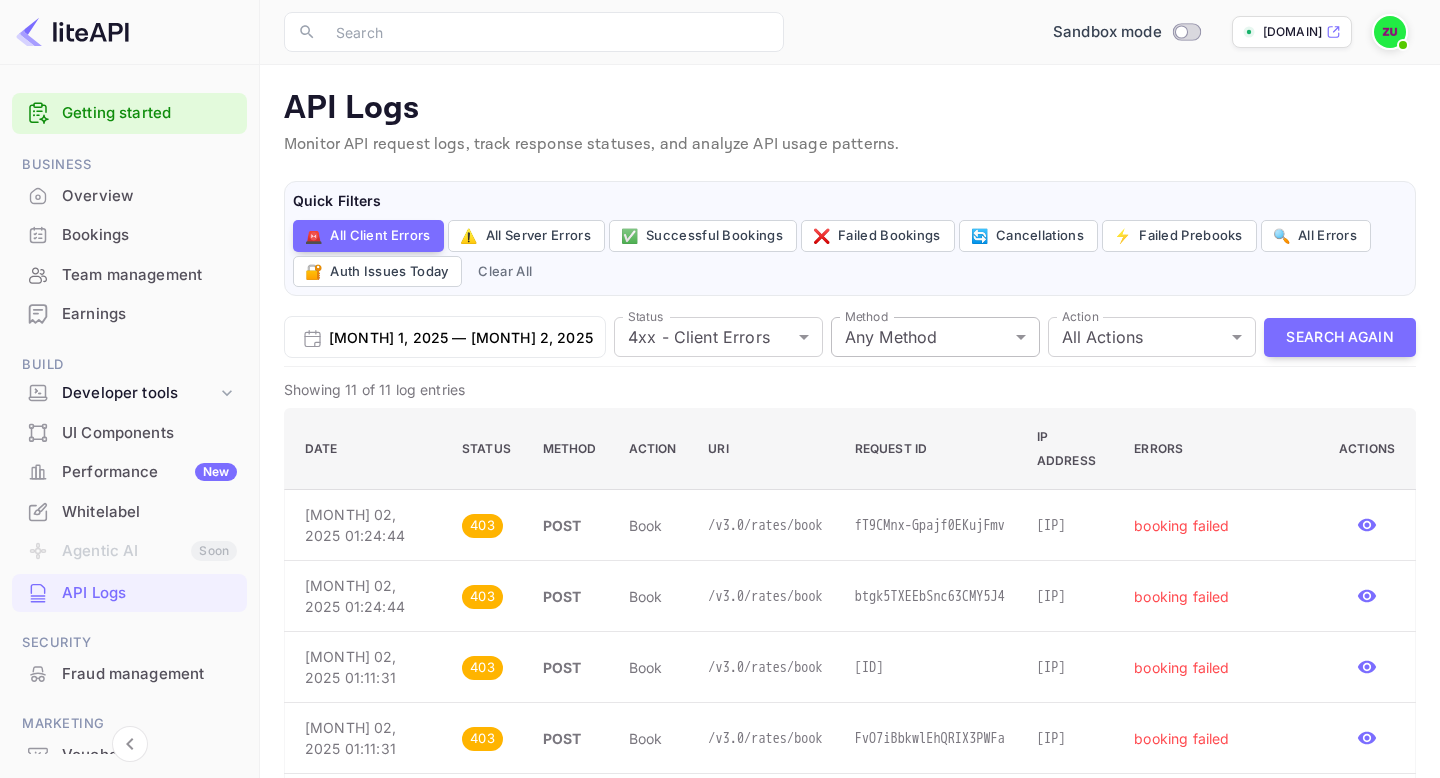 click on "Getting started Business Overview Bookings Team management Earnings Build Developer tools UI Components Performance New Whitelabel Agentic AI Soon API Logs Security Fraud management Marketing Vouchers   Now you can check your travel website directly from the link. Check your website ​ ​ Sandbox mode zubbey-user-911xt.nuitee.link   API Logs Monitor API request logs, track response statuses, and analyze API usage patterns. Quick Filters 🚨 All Client Errors ⚠️ All Server Errors ✅ Successful Bookings ❌ Failed Bookings 🔄 Cancellations ⚡ Failed Prebooks 🔍 All Errors 🔐 Auth Issues Today Clear All [MONTH] [DAY], [YEAR] — [MONTH] [DAY], [YEAR] Status 4xx - Client Errors 4xx Status Method Any Method all Method Action All Actions all Action Search Again Showing 11 of 11 log entries Date Status Method Action URI Request ID IP Address Errors Actions [MONTH] [DAY], [YEAR] [HOUR]:[MINUTE]:[SECOND] 403 POST book /v3.0/rates/book fT9CMnx-Gpajf0EKujFmv 105.112.125.111 booking failed [MONTH] [DAY], [YEAR] [HOUR]:[MINUTE]:[SECOND] 403 POST book /v3.0/rates/book 403 POST" at bounding box center [720, 647] 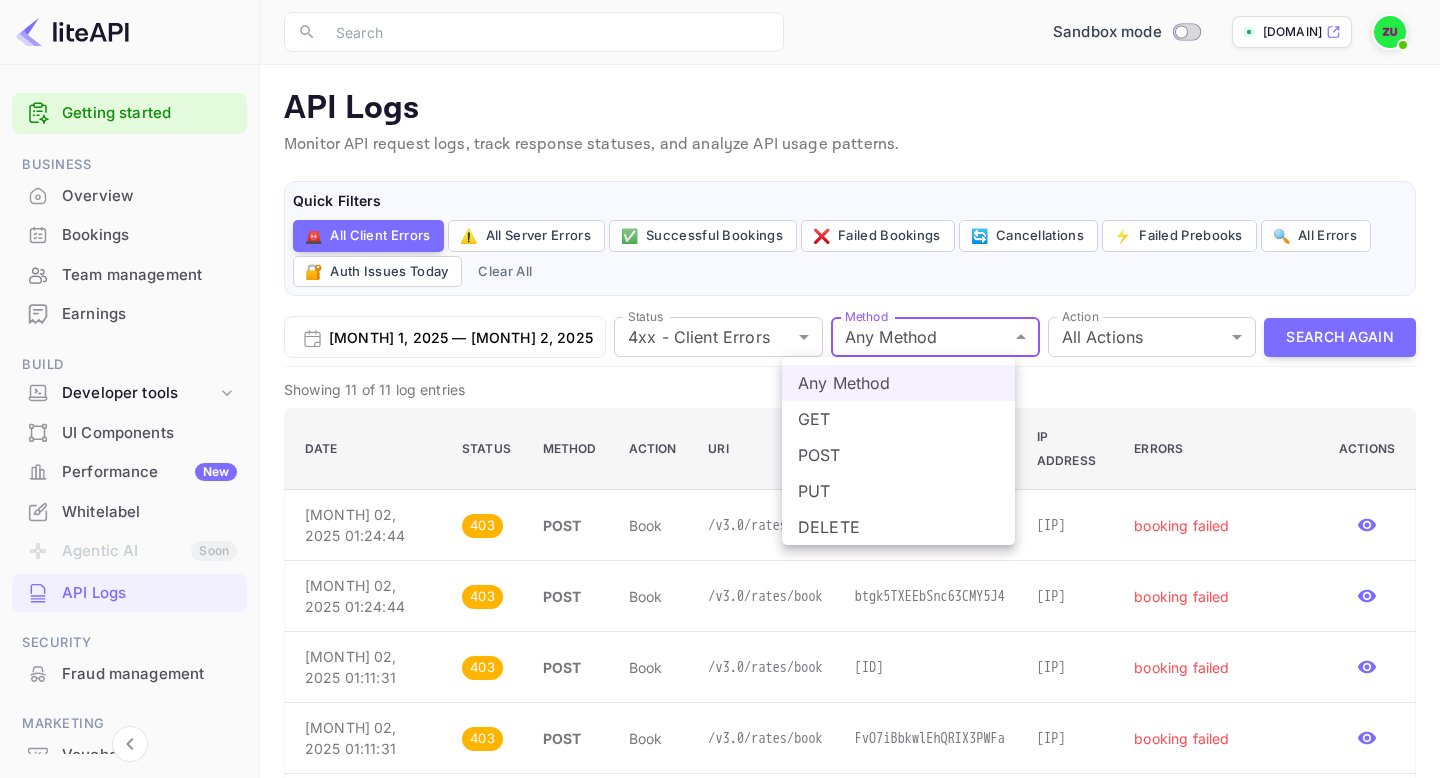click at bounding box center [720, 389] 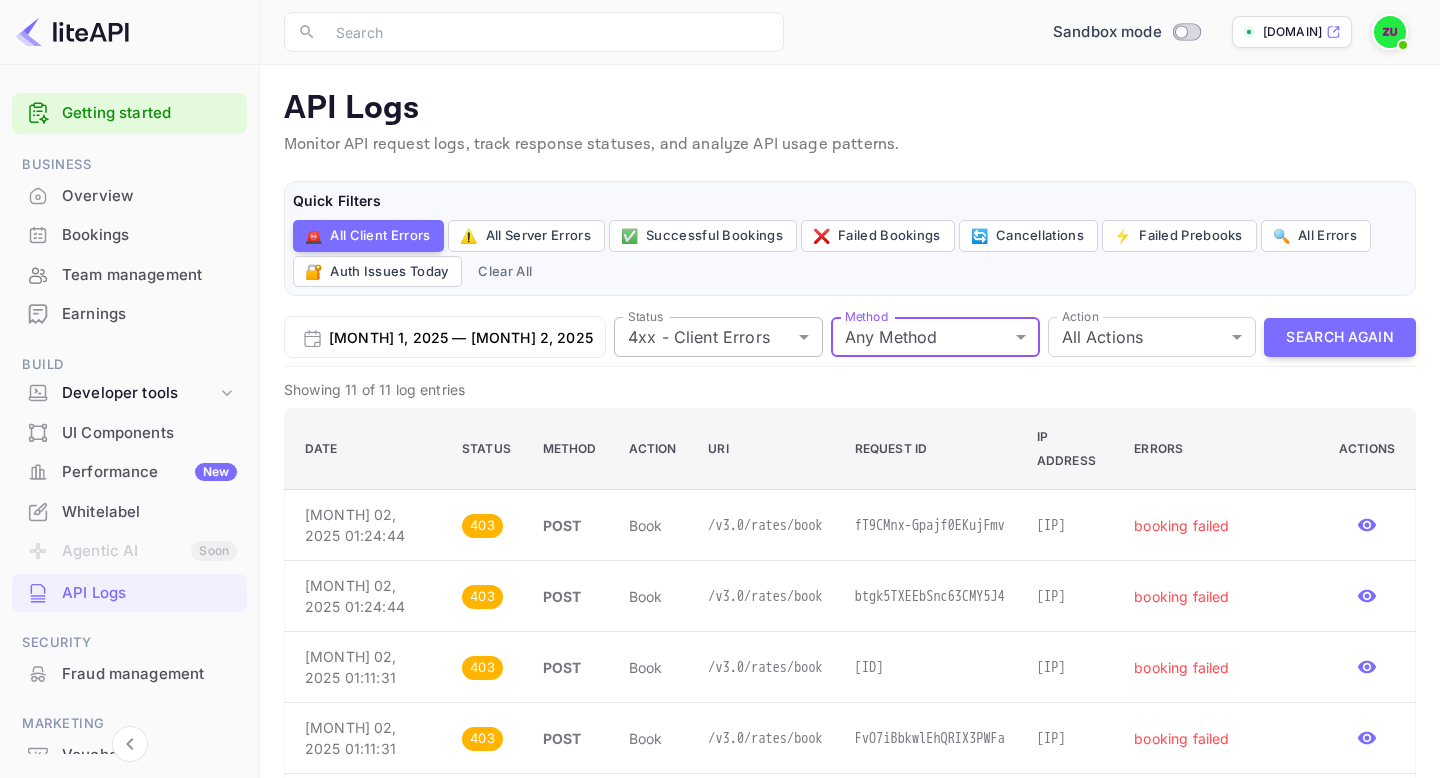 click on "Getting started Business Overview Bookings Team management Earnings Build Developer tools UI Components Performance New Whitelabel Agentic AI Soon API Logs Security Fraud management Marketing Vouchers   Now you can check your travel website directly from the link. Check your website ​ ​ Sandbox mode zubbey-user-911xt.nuitee.link   API Logs Monitor API request logs, track response statuses, and analyze API usage patterns. Quick Filters 🚨 All Client Errors ⚠️ All Server Errors ✅ Successful Bookings ❌ Failed Bookings 🔄 Cancellations ⚡ Failed Prebooks 🔍 All Errors 🔐 Auth Issues Today Clear All [MONTH] [DAY], [YEAR] — [MONTH] [DAY], [YEAR] Status 4xx - Client Errors 4xx Status Method Any Method all Method Action All Actions all Action Search Again Showing 11 of 11 log entries Date Status Method Action URI Request ID IP Address Errors Actions [MONTH] [DAY], [YEAR] [HOUR]:[MINUTE]:[SECOND] 403 POST book /v3.0/rates/book fT9CMnx-Gpajf0EKujFmv 105.112.125.111 booking failed [MONTH] [DAY], [YEAR] [HOUR]:[MINUTE]:[SECOND] 403 POST book /v3.0/rates/book 403 POST" at bounding box center (720, 647) 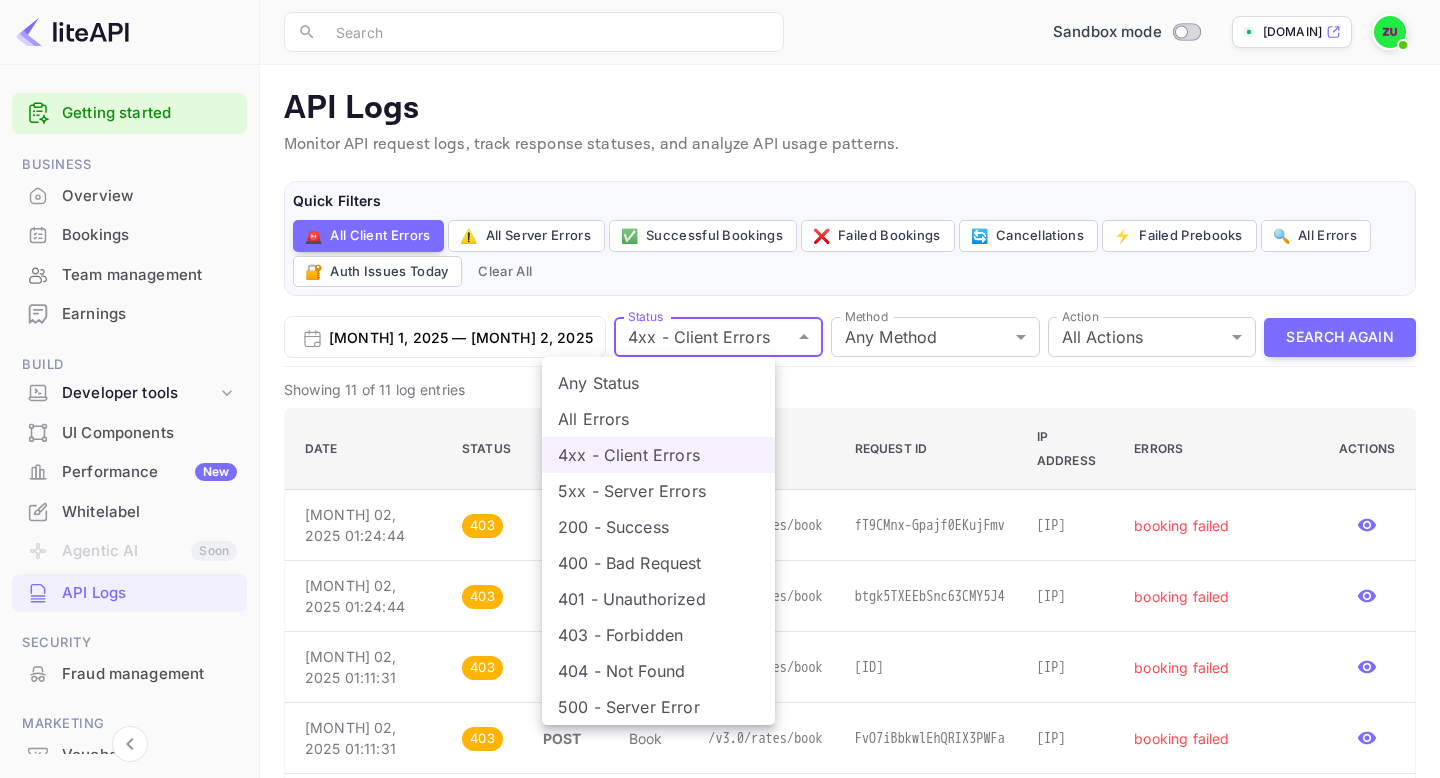 click at bounding box center [720, 389] 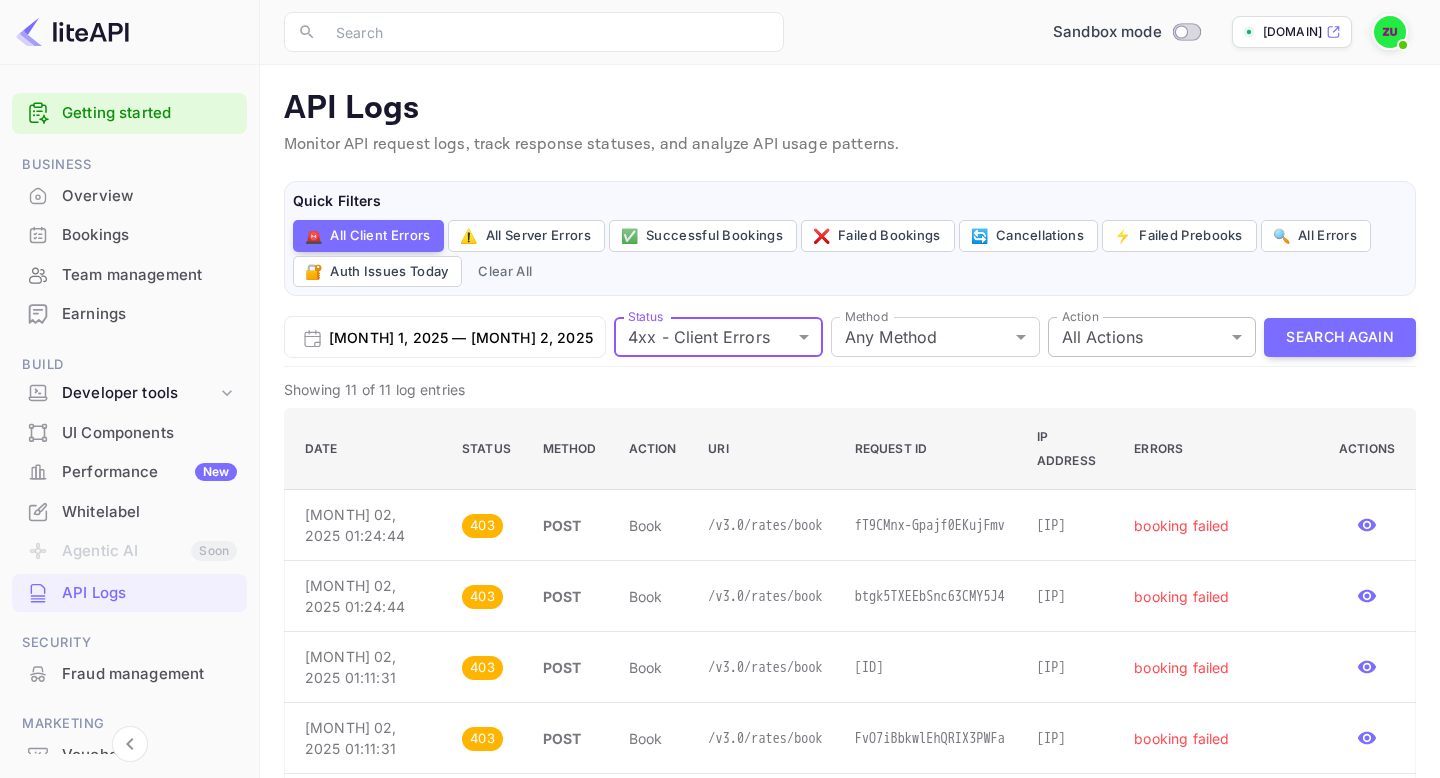 click on "Getting started Business Overview Bookings Team management Earnings Build Developer tools UI Components Performance New Whitelabel Agentic AI Soon API Logs Security Fraud management Marketing Vouchers   Now you can check your travel website directly from the link. Check your website ​ ​ Sandbox mode zubbey-user-911xt.nuitee.link   API Logs Monitor API request logs, track response statuses, and analyze API usage patterns. Quick Filters 🚨 All Client Errors ⚠️ All Server Errors ✅ Successful Bookings ❌ Failed Bookings 🔄 Cancellations ⚡ Failed Prebooks 🔍 All Errors 🔐 Auth Issues Today Clear All [MONTH] [DAY], [YEAR] — [MONTH] [DAY], [YEAR] Status 4xx - Client Errors 4xx Status Method Any Method all Method Action All Actions all Action Search Again Showing 11 of 11 log entries Date Status Method Action URI Request ID IP Address Errors Actions [MONTH] [DAY], [YEAR] [HOUR]:[MINUTE]:[SECOND] 403 POST book /v3.0/rates/book fT9CMnx-Gpajf0EKujFmv 105.112.125.111 booking failed [MONTH] [DAY], [YEAR] [HOUR]:[MINUTE]:[SECOND] 403 POST book /v3.0/rates/book 403 POST" at bounding box center [720, 647] 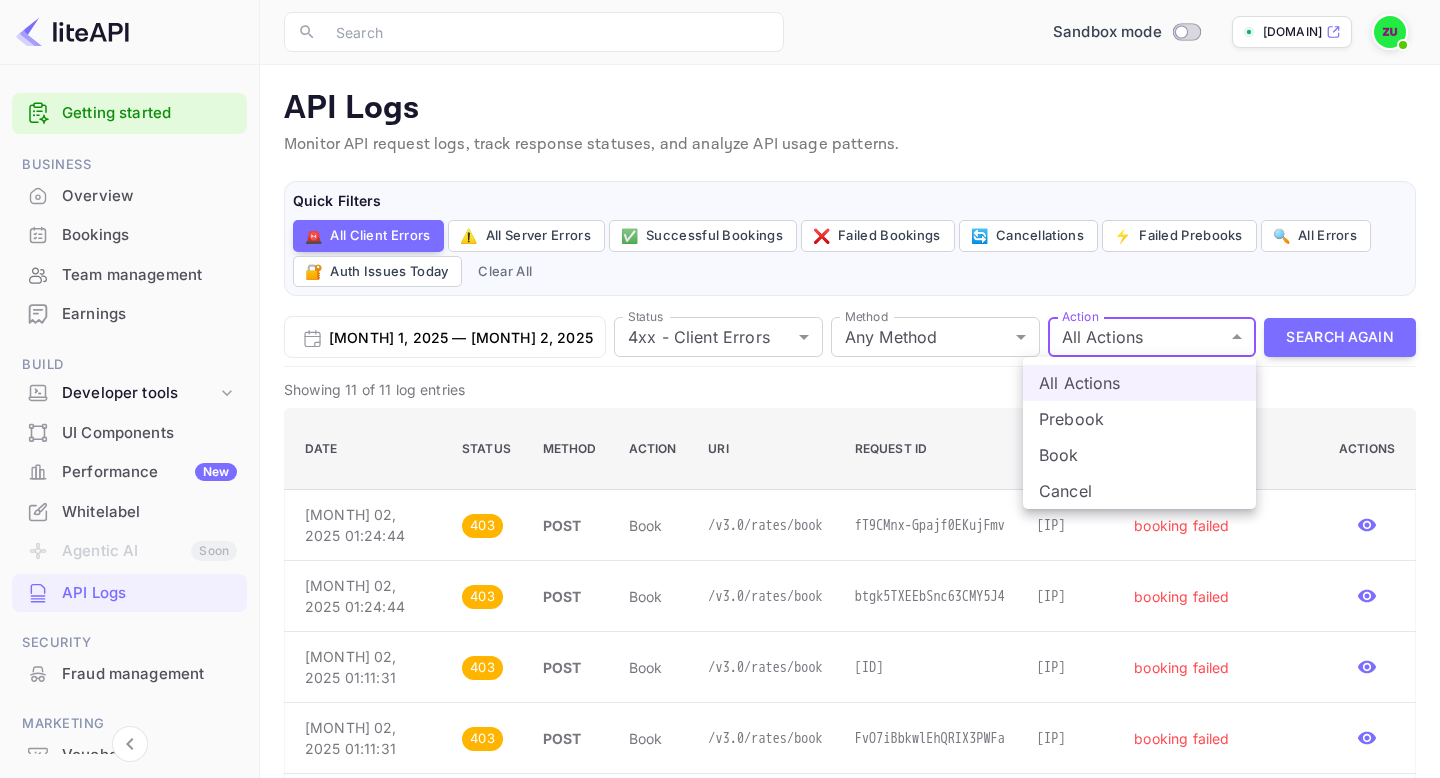 click on "Prebook" at bounding box center [1139, 419] 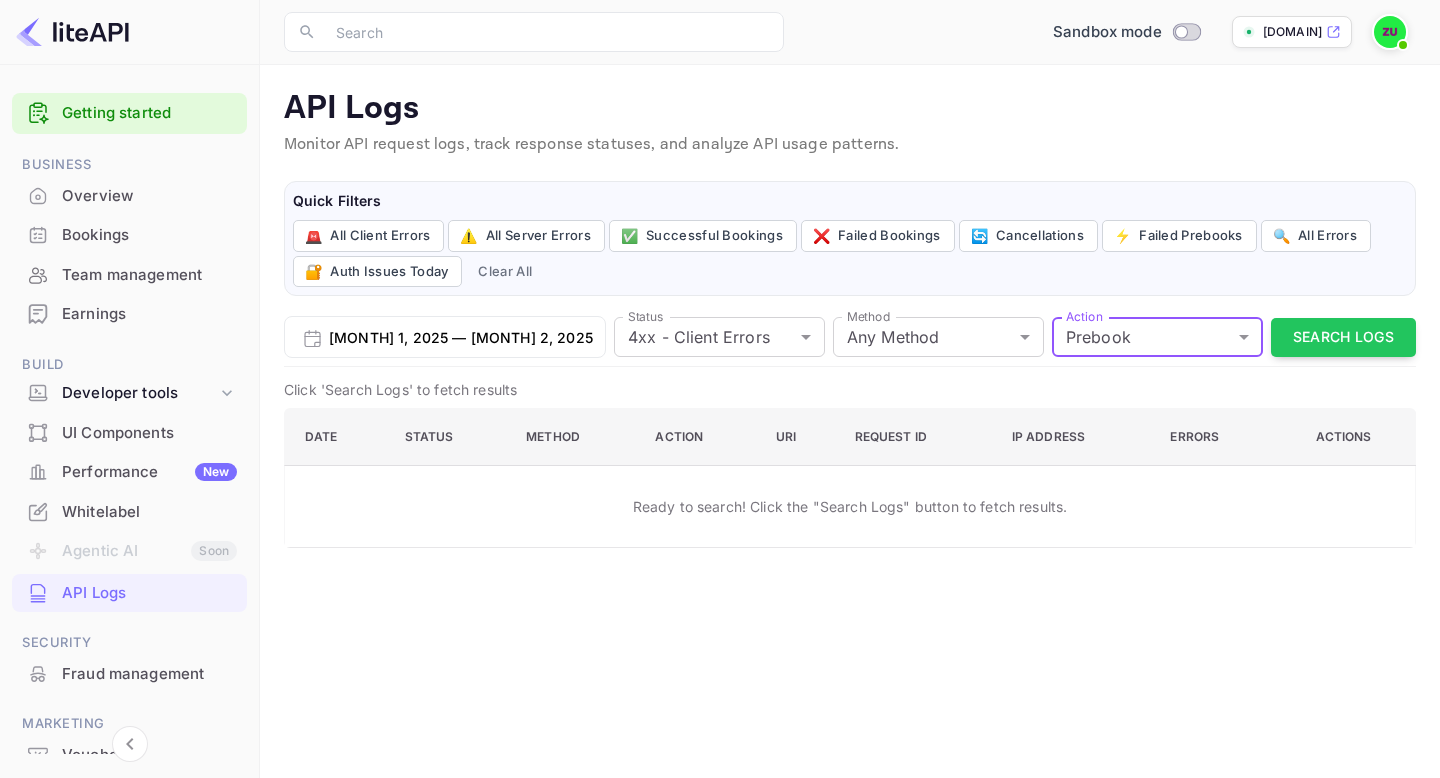 click on "[MONTH] 1, 2025 — [MONTH] 2, 2025 Status 4xx - Client Errors 4xx Status Method Any Method all Method Action Prebook prebook Action Search Logs" at bounding box center (850, 337) 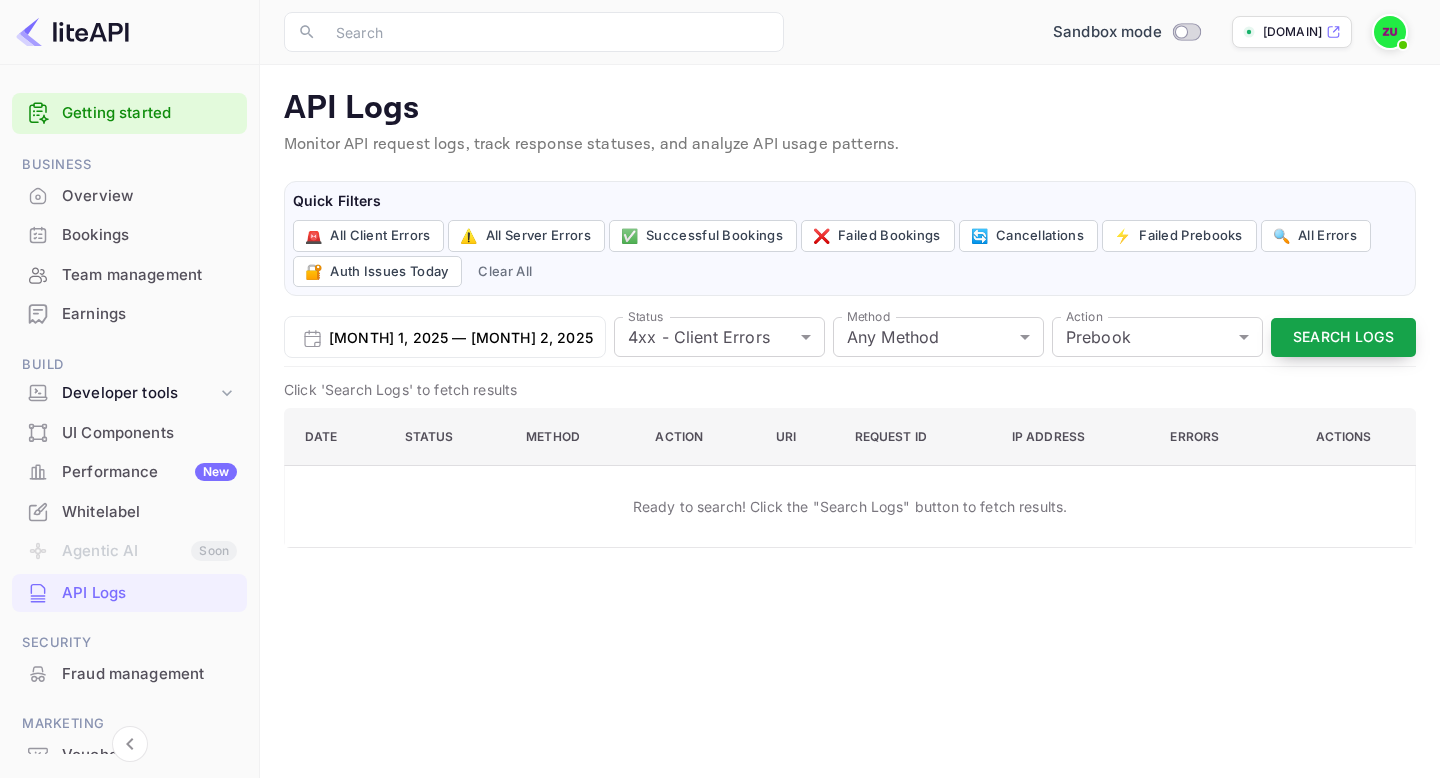 click on "Search Logs" at bounding box center (1343, 337) 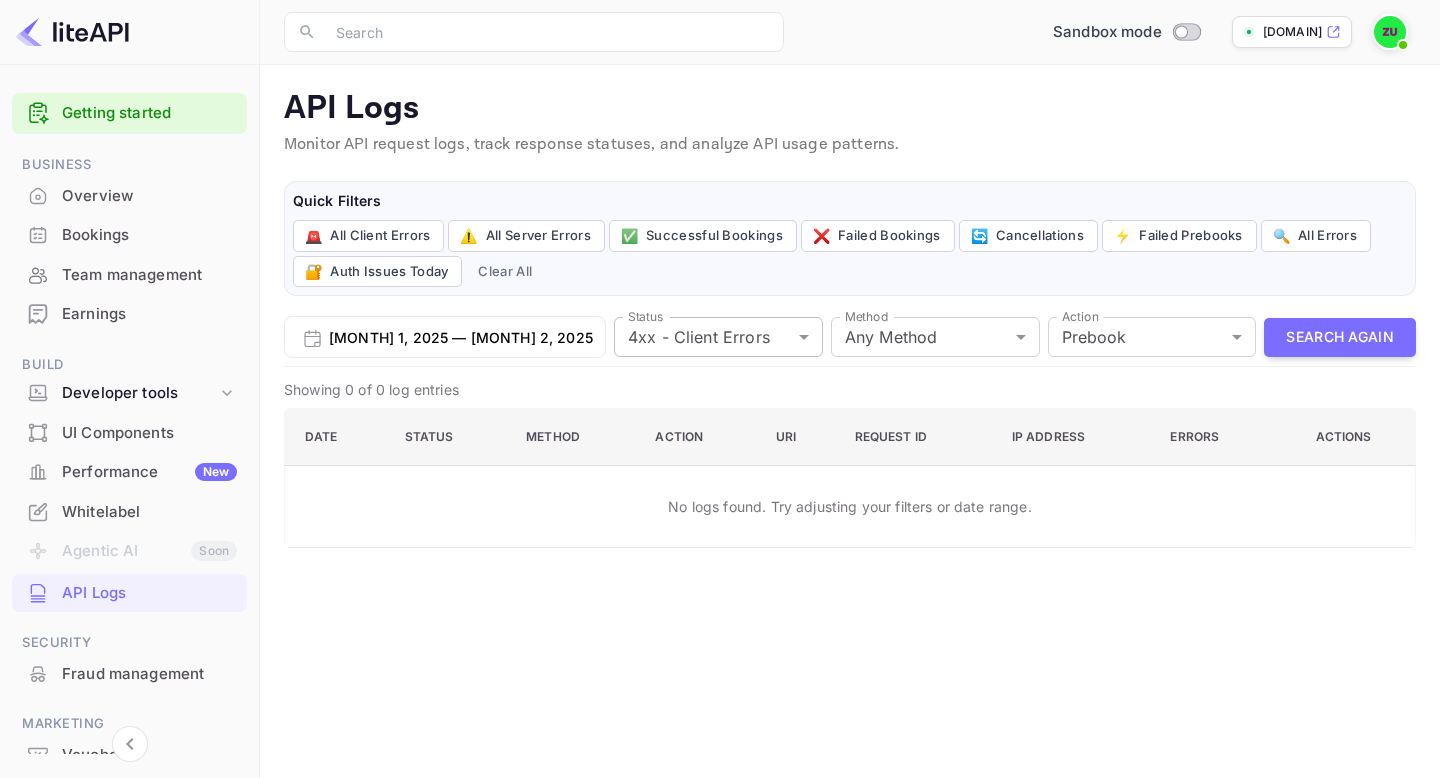 click on "Getting started Business Overview Bookings Team management Earnings Build Developer tools UI Components Performance New Whitelabel Agentic AI Soon API Logs Security Fraud management Marketing Vouchers   Now you can check your travel website directly from the link. Check your website ​ ​ Sandbox mode zubbey-user-911xt.nuitee.link   API Logs Monitor API request logs, track response statuses, and analyze API usage patterns. Quick Filters 🚨 All Client Errors ⚠️ All Server Errors ✅ Successful Bookings ❌ Failed Bookings 🔄 Cancellations ⚡ Failed Prebooks 🔍 All Errors 🔐 Auth Issues Today Clear All [MONTH] [DAY], [YEAR] — [MONTH] [DAY], [YEAR] Status 4xx - Client Errors 4xx Status Method Any Method all Method Action Prebook prebook Action Search Again Showing 0 of 0 log entries Date Status Method Action URI Request ID IP Address Errors Actions No logs found. Try adjusting your filters or date range. Materio - React Admin Template Click on below buttons to explore PRO version. Demo Download   liteAPI Yes No" at bounding box center (720, 389) 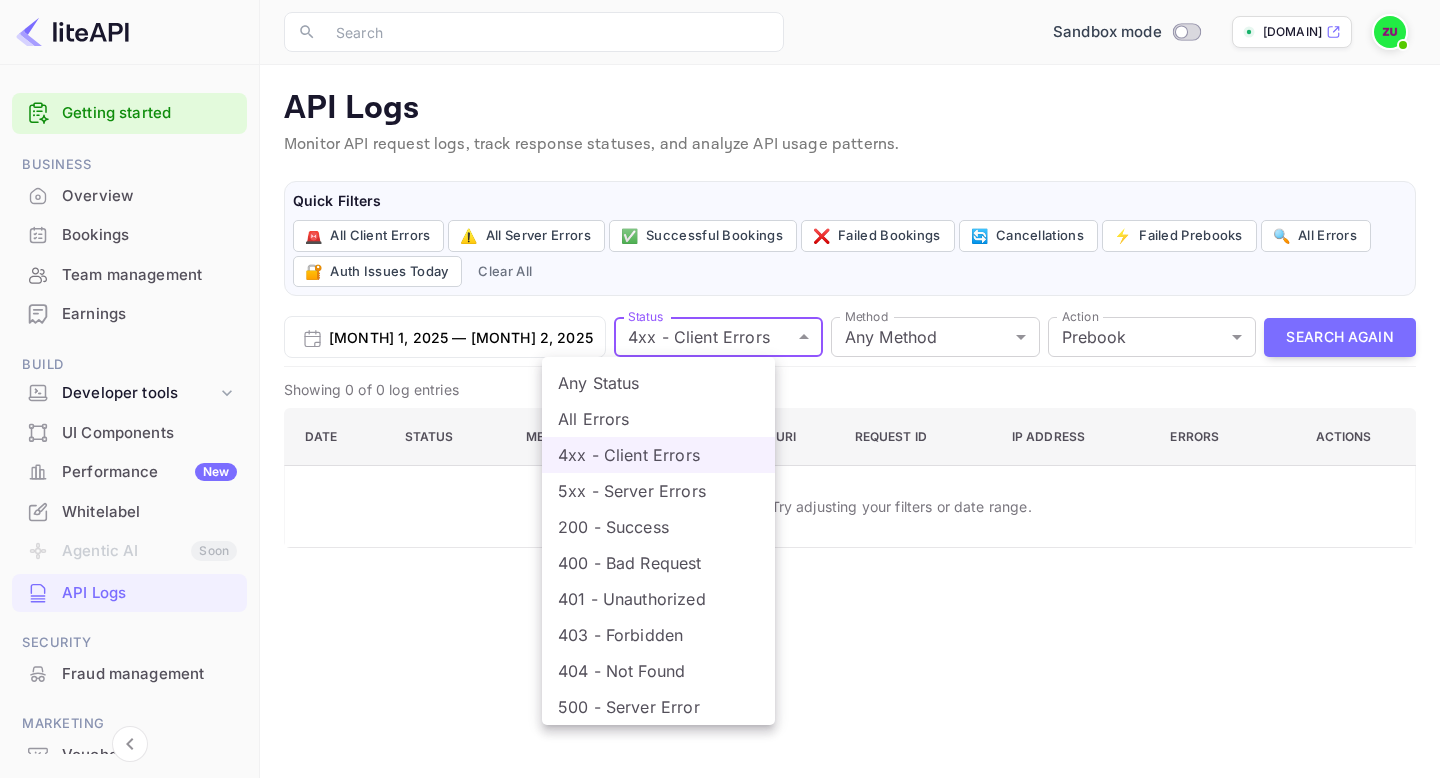click on "Any Status" at bounding box center (658, 383) 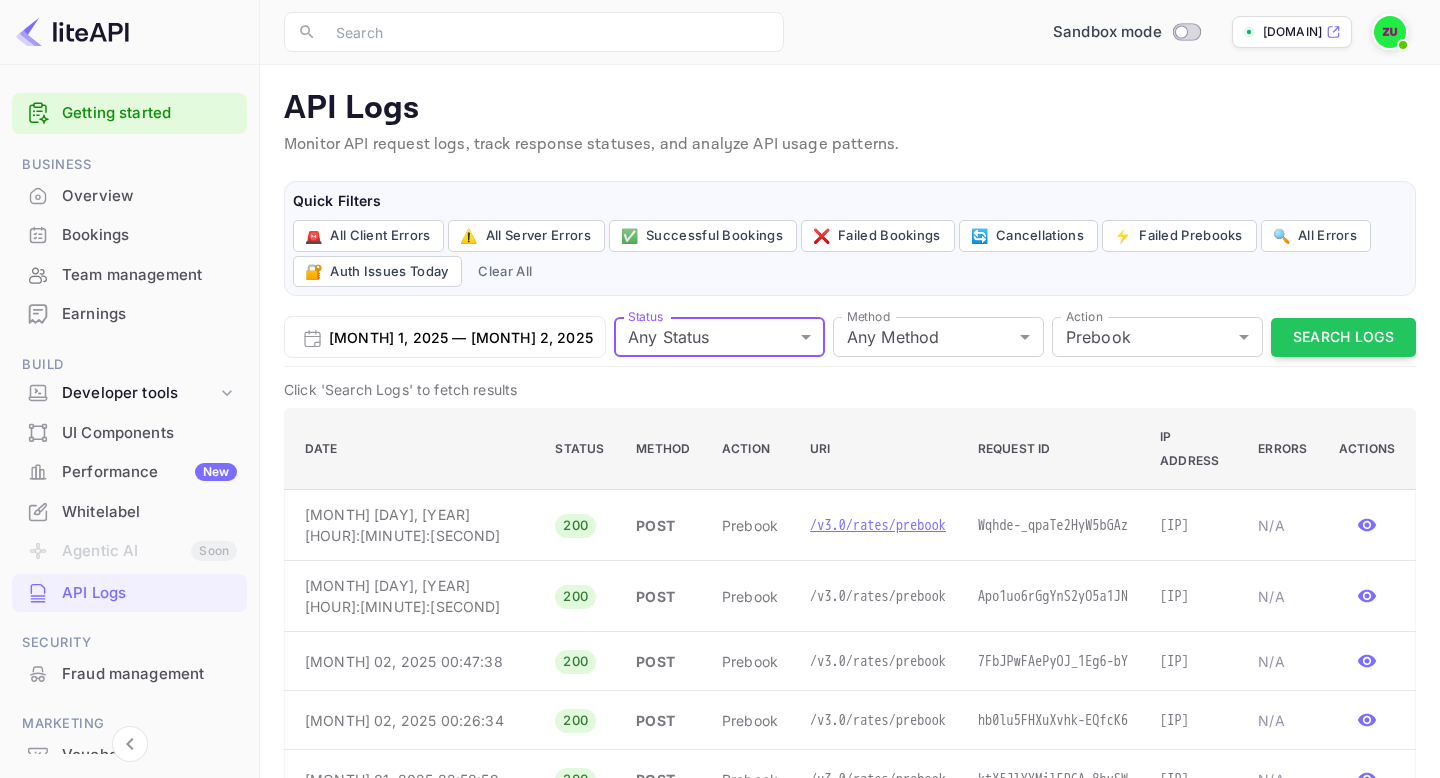 click on "/v3.0/rates/prebook" at bounding box center [878, 525] 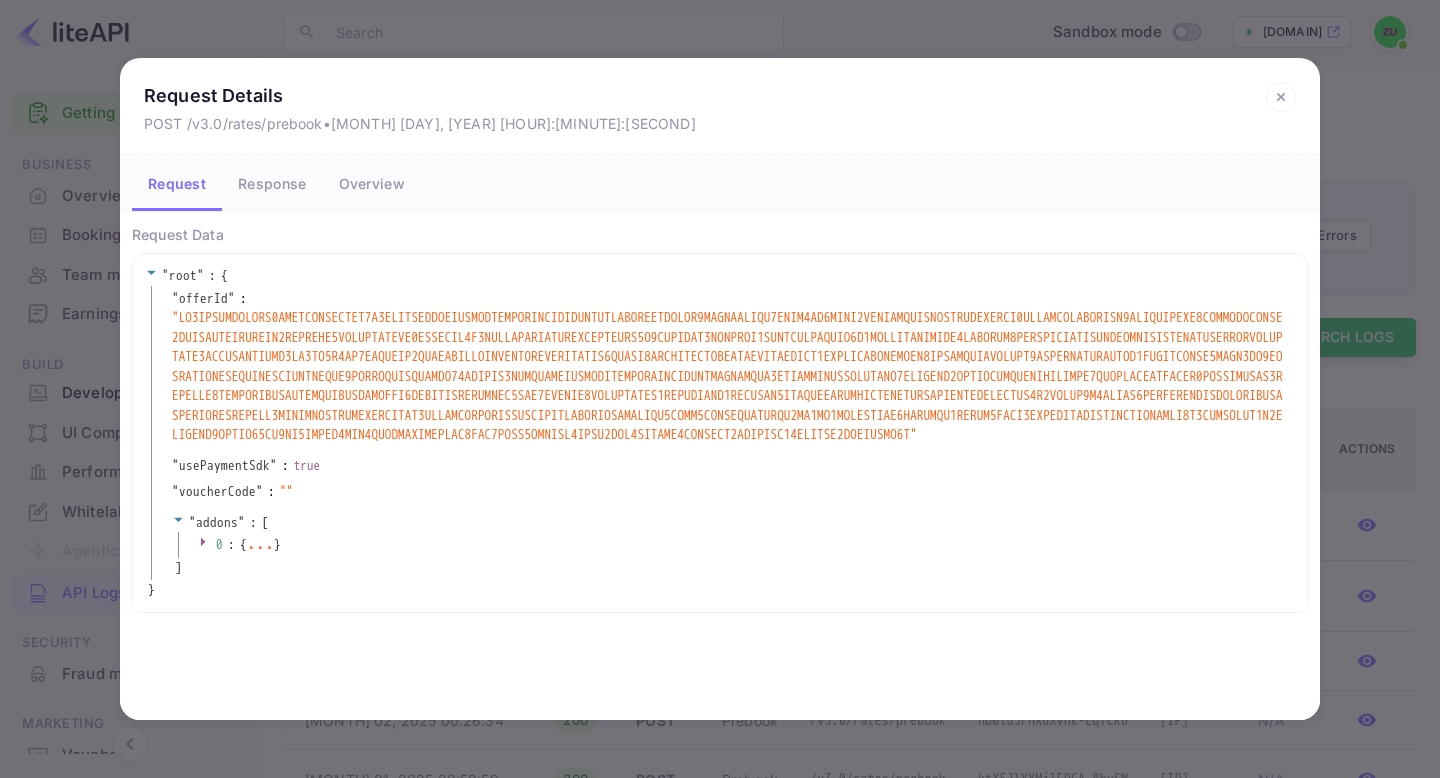 click on "" addons " : [ 0 : { ... } ]" at bounding box center (723, 545) 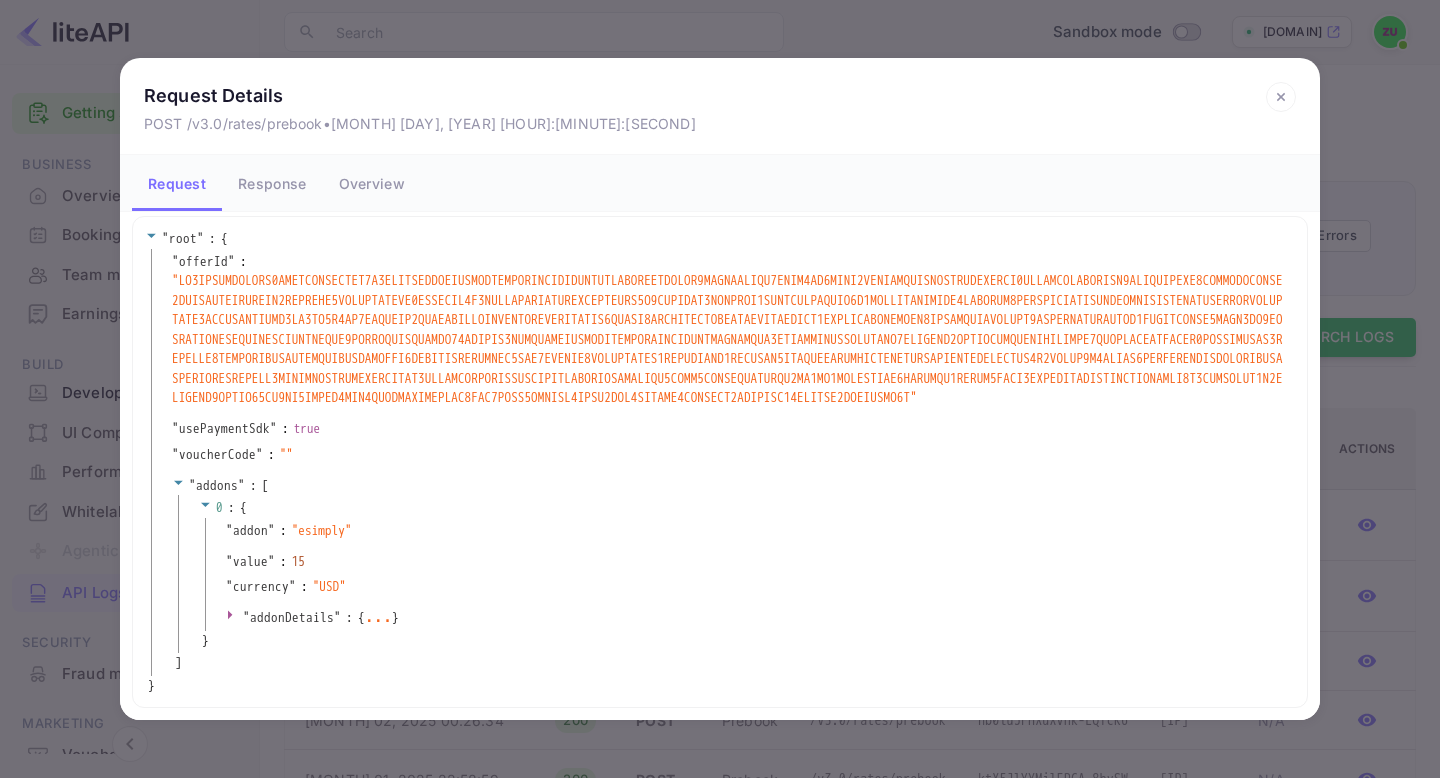 scroll, scrollTop: 73, scrollLeft: 0, axis: vertical 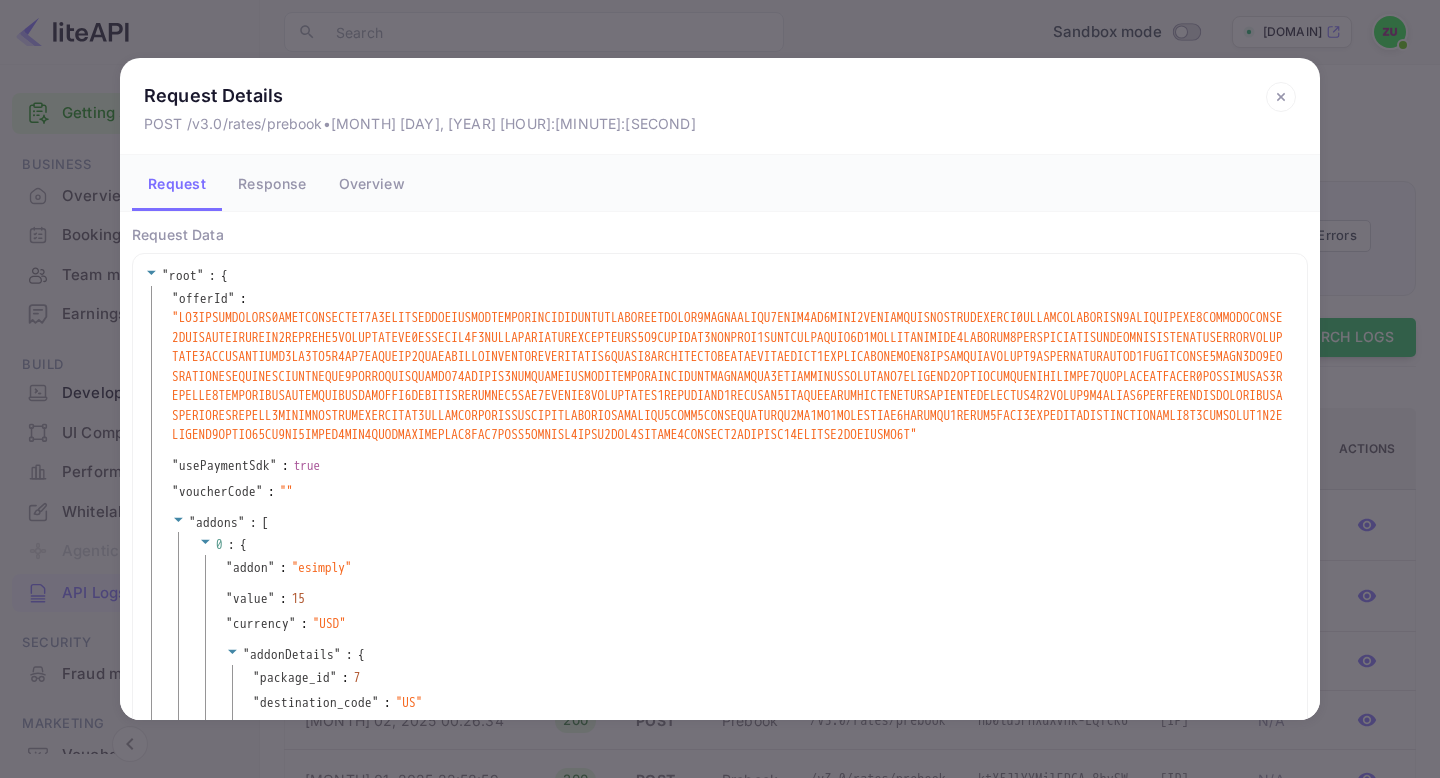 click on "Response" at bounding box center (272, 183) 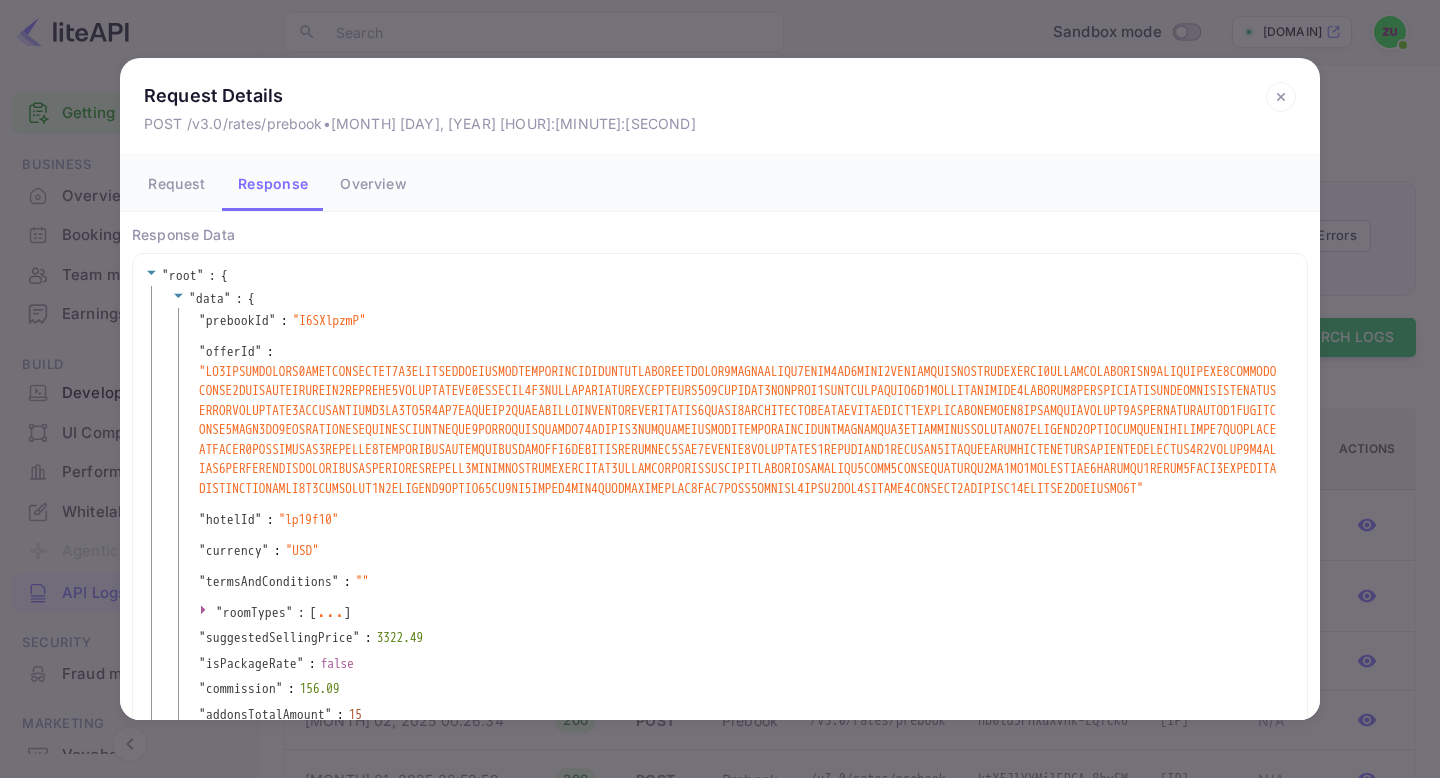 click on "Request" at bounding box center (177, 183) 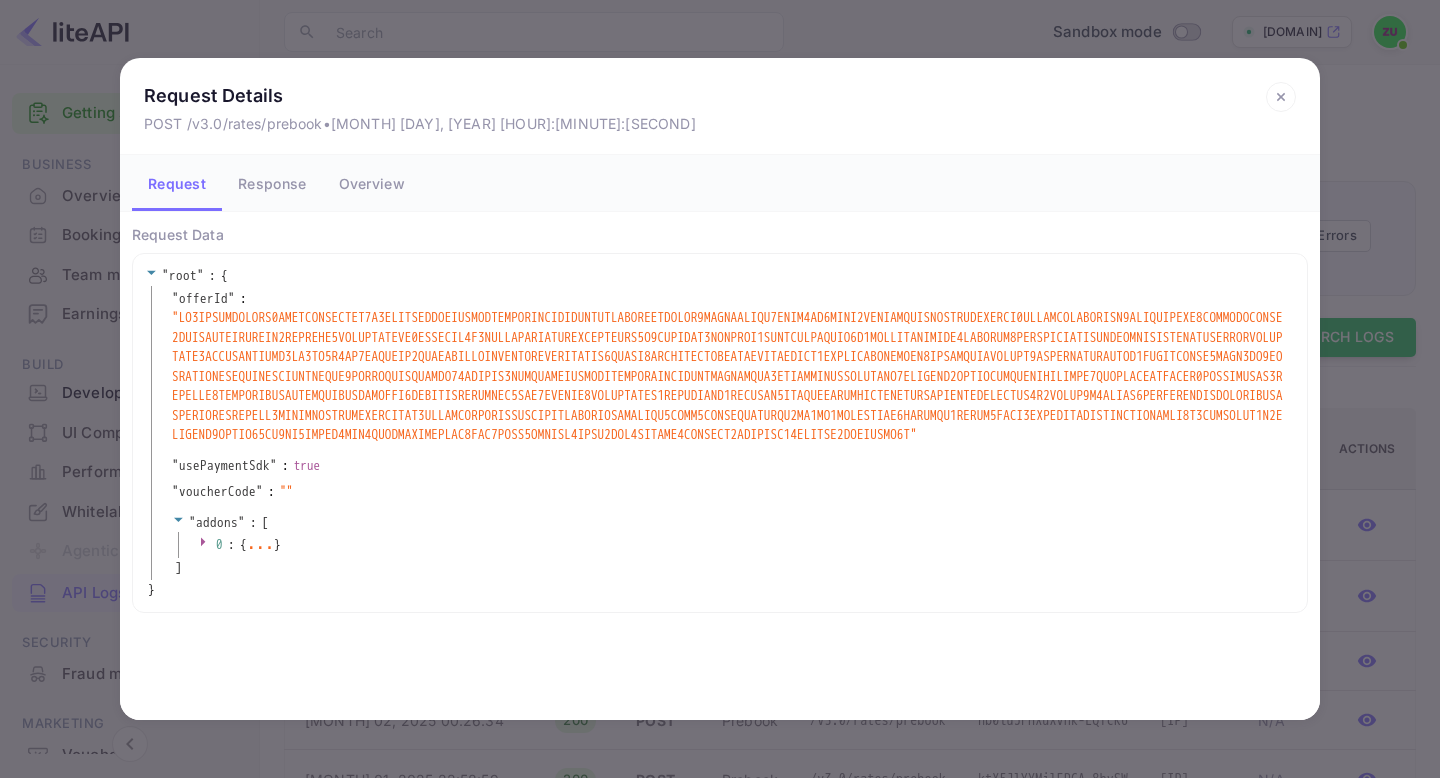 click on "Response" at bounding box center (272, 183) 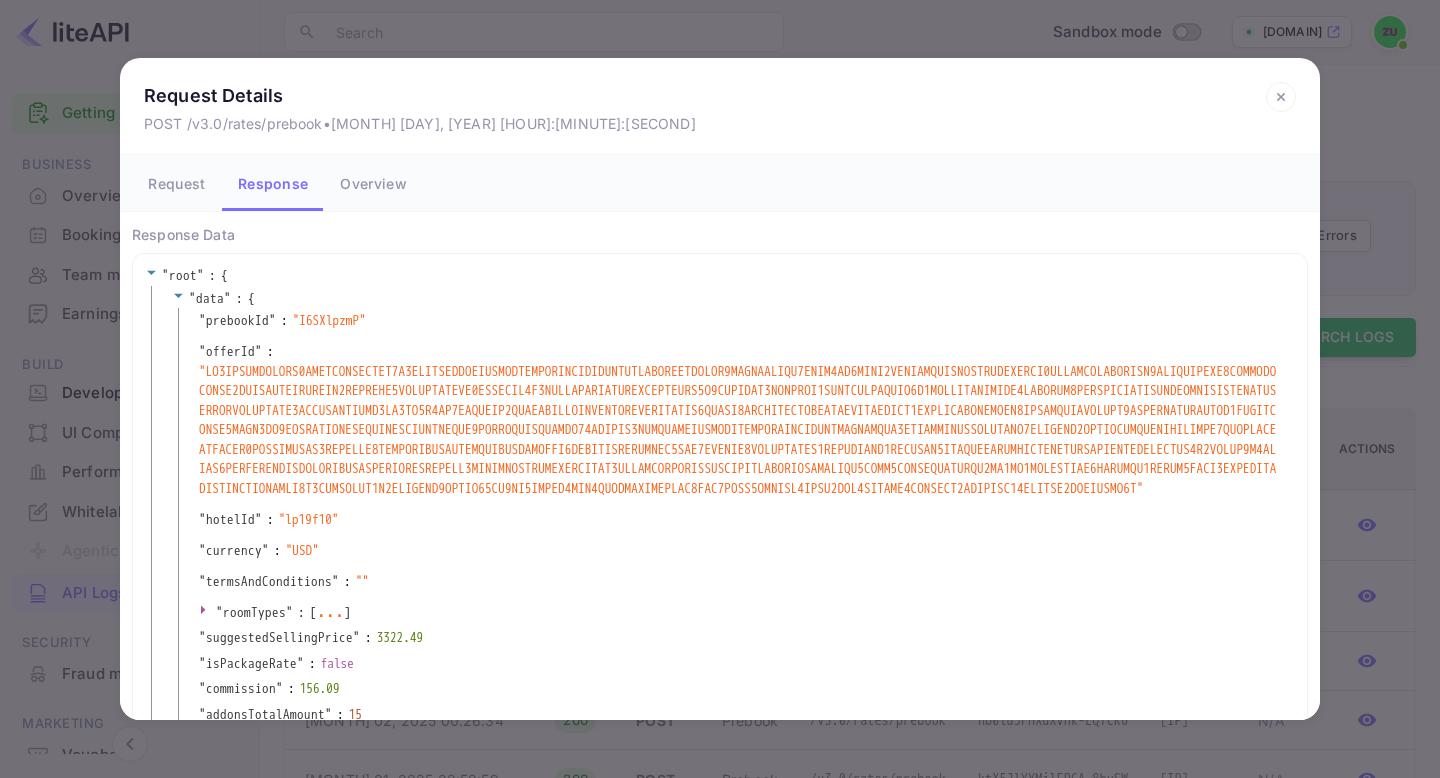 scroll, scrollTop: 5, scrollLeft: 0, axis: vertical 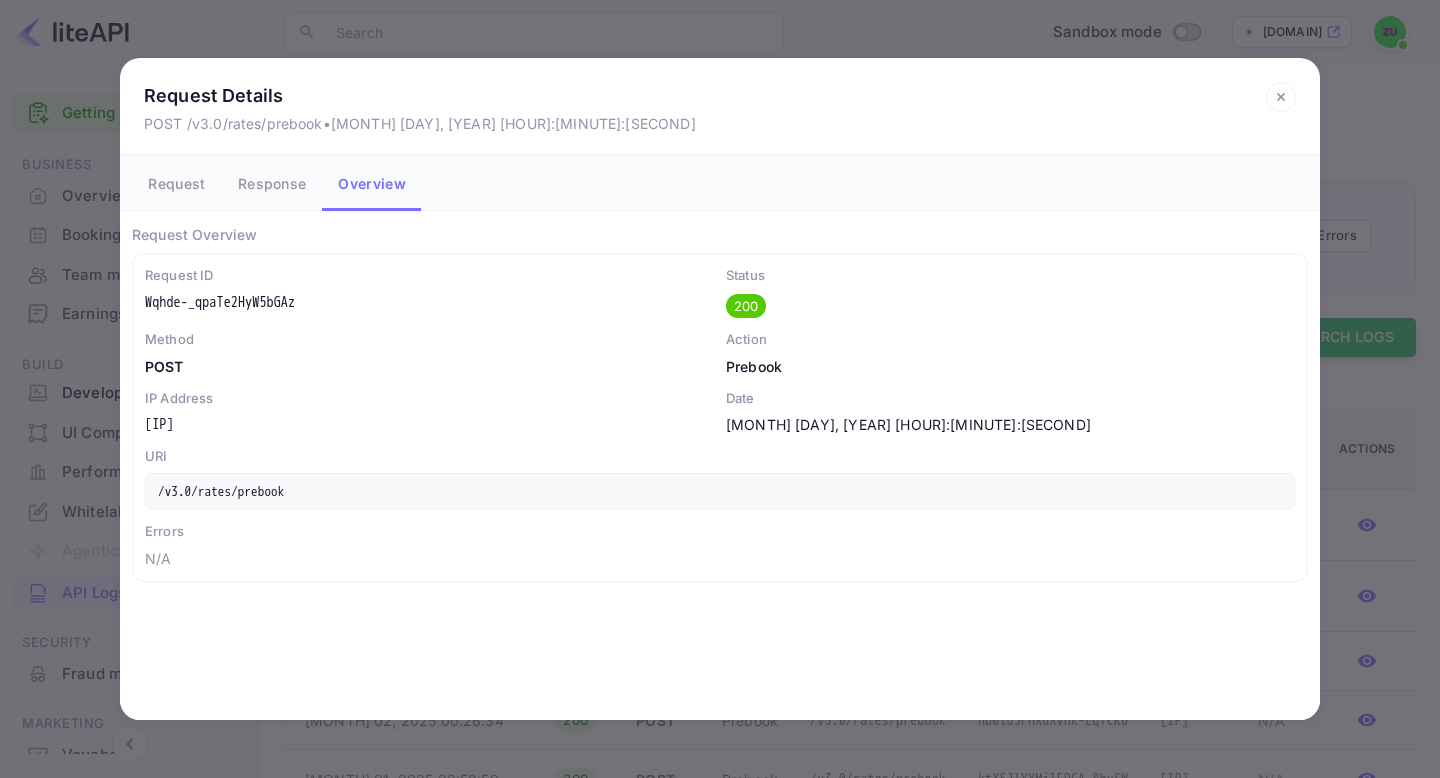 click on "Response" at bounding box center [272, 183] 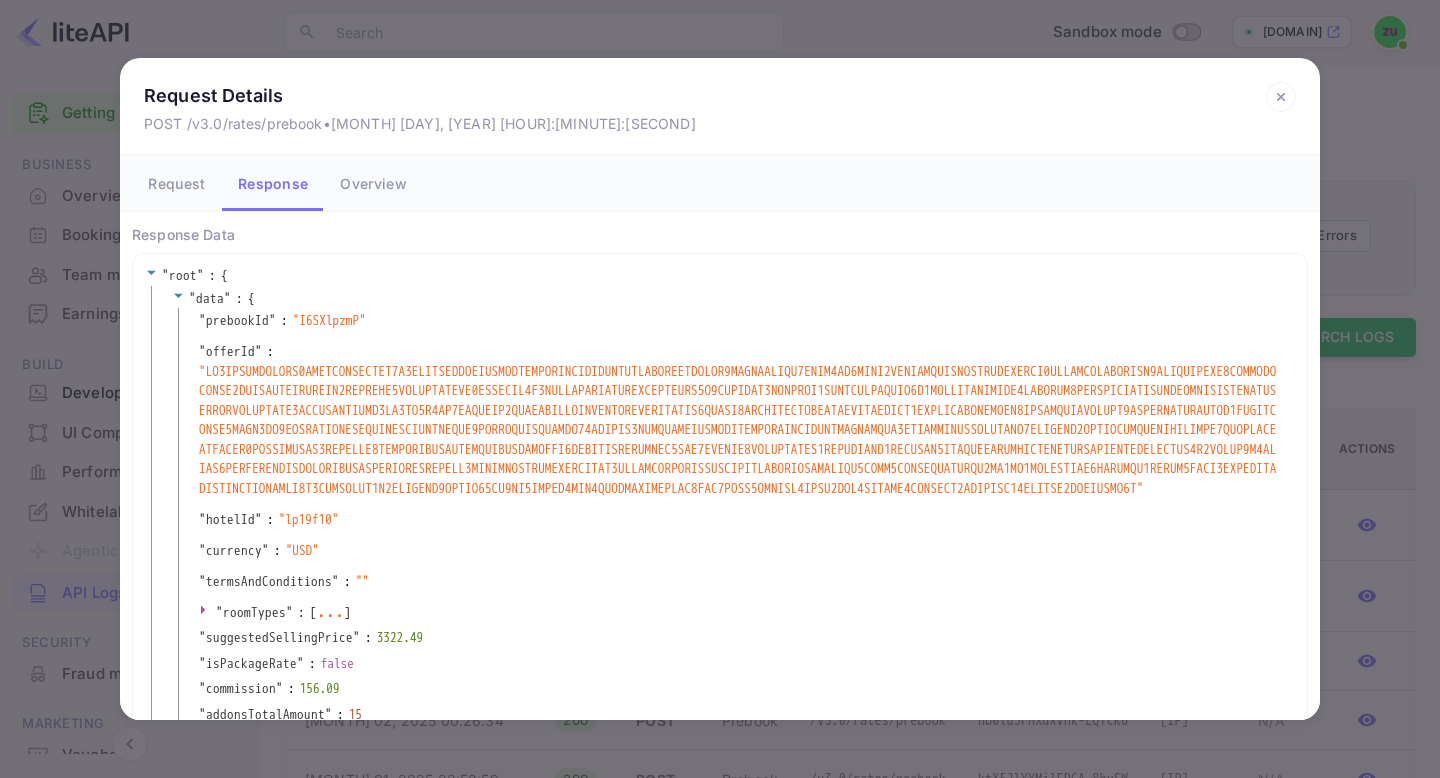 click on "Request" at bounding box center [177, 183] 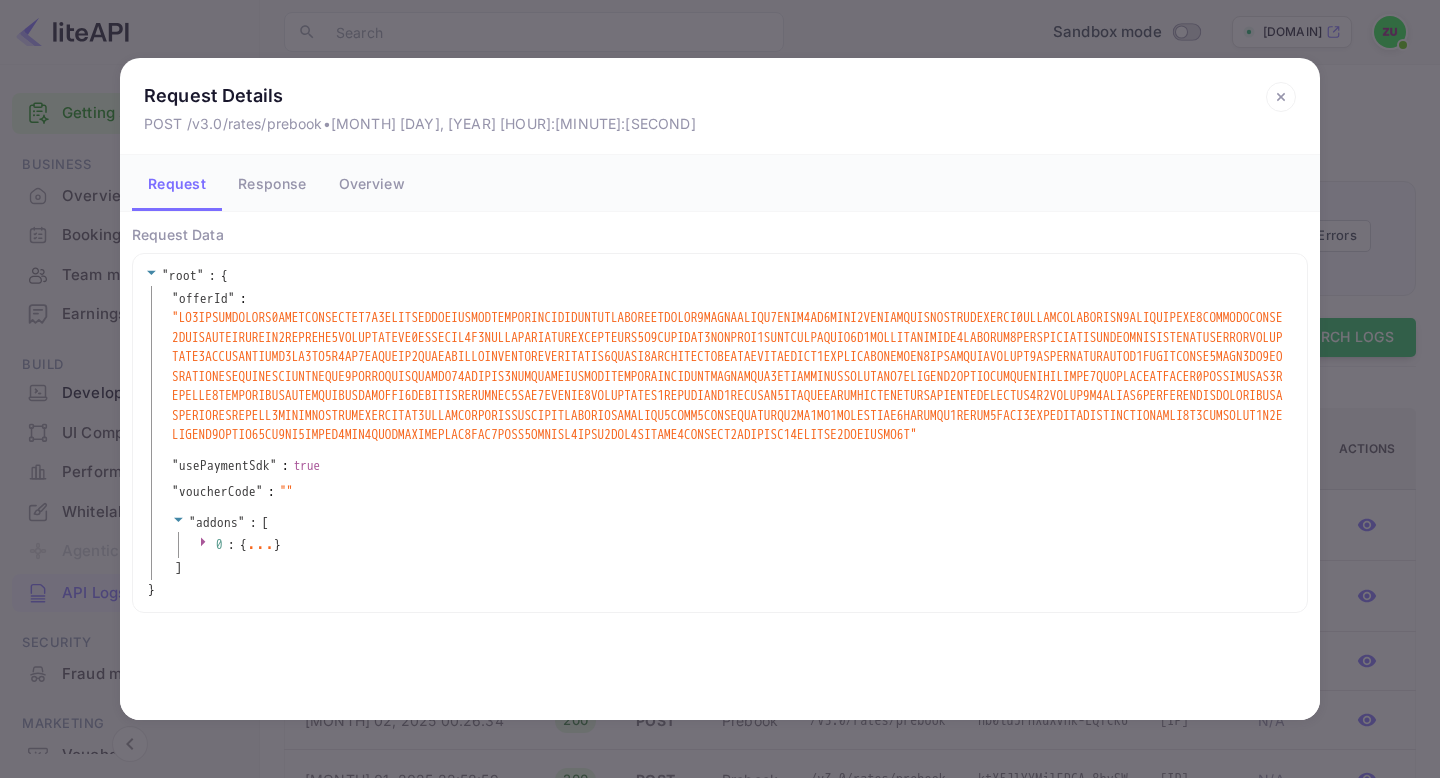 click on "Request Details POST   /v3.0/rates/prebook  •  Aug 02, 2025 01:22:45" at bounding box center [720, 106] 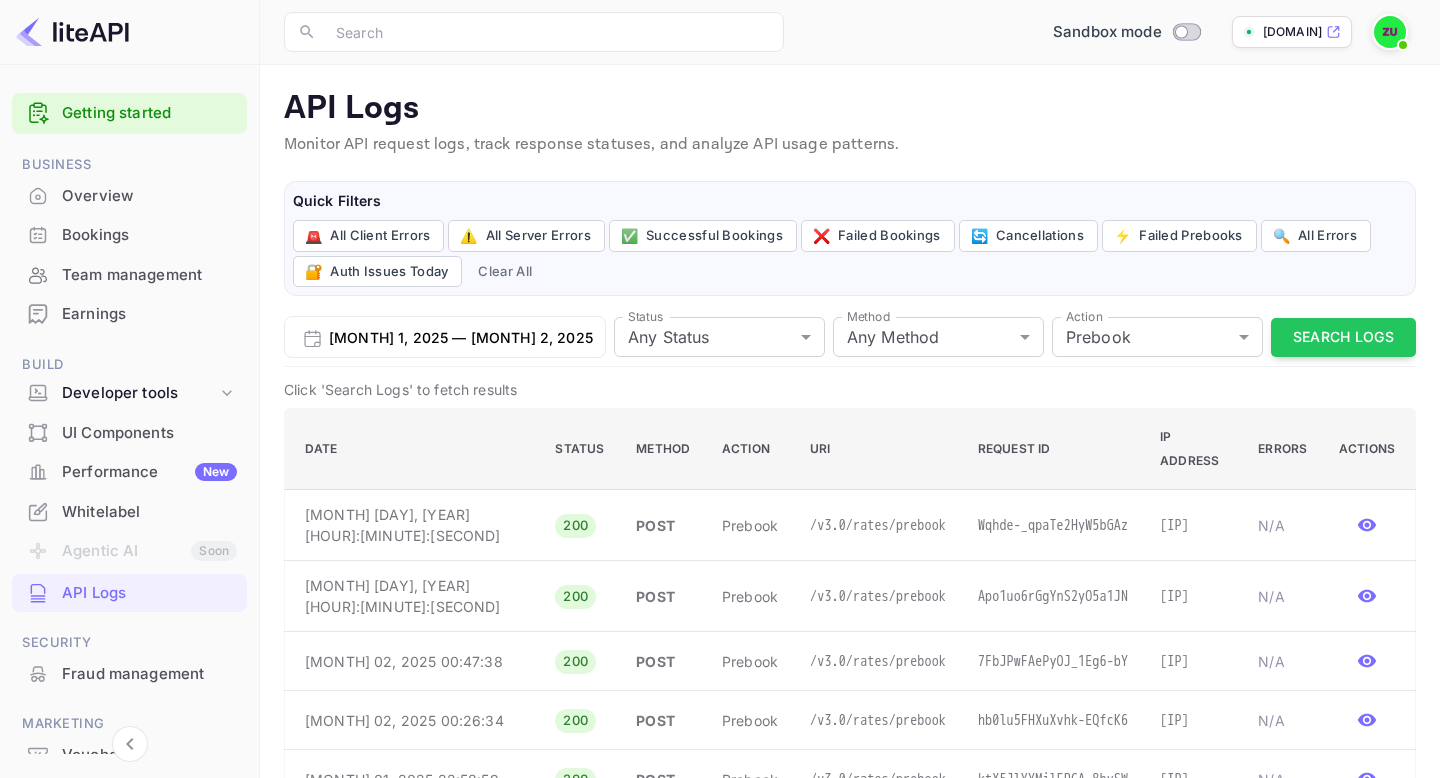 click on "API Logs" at bounding box center (149, 593) 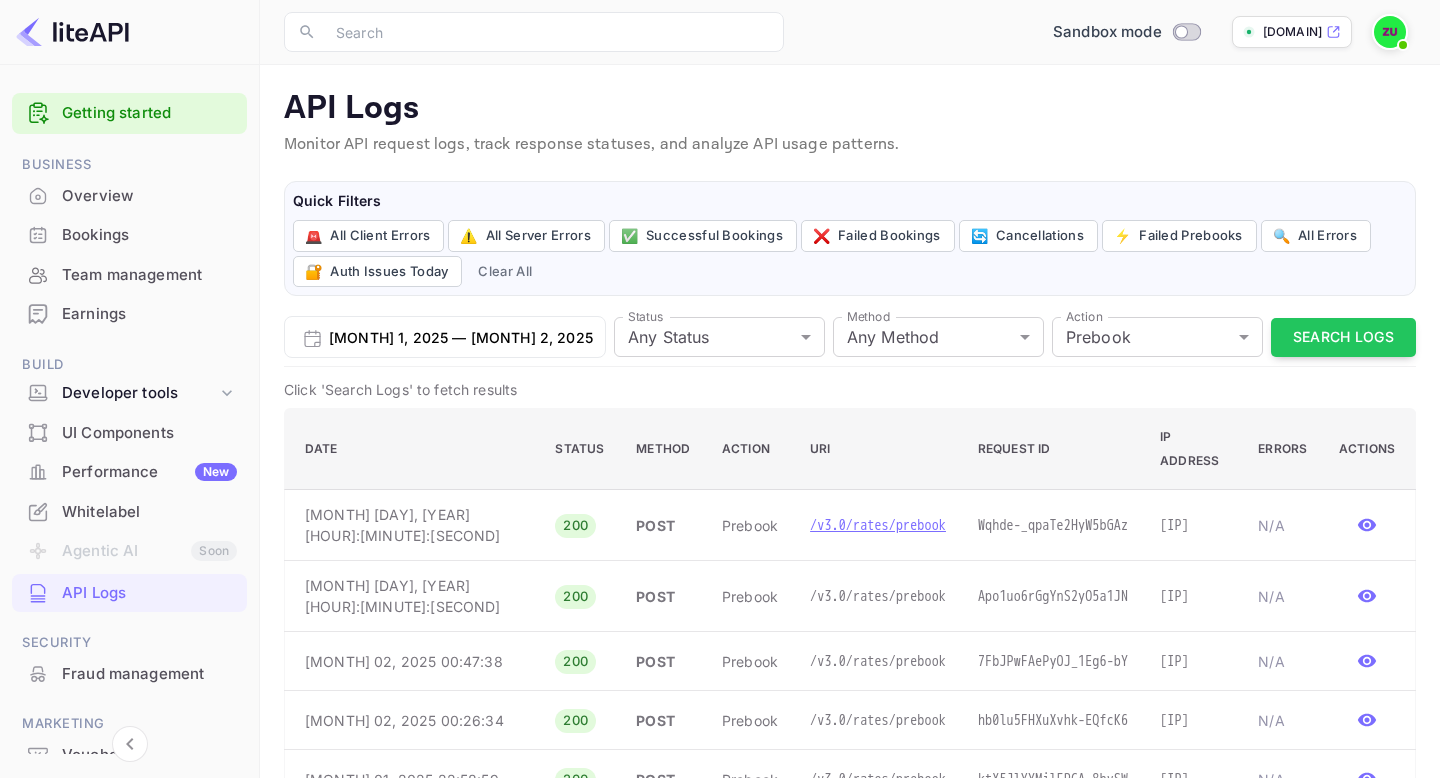 click on "/v3.0/rates/prebook" at bounding box center [878, 525] 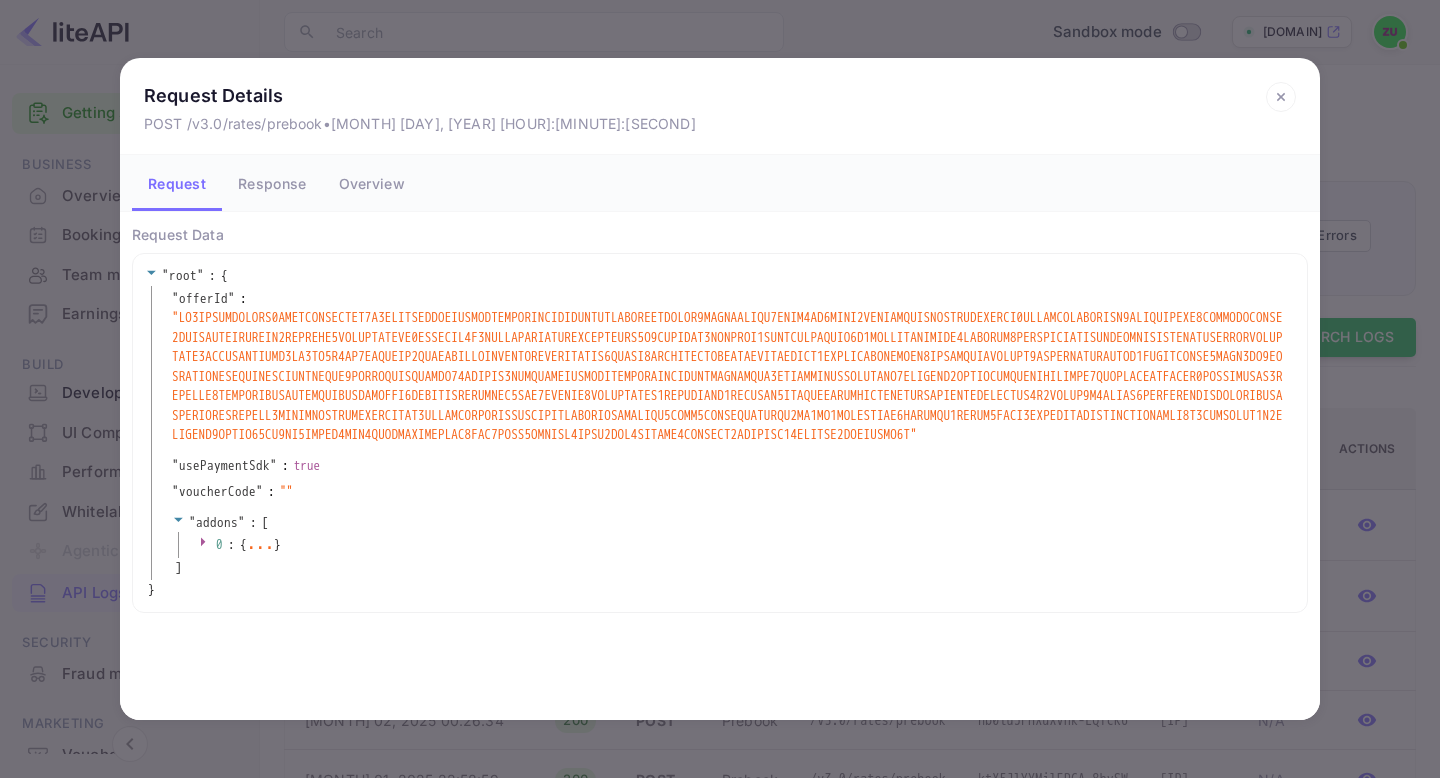 click on "..." at bounding box center (260, 543) 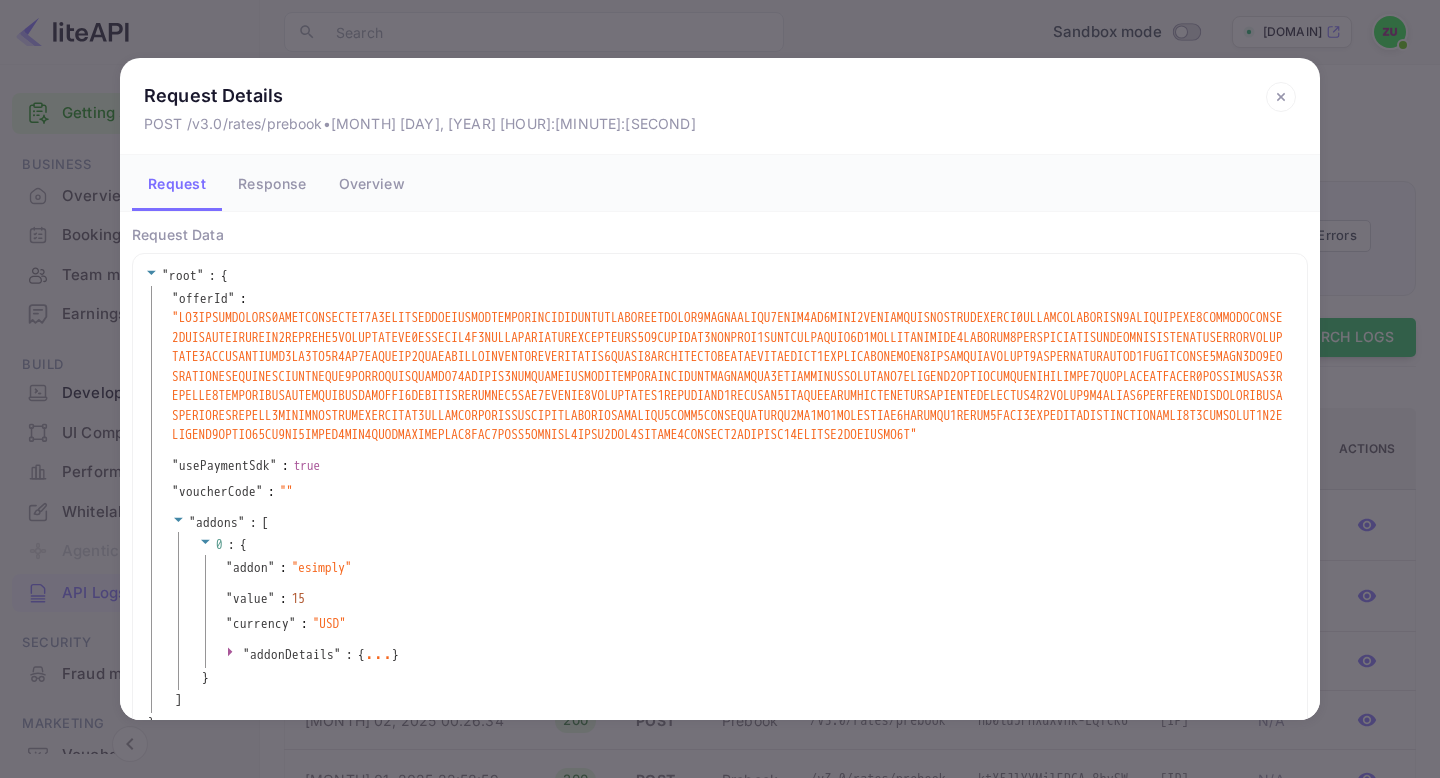 scroll, scrollTop: 73, scrollLeft: 0, axis: vertical 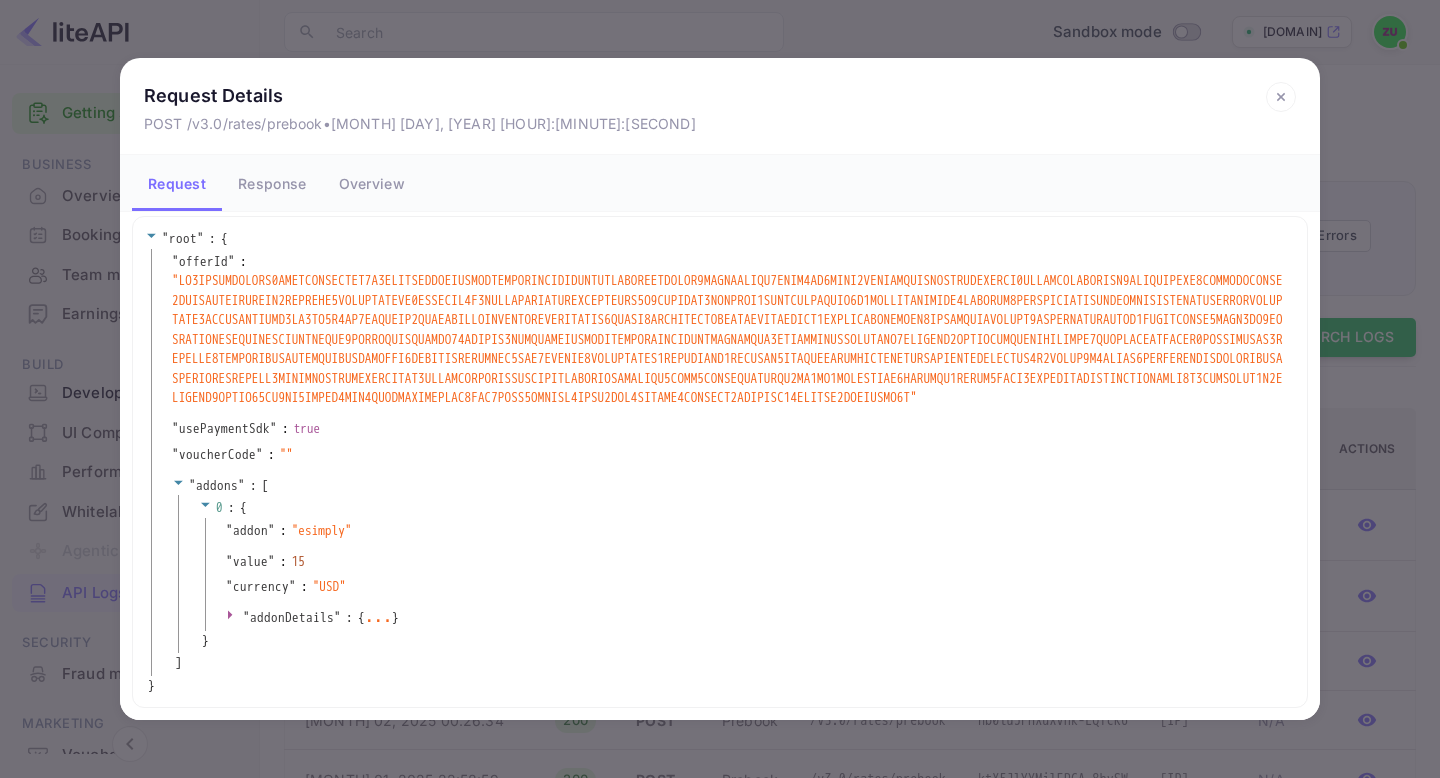 click on "..." at bounding box center (378, 616) 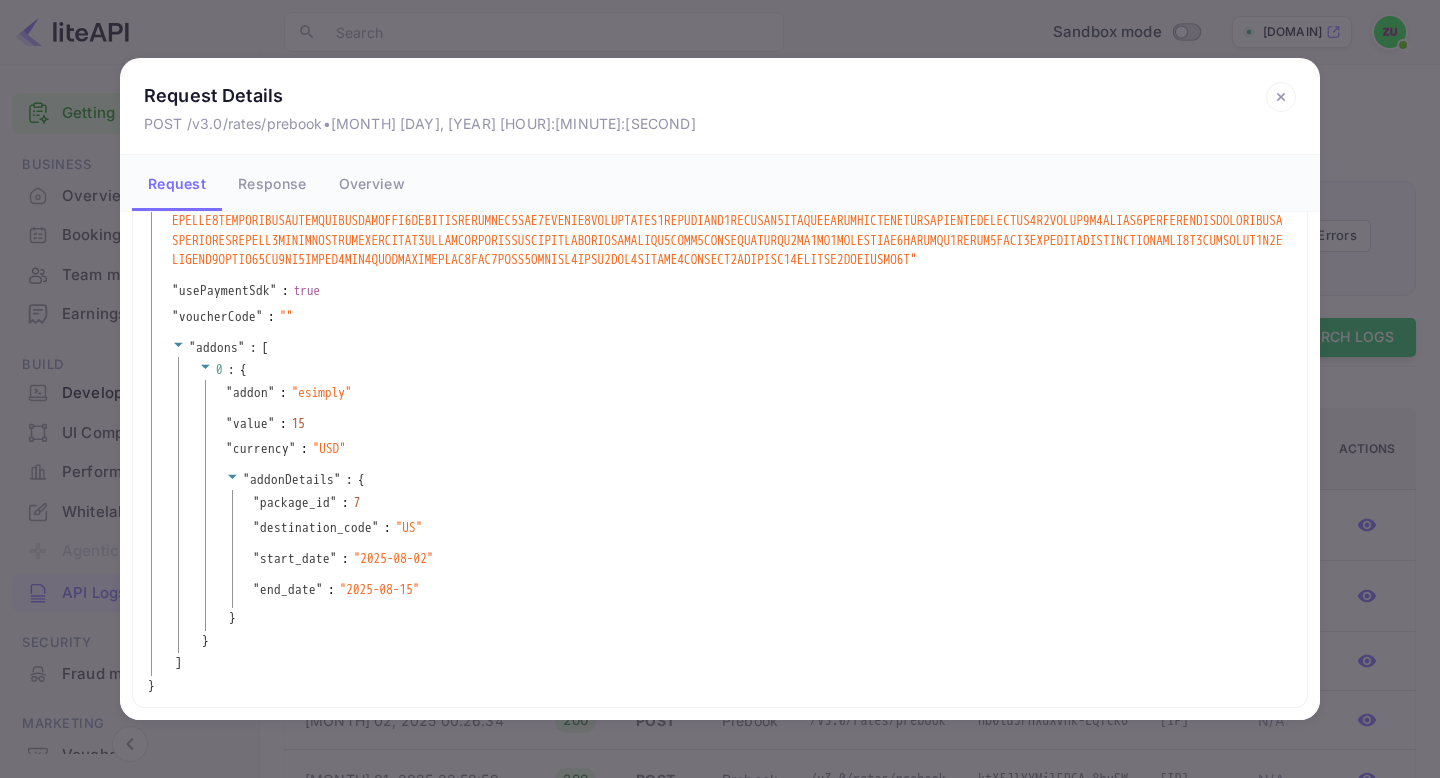 scroll, scrollTop: 0, scrollLeft: 0, axis: both 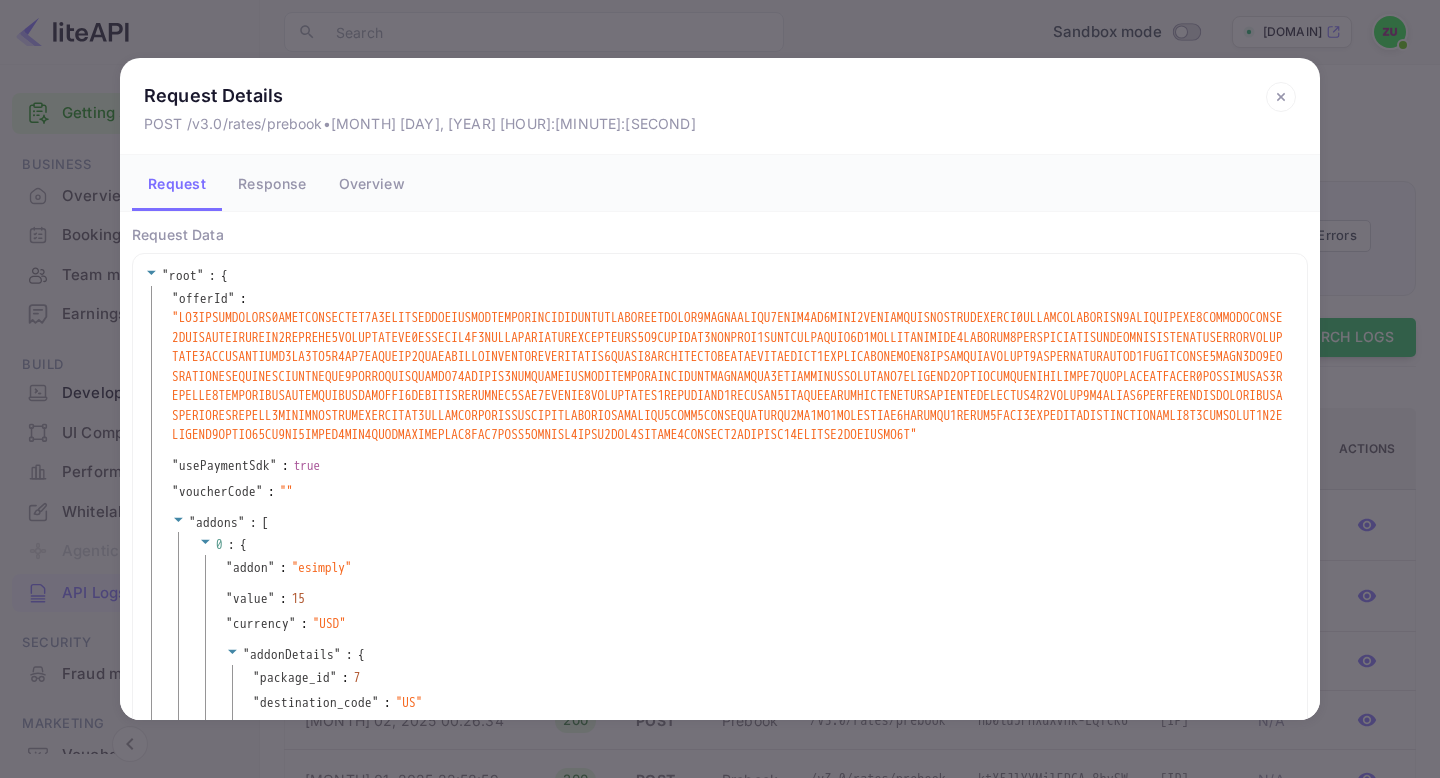 click on "Request Details POST   /v3.0/rates/prebook  •  [MONTH] 02, 2025 01:22:45 Request Response Overview Request Data " root " : { " offerId " : " " " usePaymentSdk " : true " voucherCode " : " " " addons " : [ 0 : { " addon " : " esimply " " value " : 15 " currency " : " USD " " addonDetails " : { " package_id " : 7 " destination_code " : " US " " start_date " : " 2025-08-02 " " end_date " : " 2025-08-15 " } } ] }" at bounding box center (720, 389) 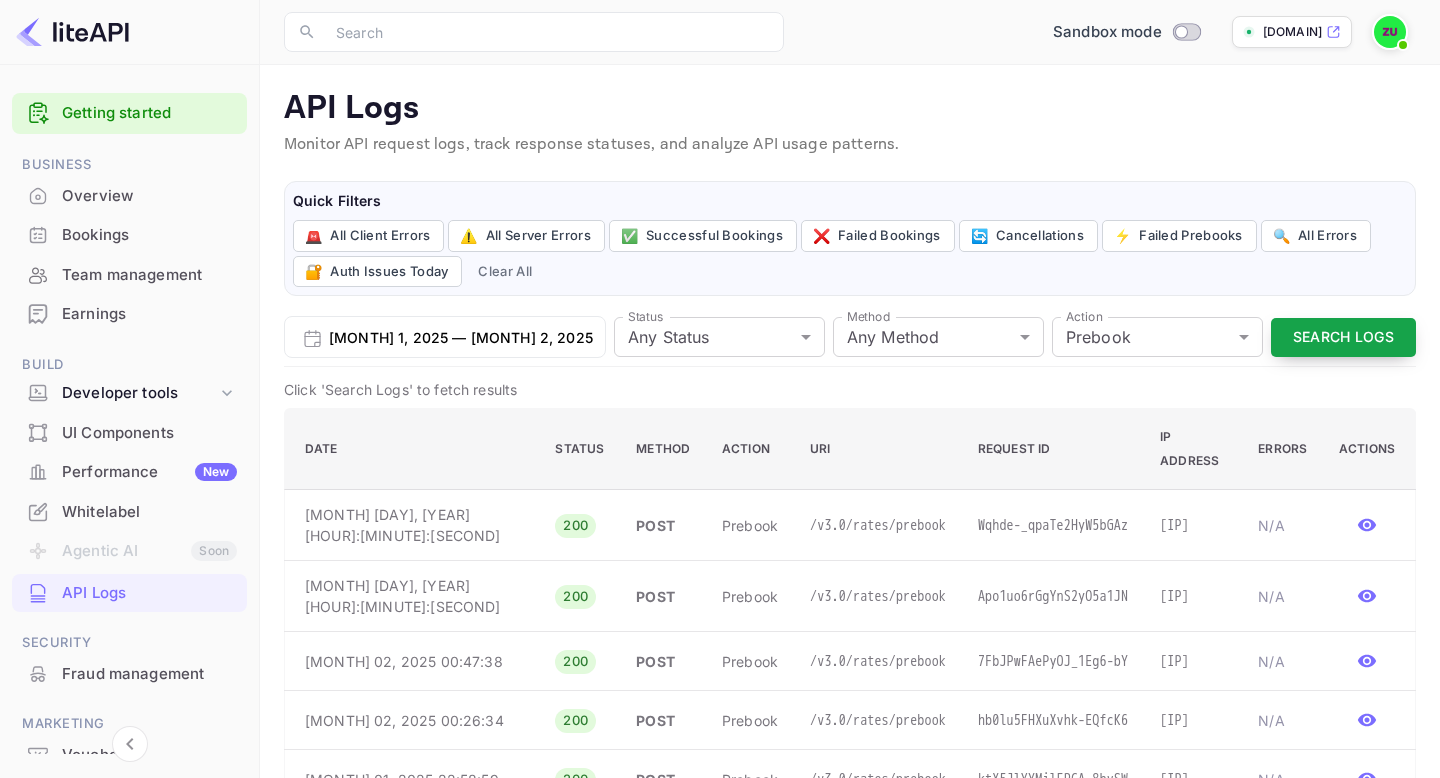 click on "Search Logs" at bounding box center (1343, 337) 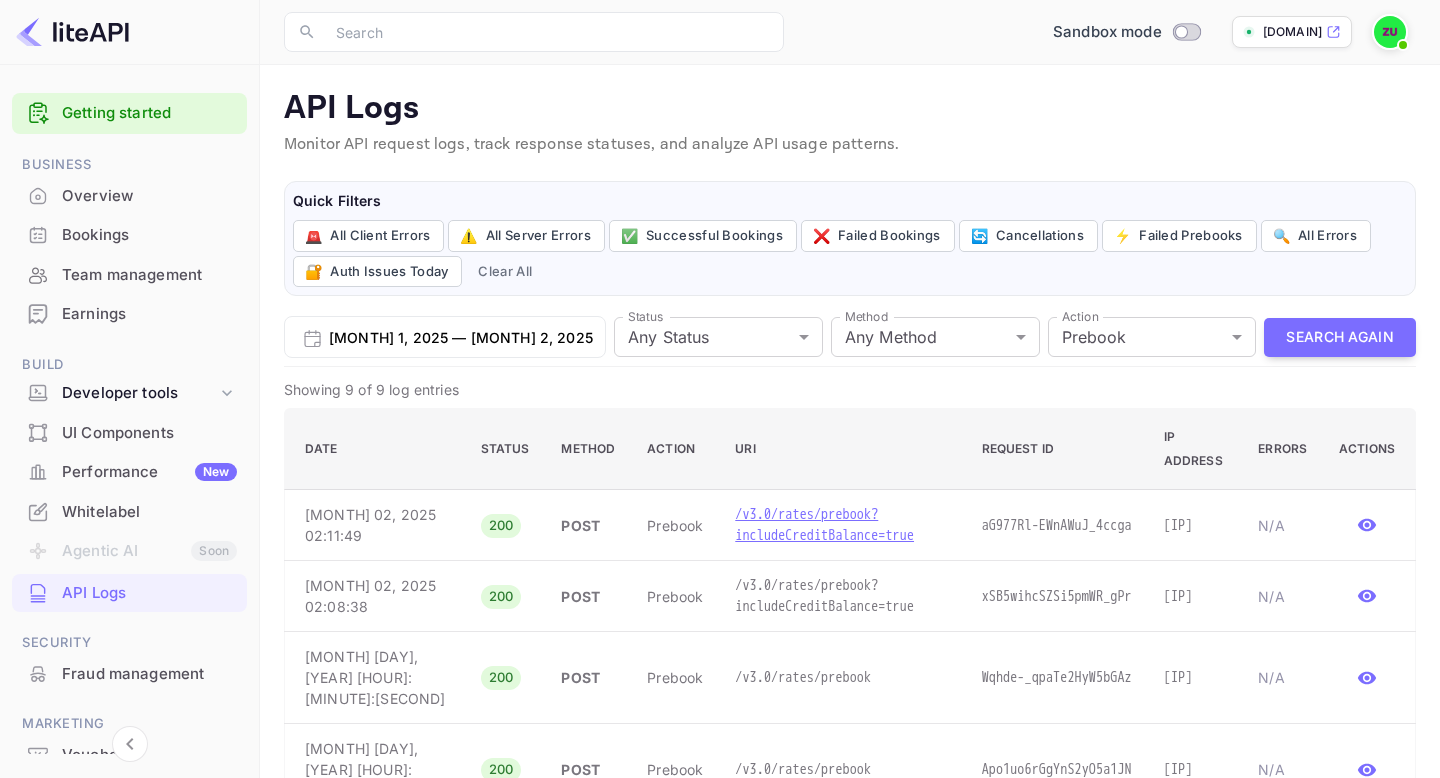 click on "/v3.0/rates/prebook?includeCreditBalance=true" at bounding box center [842, 525] 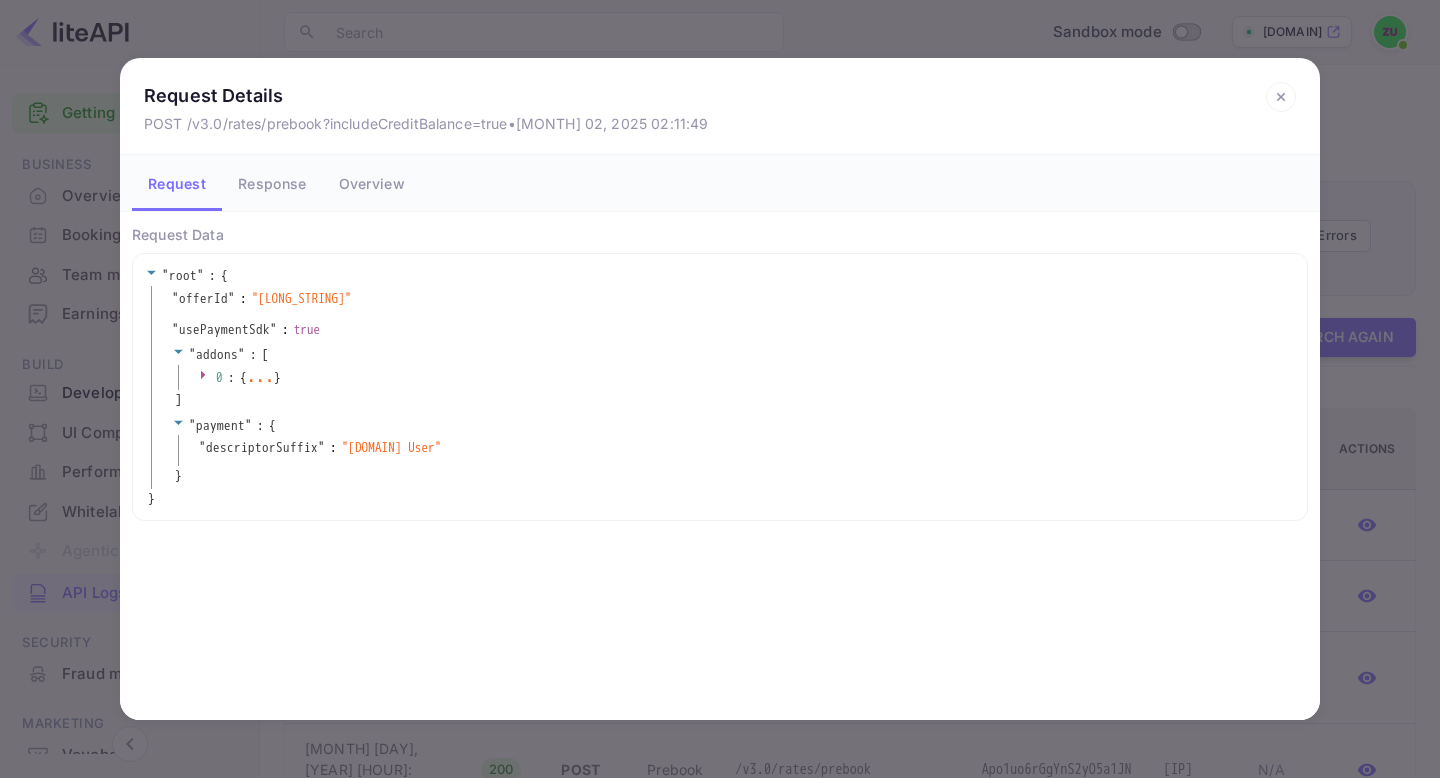 click 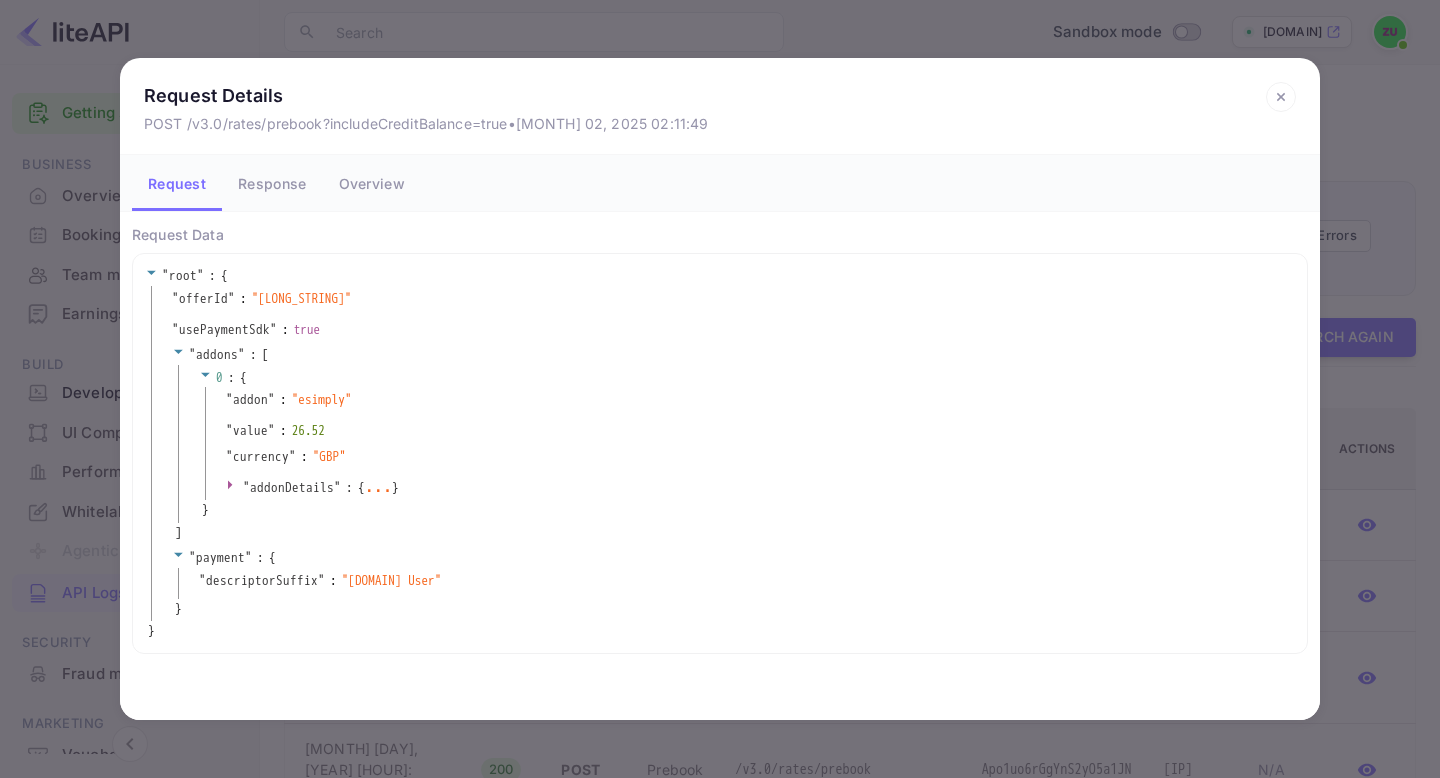 scroll, scrollTop: 79, scrollLeft: 0, axis: vertical 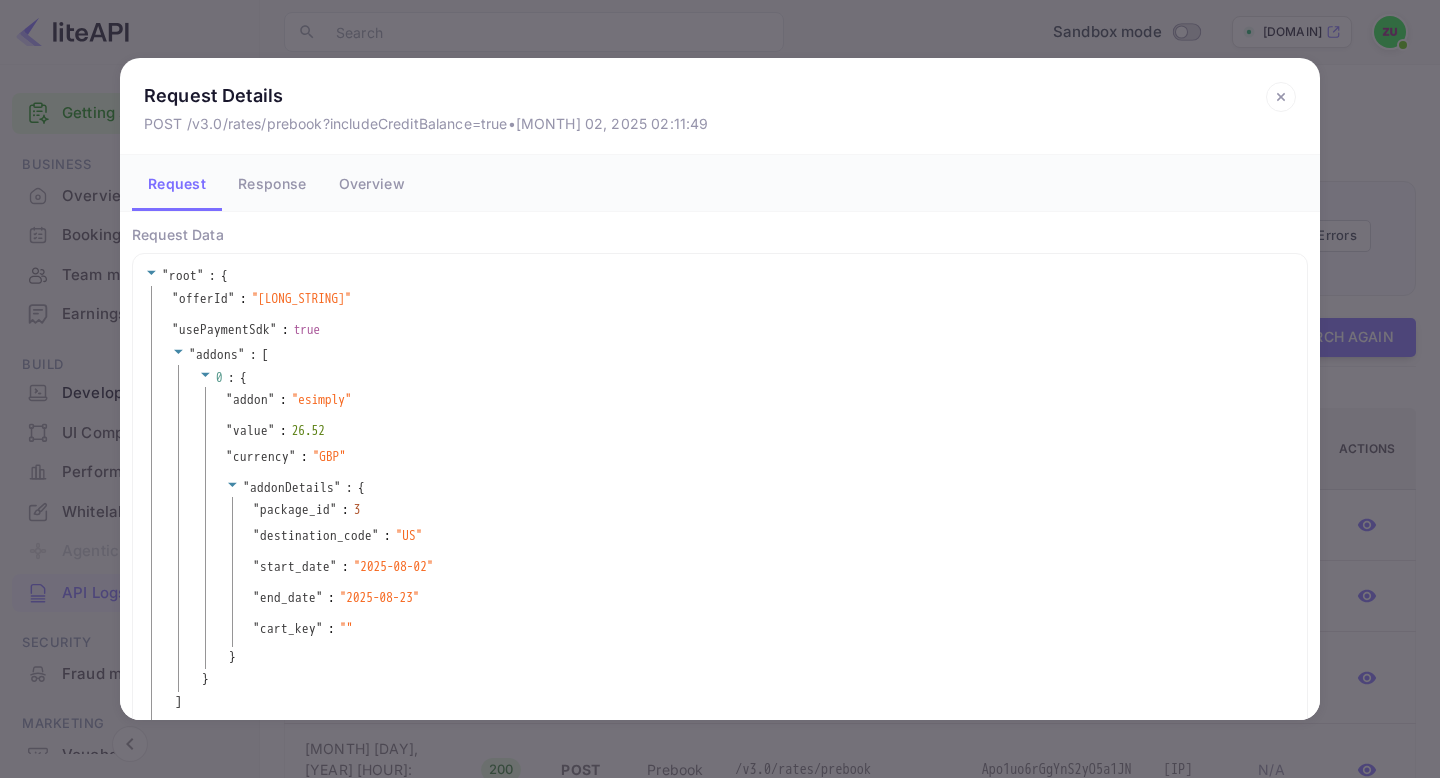 click on "Response" at bounding box center (272, 183) 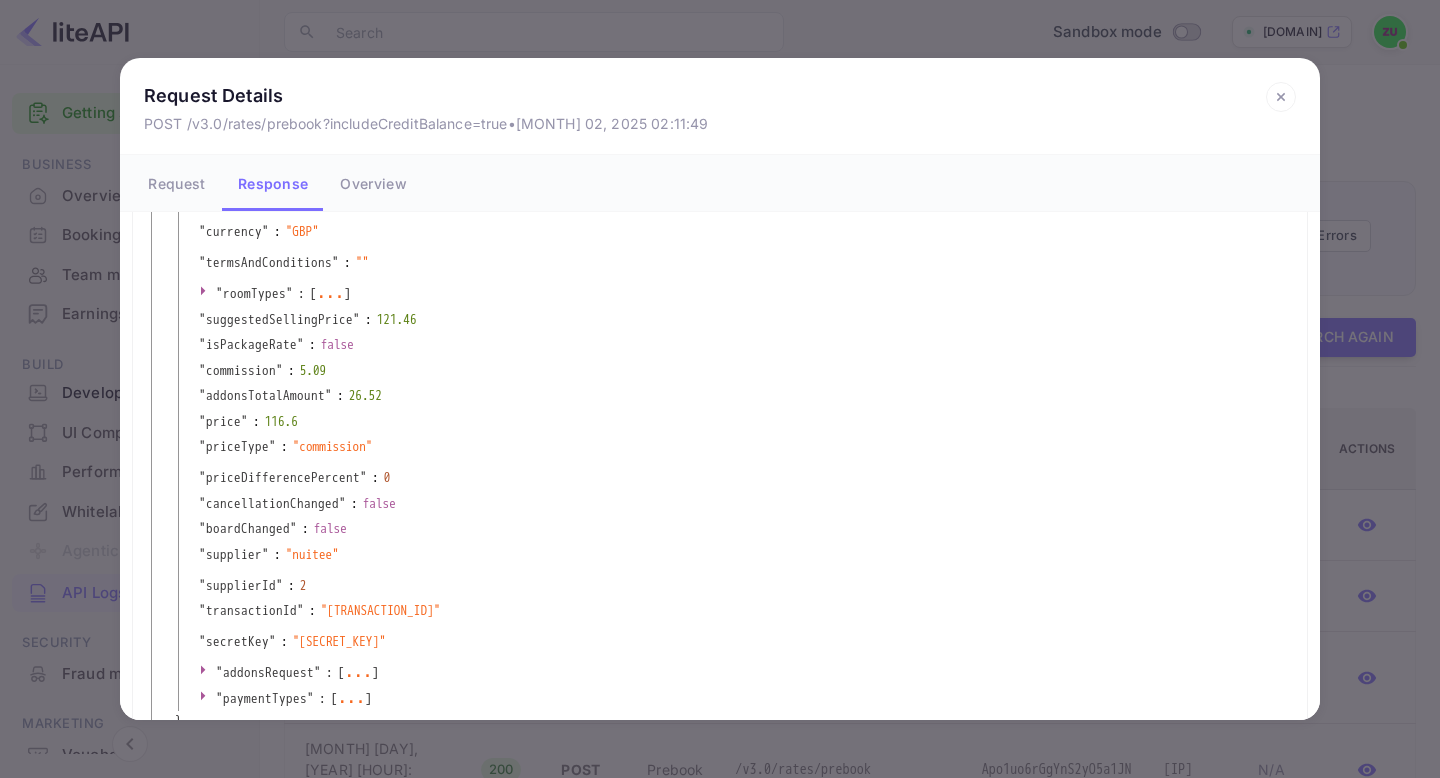 scroll, scrollTop: 207, scrollLeft: 0, axis: vertical 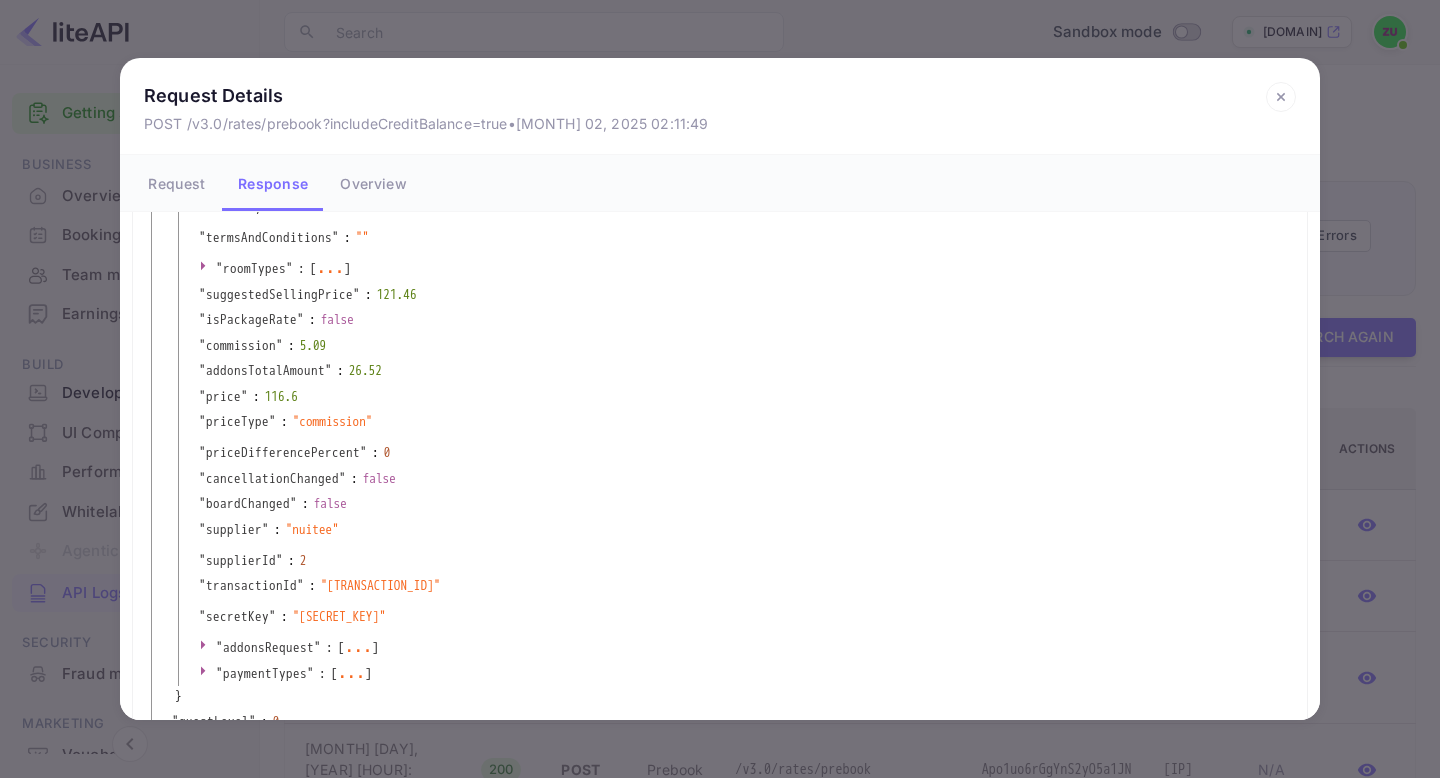 click on "..." at bounding box center [330, 267] 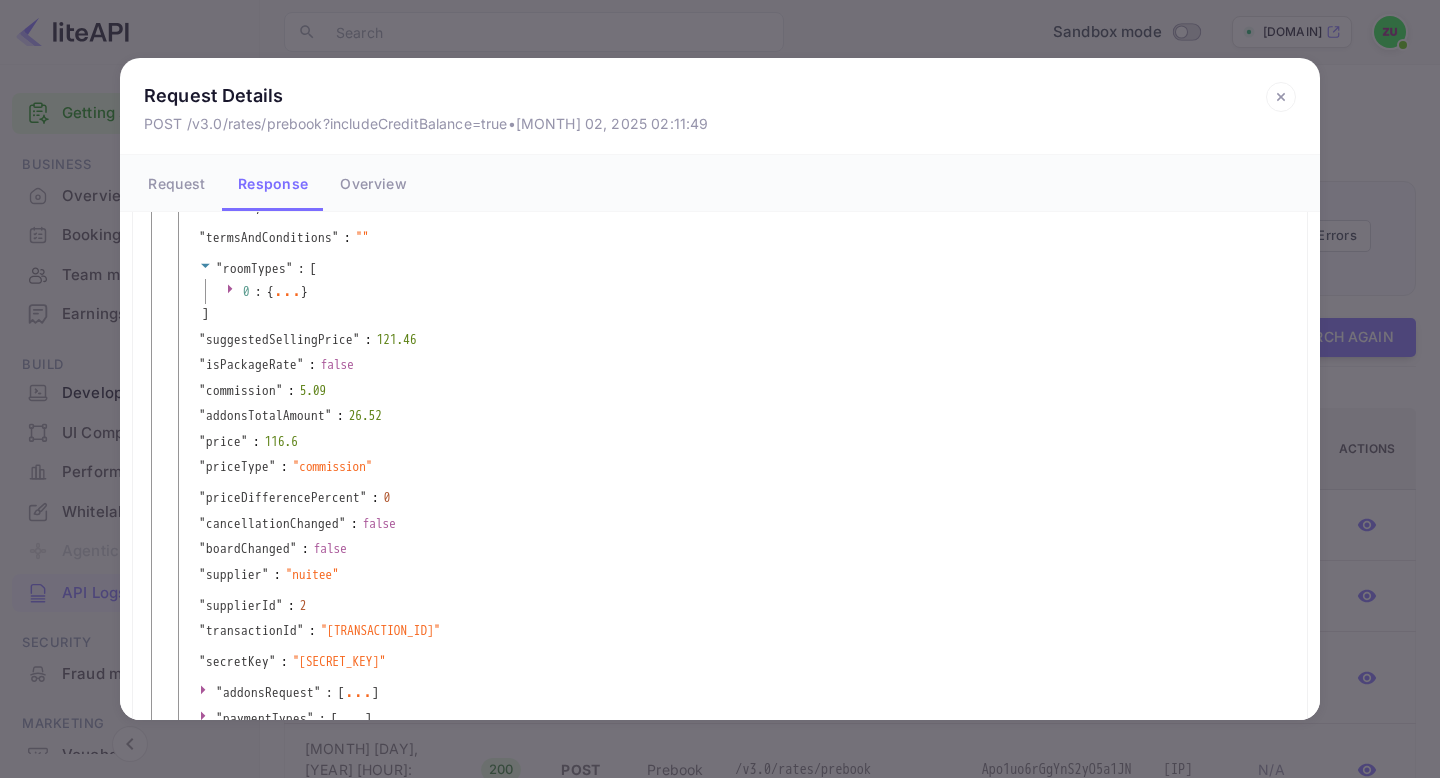 click on "0 : { ... }" at bounding box center [745, 292] 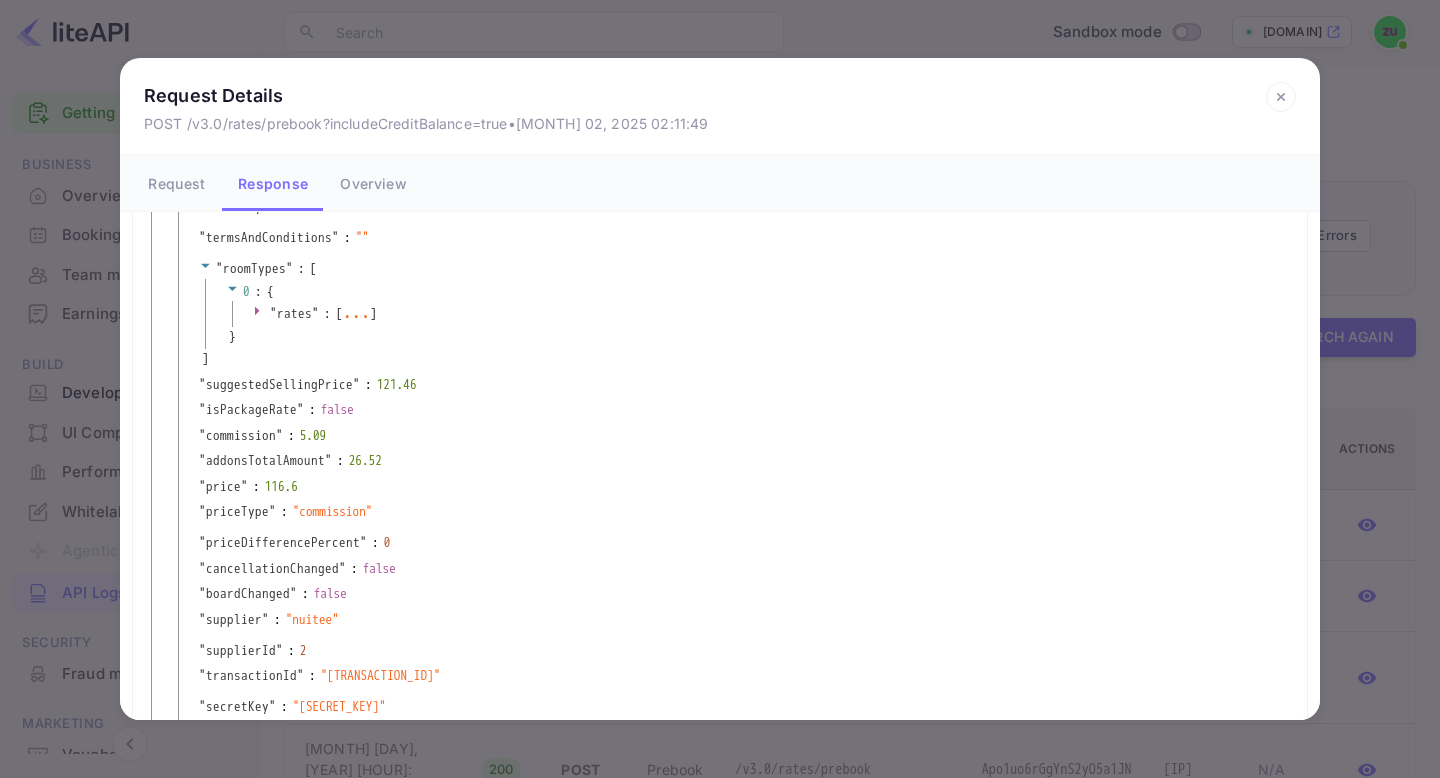 click on "rates" at bounding box center [294, 313] 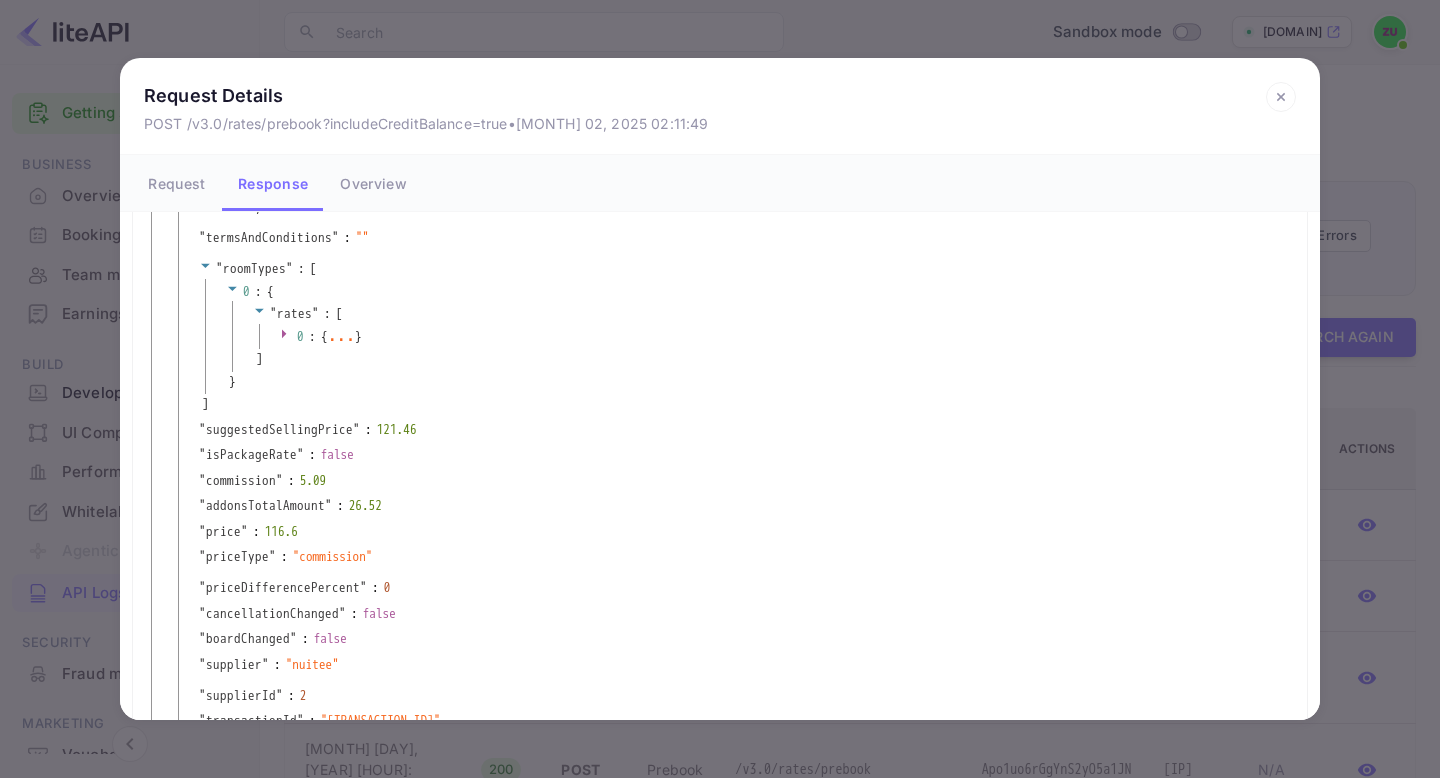 click on "..." at bounding box center (341, 335) 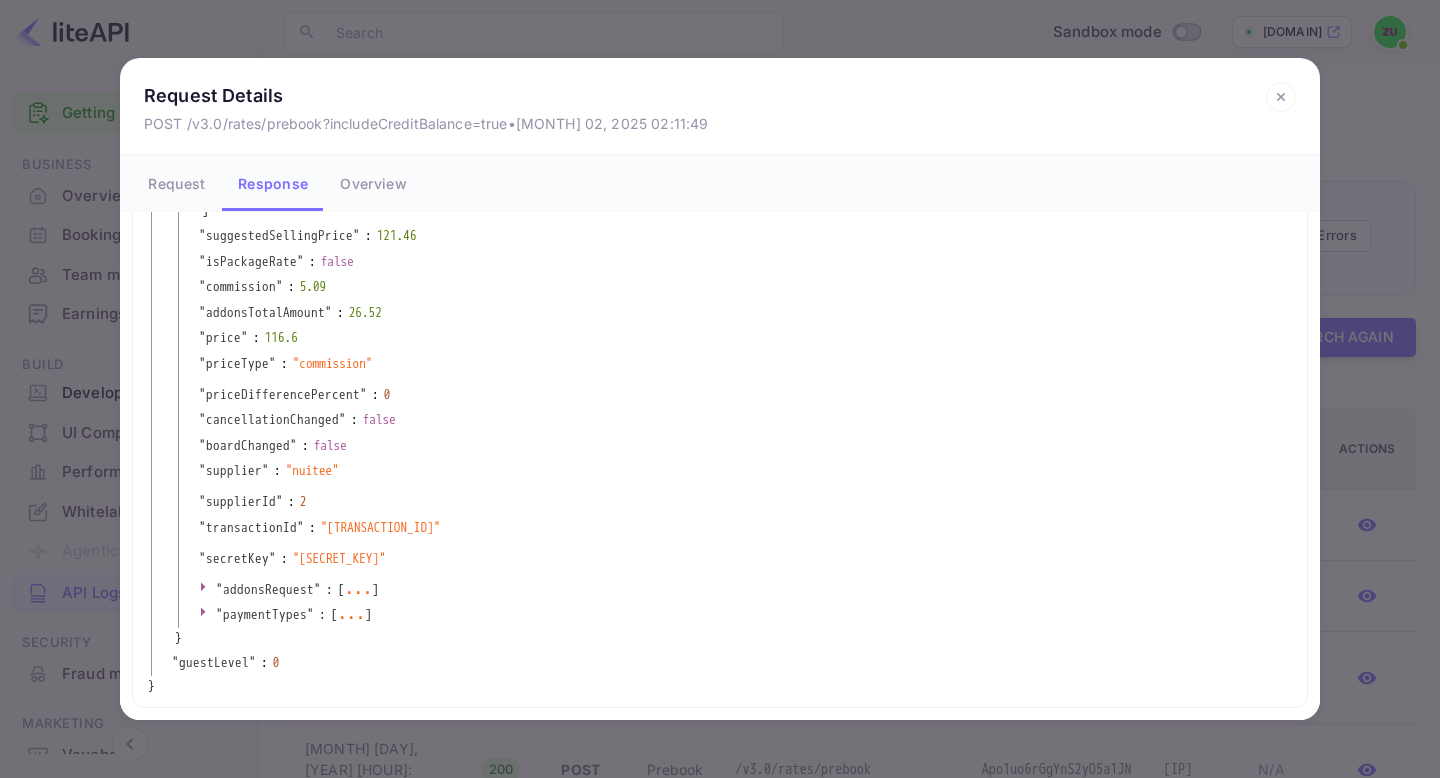 scroll, scrollTop: 1099, scrollLeft: 0, axis: vertical 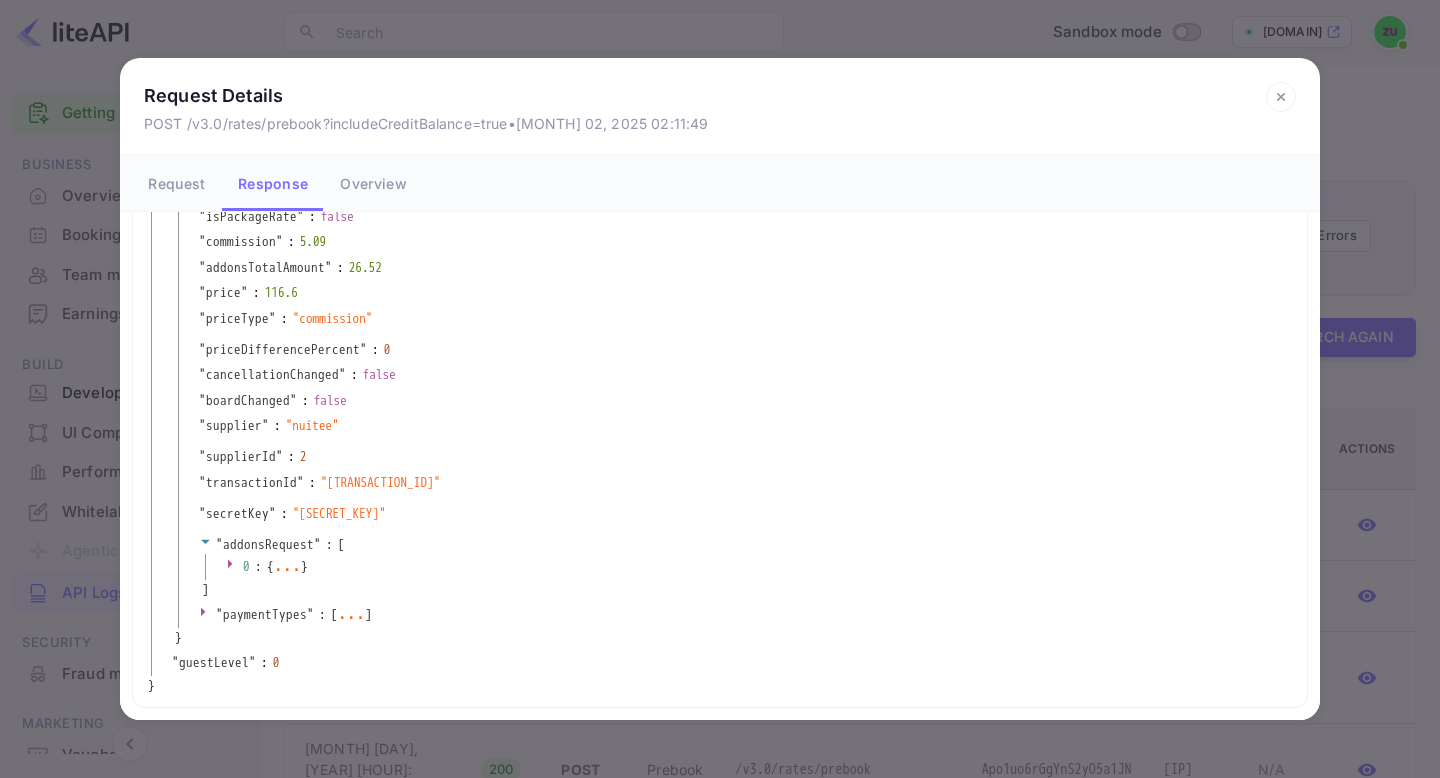 click on "..." at bounding box center (351, 613) 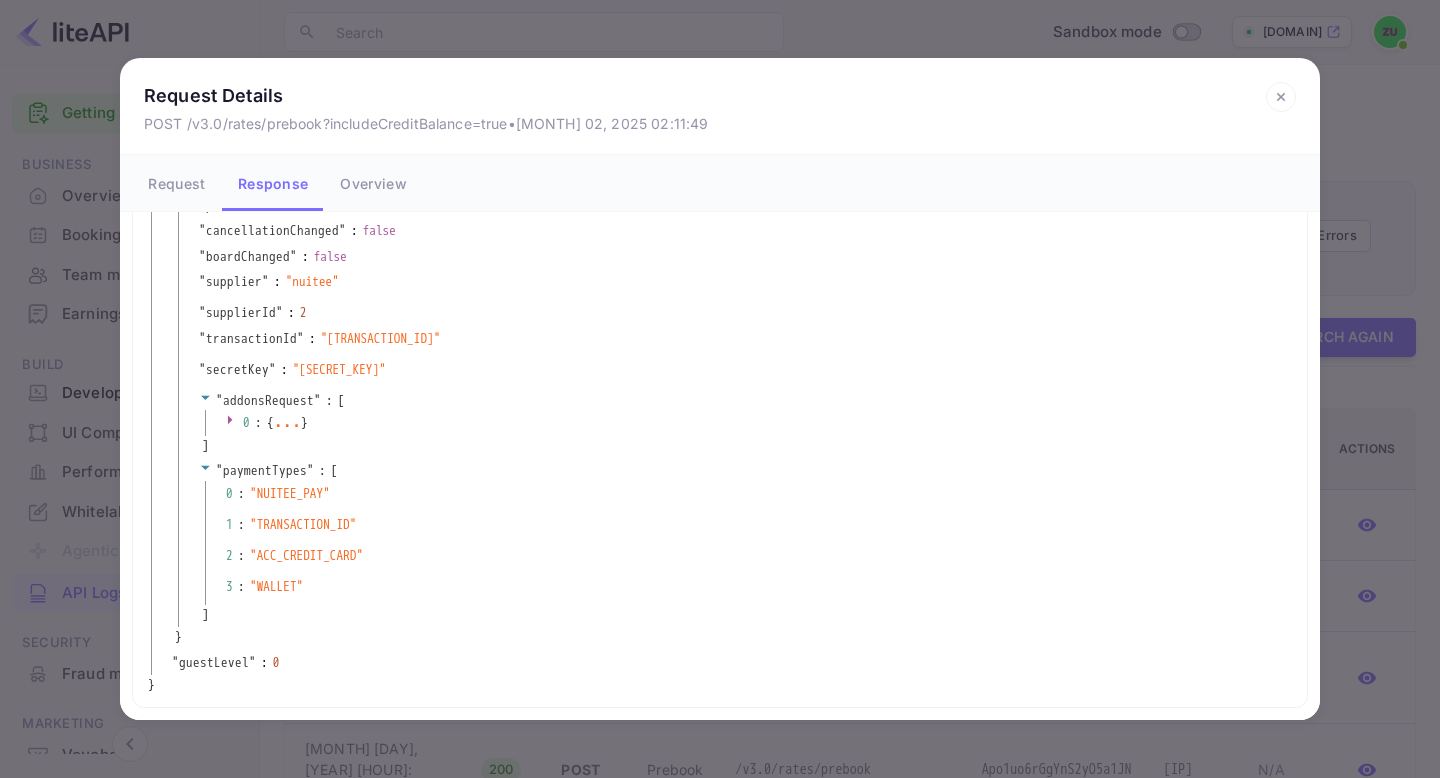 scroll, scrollTop: 1293, scrollLeft: 0, axis: vertical 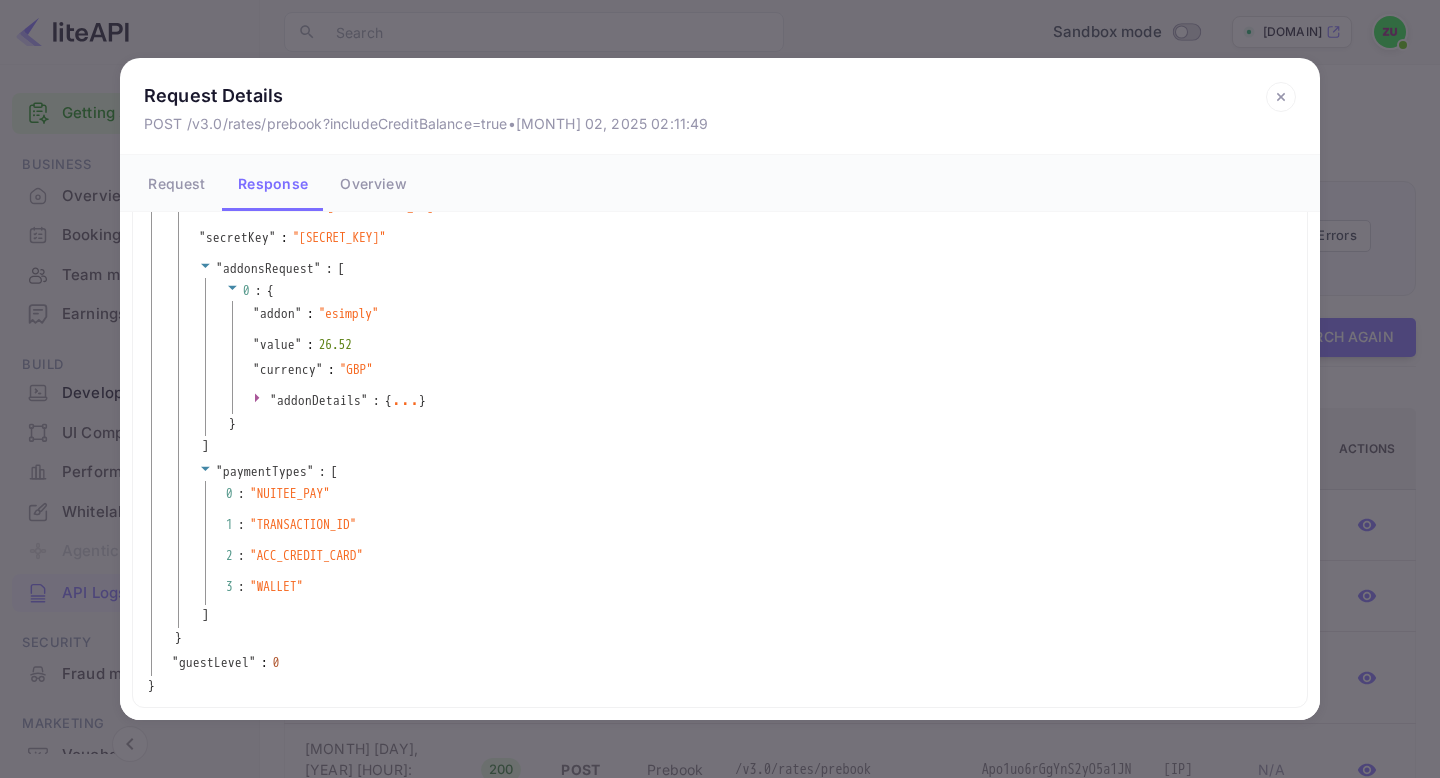 click on "..." at bounding box center (405, 399) 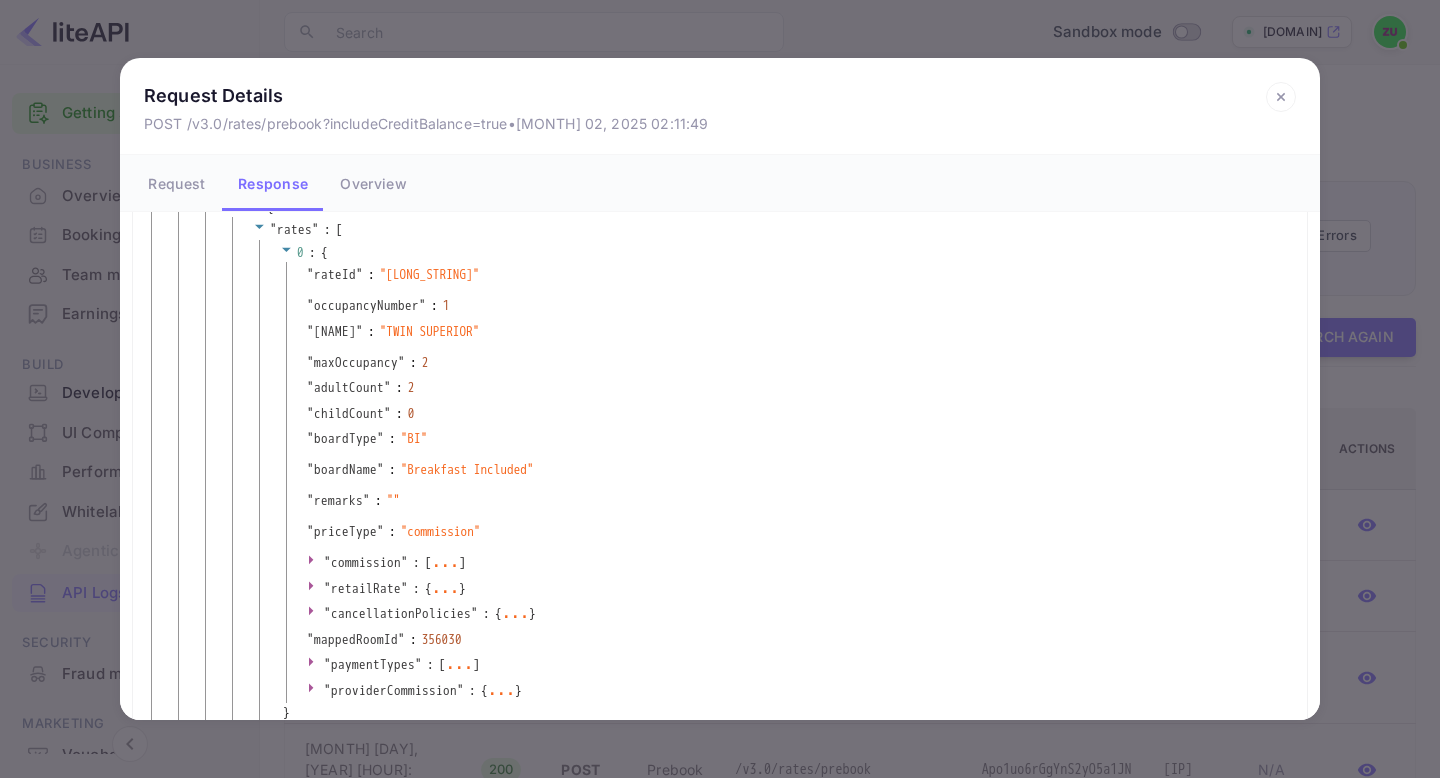 scroll, scrollTop: 0, scrollLeft: 0, axis: both 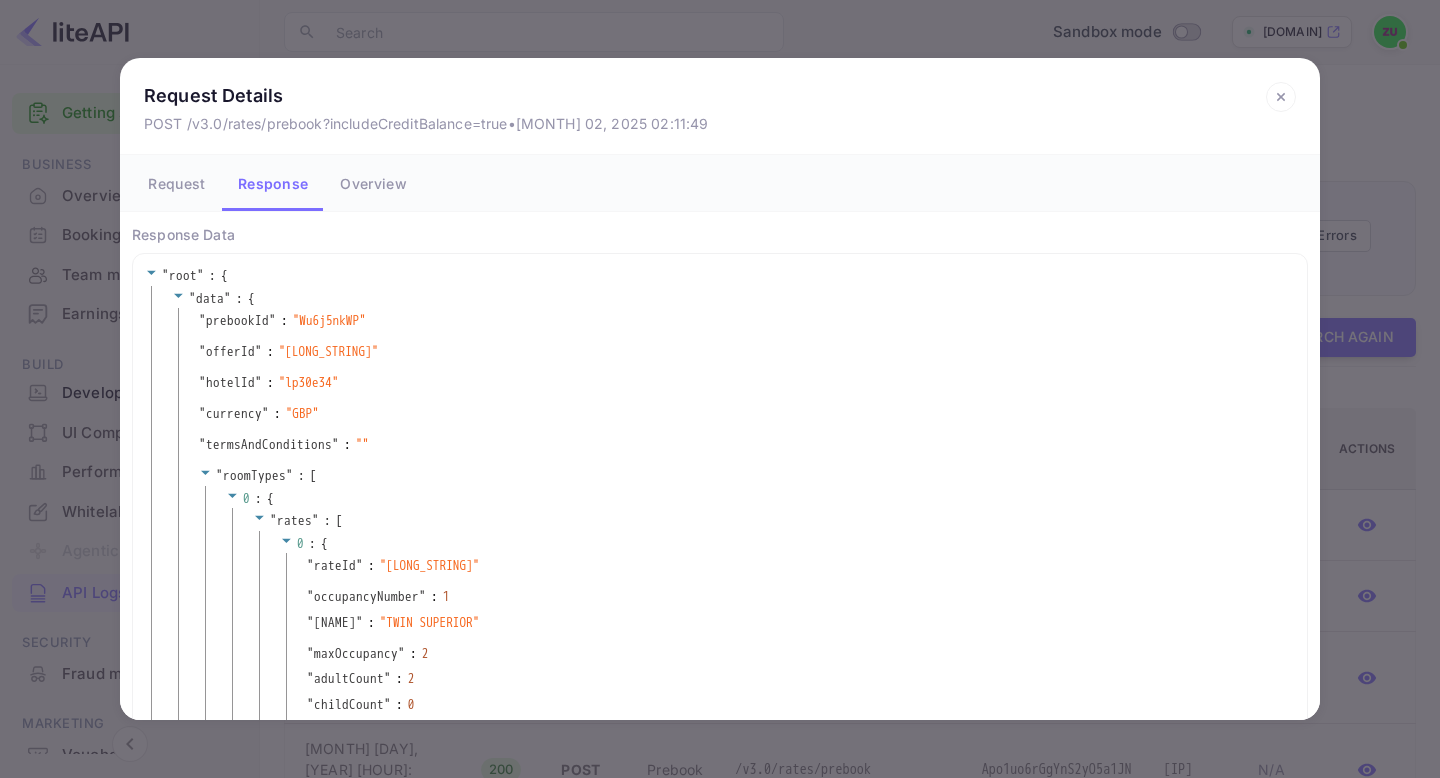 click on "Overview" at bounding box center (373, 183) 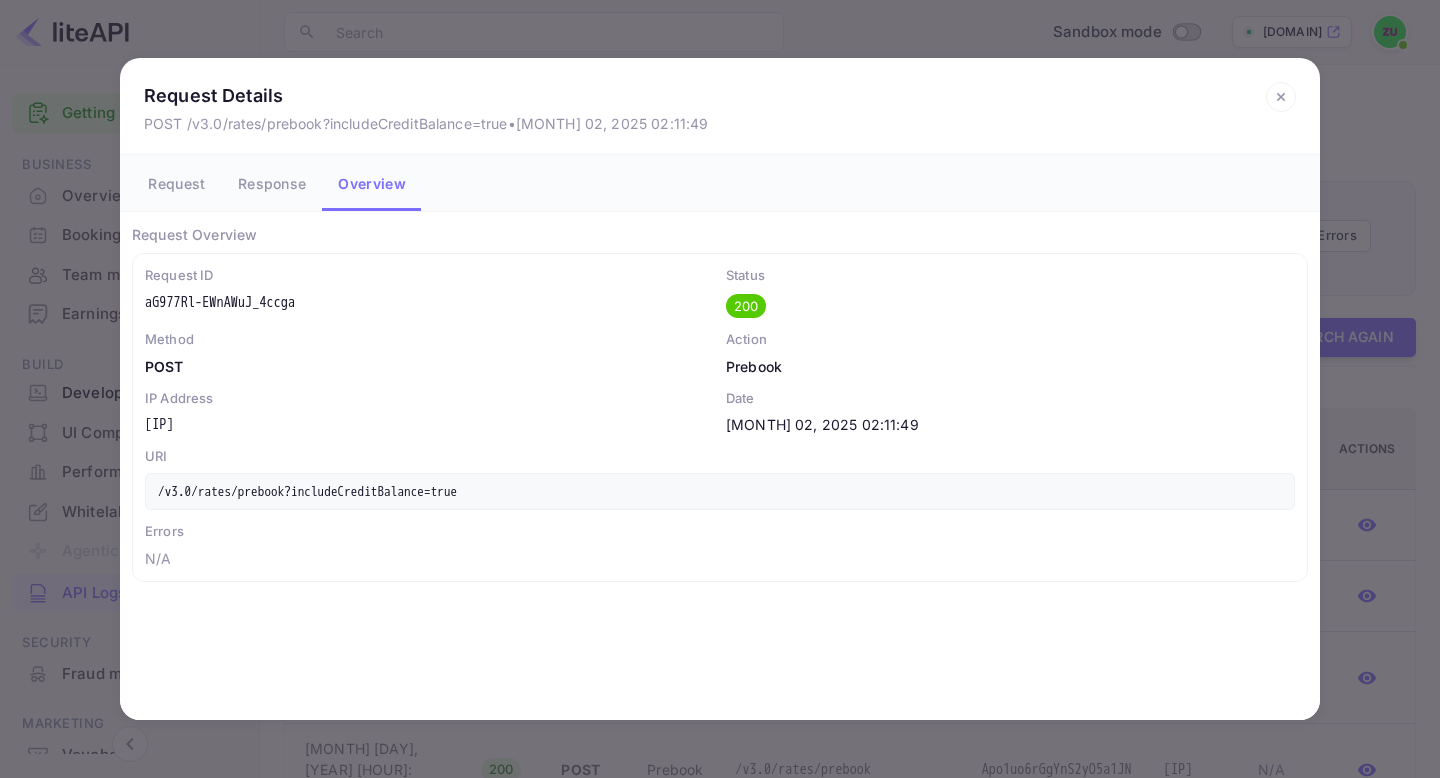 click on "Response" at bounding box center (272, 183) 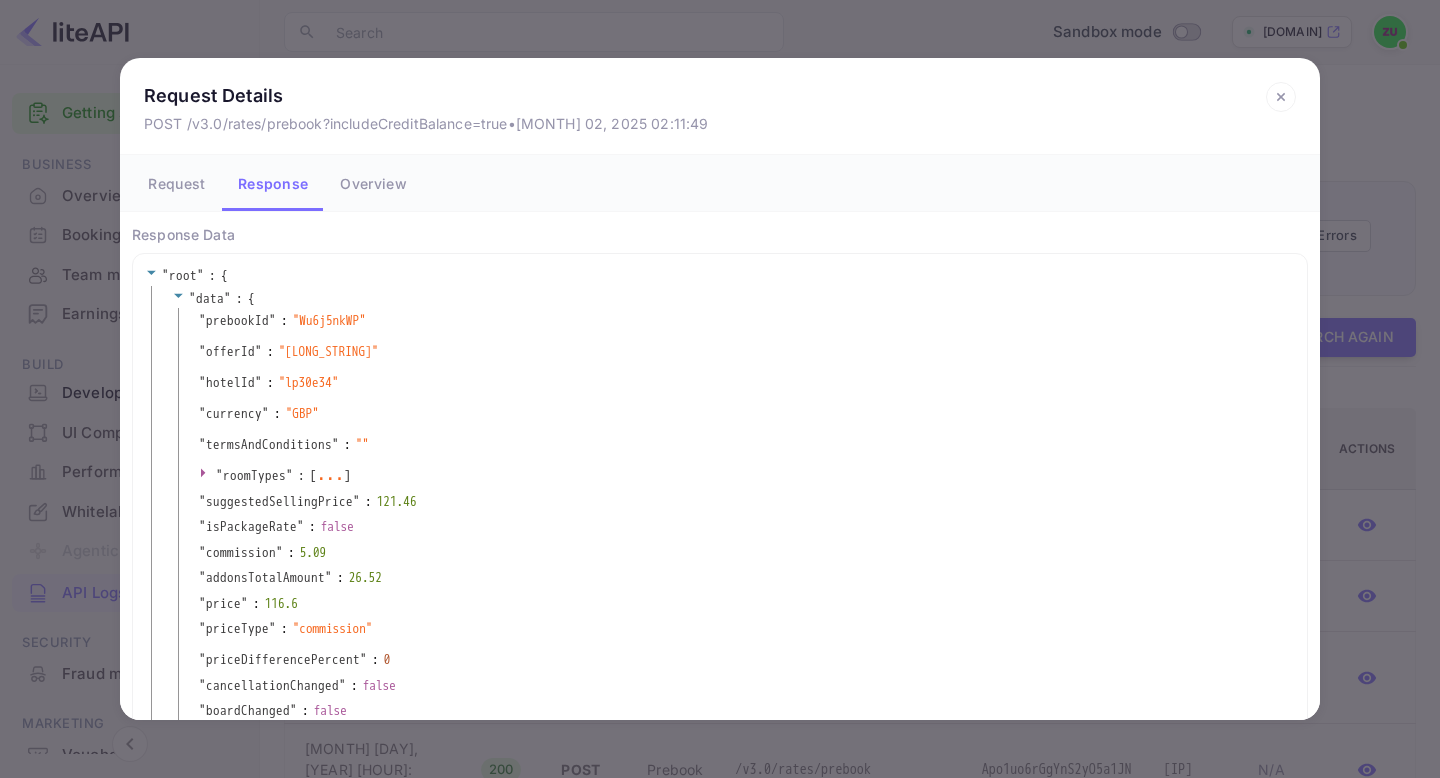 click on "Request" at bounding box center (177, 183) 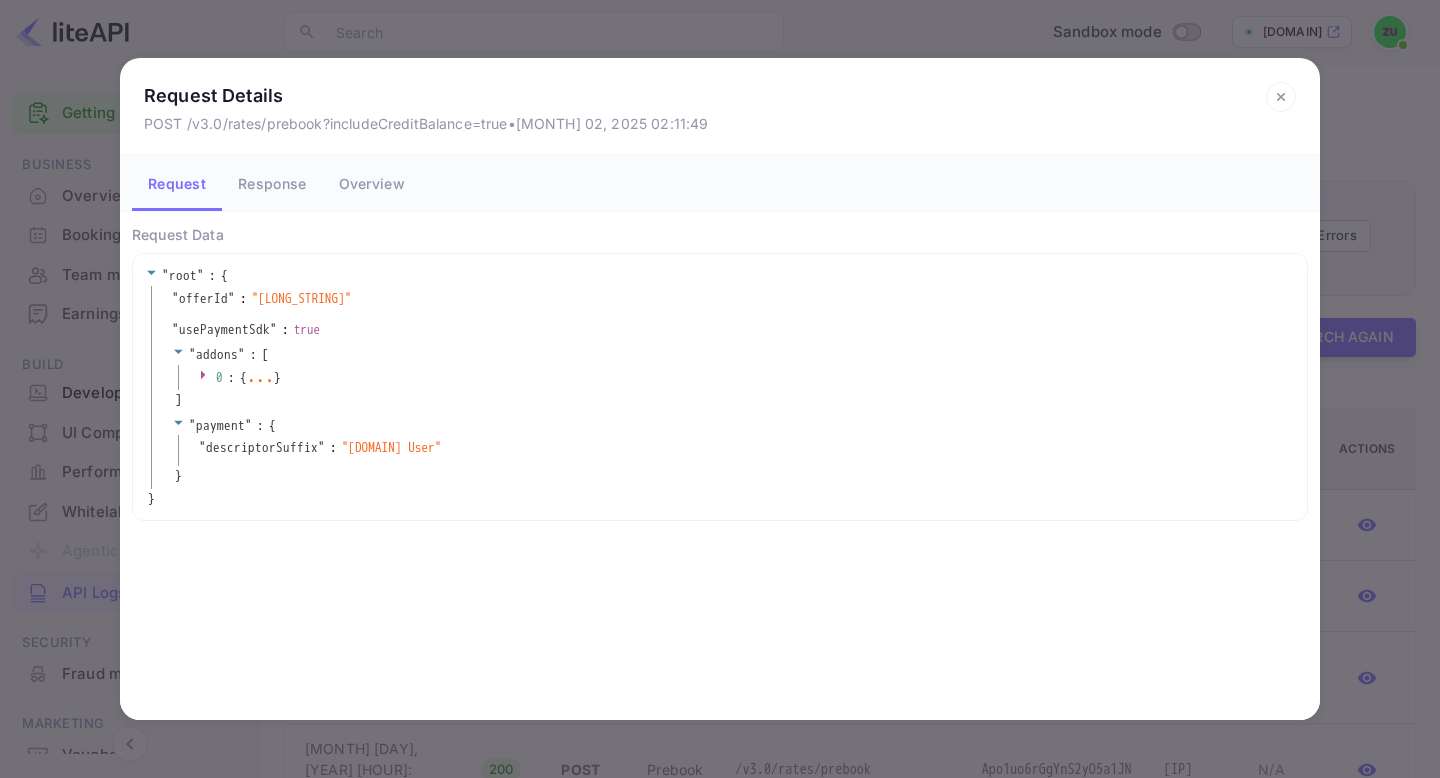 click on "Request Details POST   /v3.0/rates/prebook?includeCreditBalance=true  •  [MONTH] 02, 2025 02:11:49 Request Response Overview Request Data " root " : { " offerId " : " " " usePaymentSdk " : true " addons " : [ 0 : { ... } ] " payment " : { " descriptorSuffix " : " zubbey User-911XT " } }" at bounding box center (720, 389) 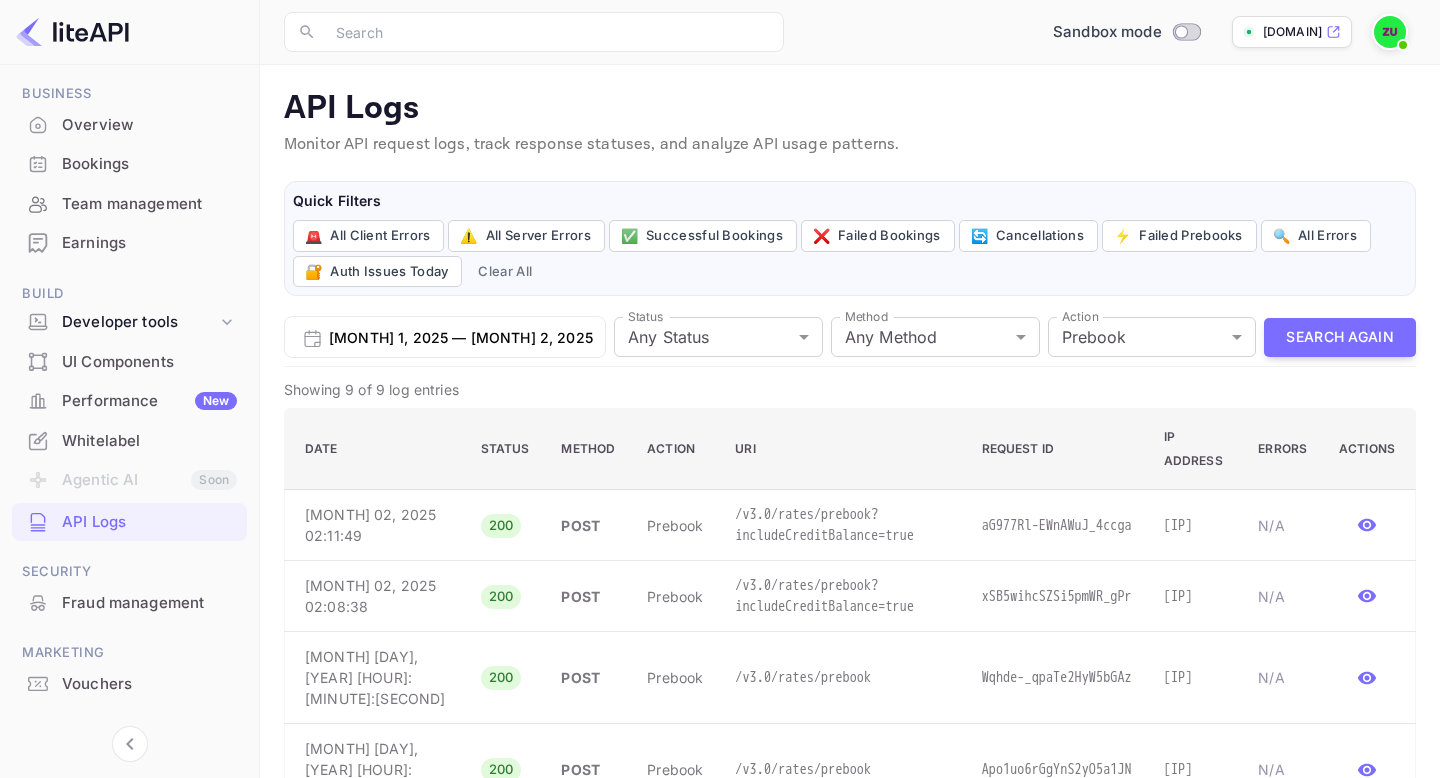 scroll, scrollTop: 107, scrollLeft: 0, axis: vertical 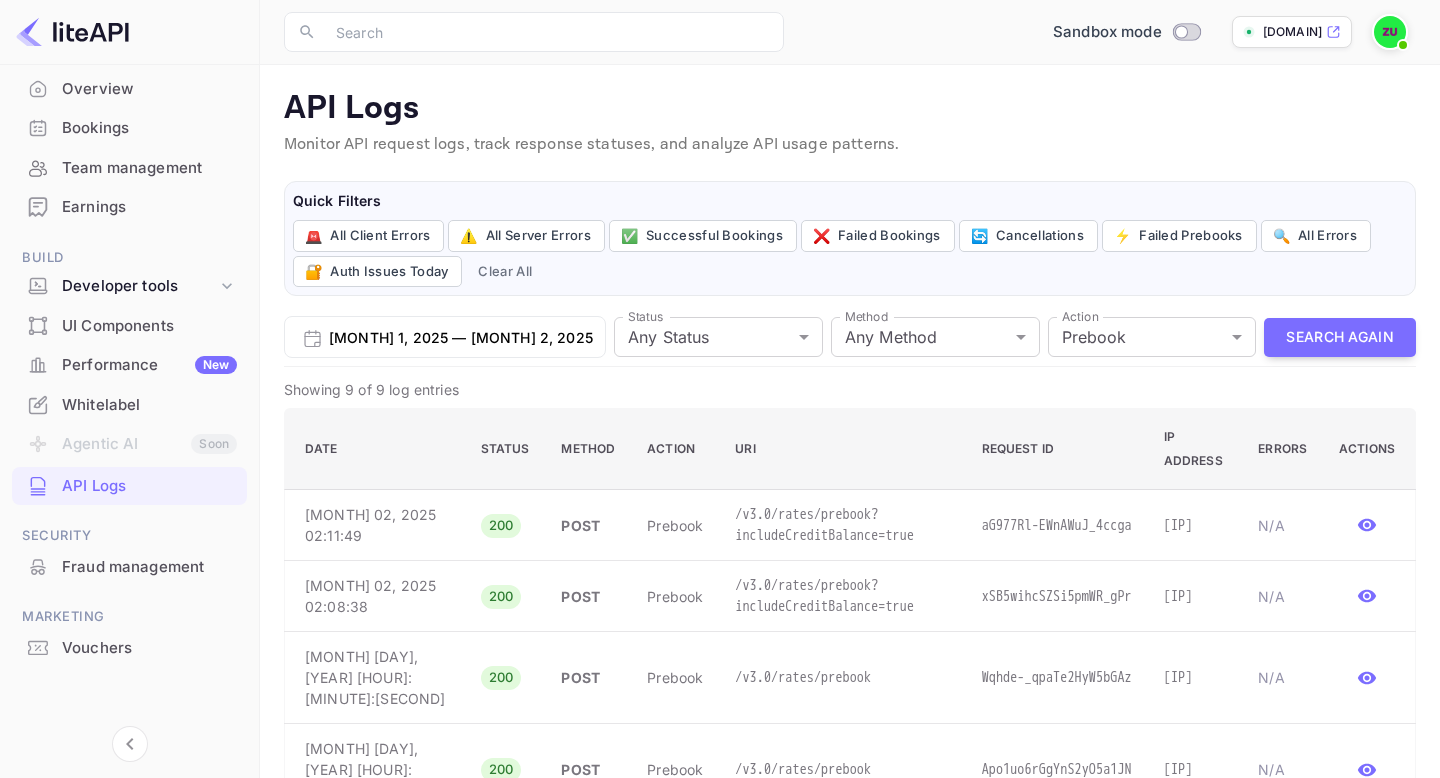 click on "Fraud management" at bounding box center [149, 567] 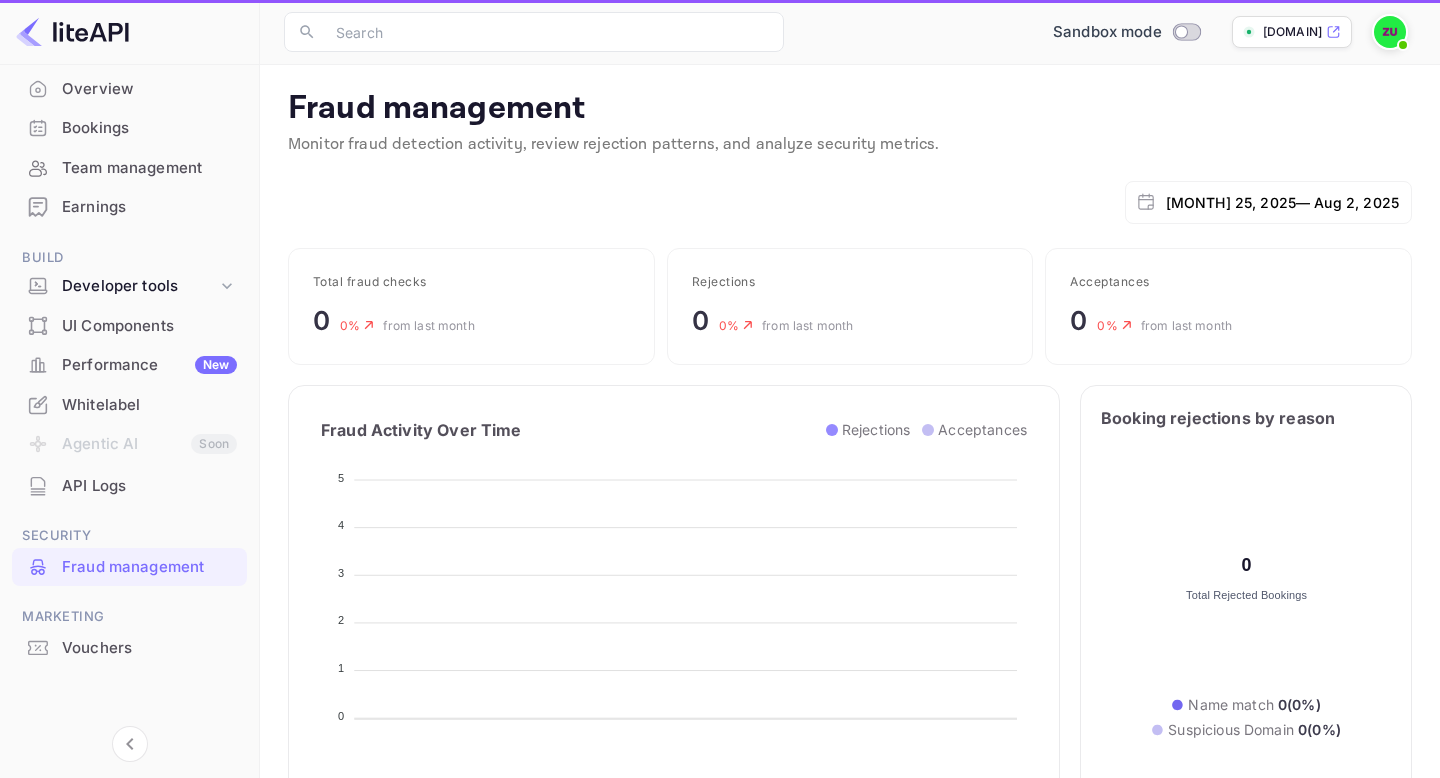 scroll, scrollTop: 1, scrollLeft: 1, axis: both 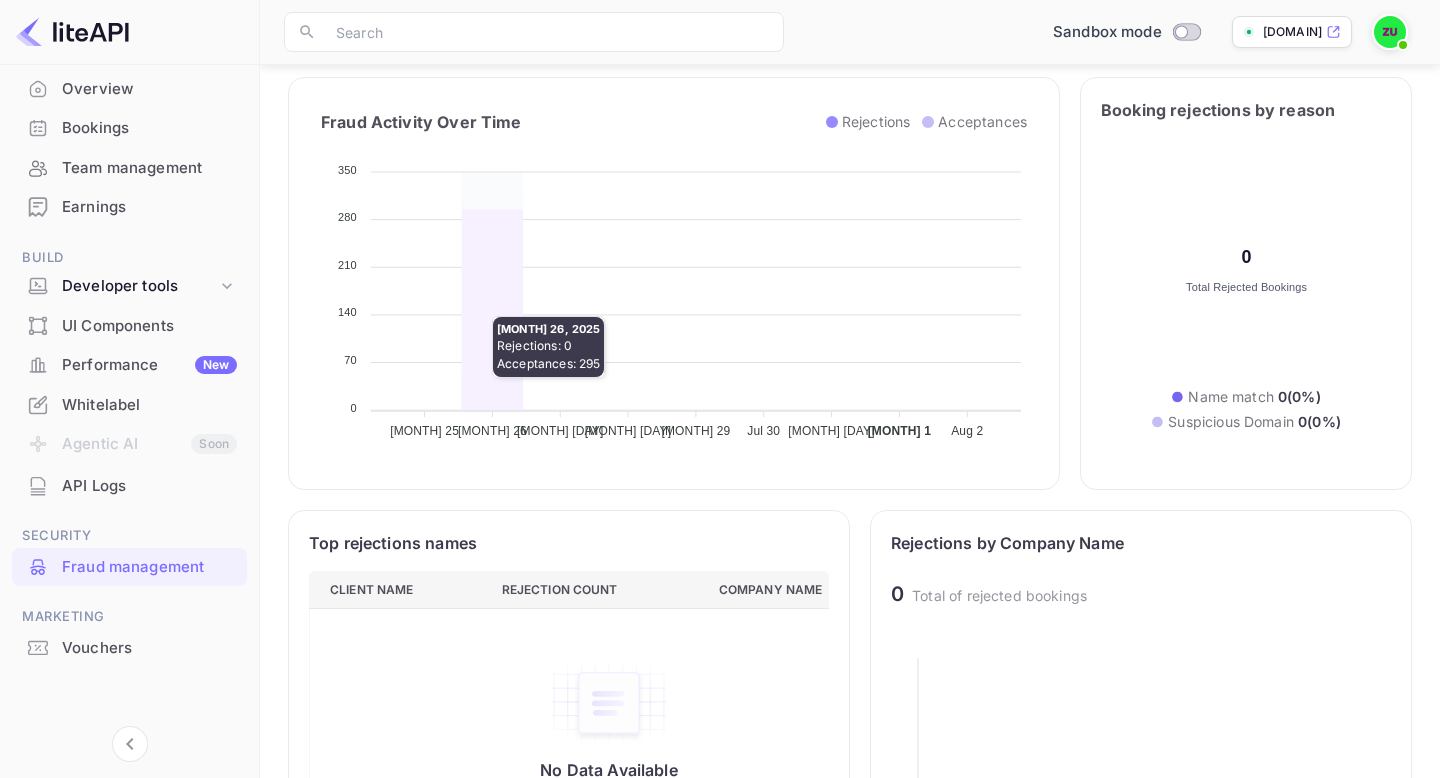 click 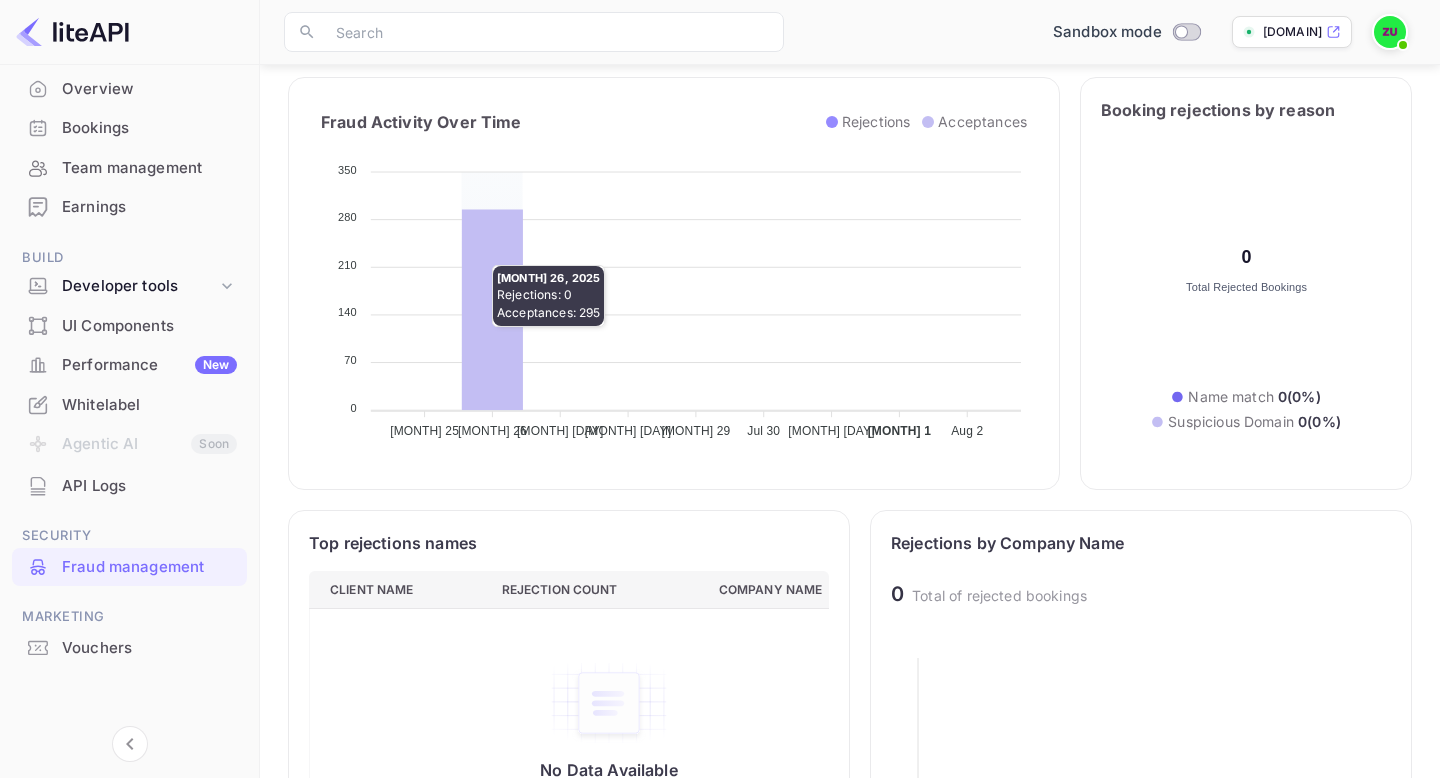 click 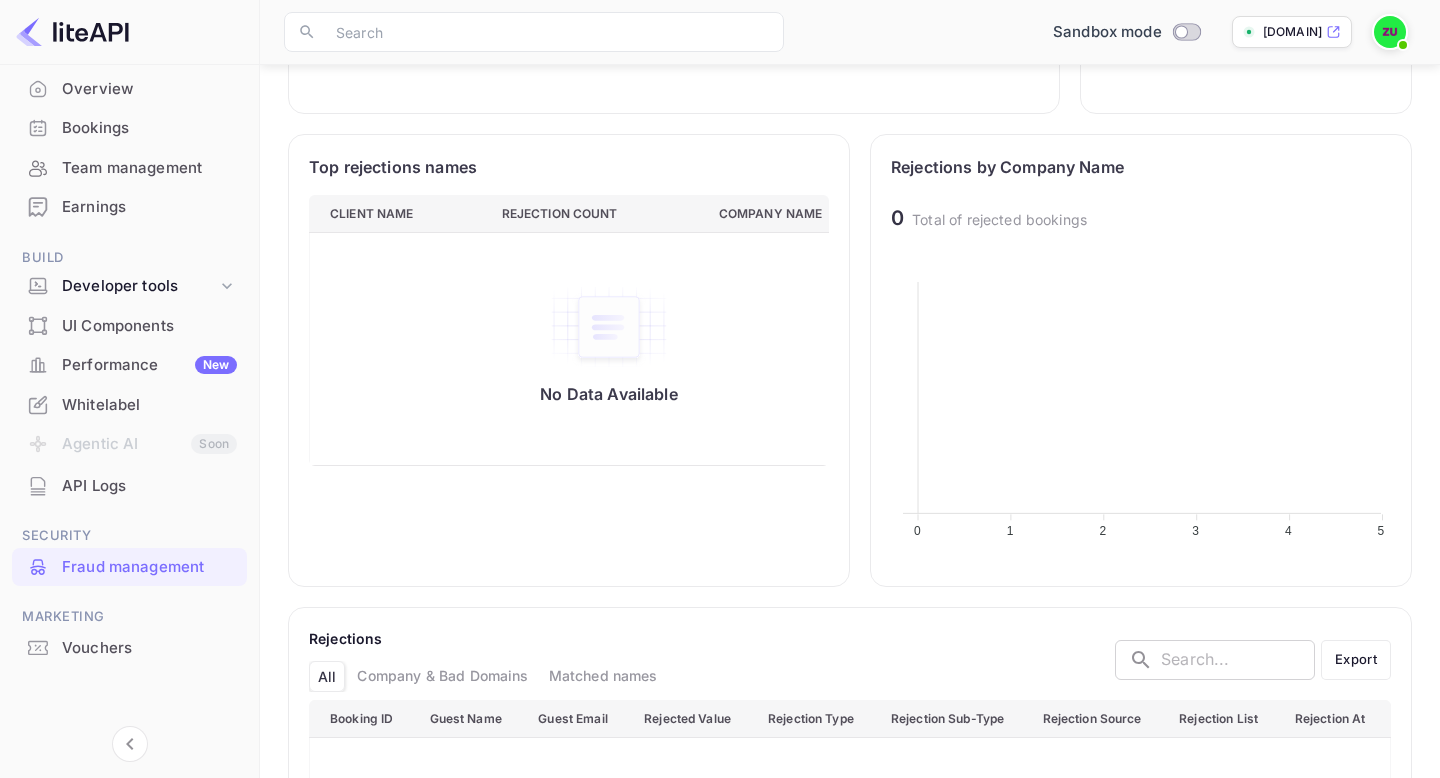 scroll, scrollTop: 922, scrollLeft: 0, axis: vertical 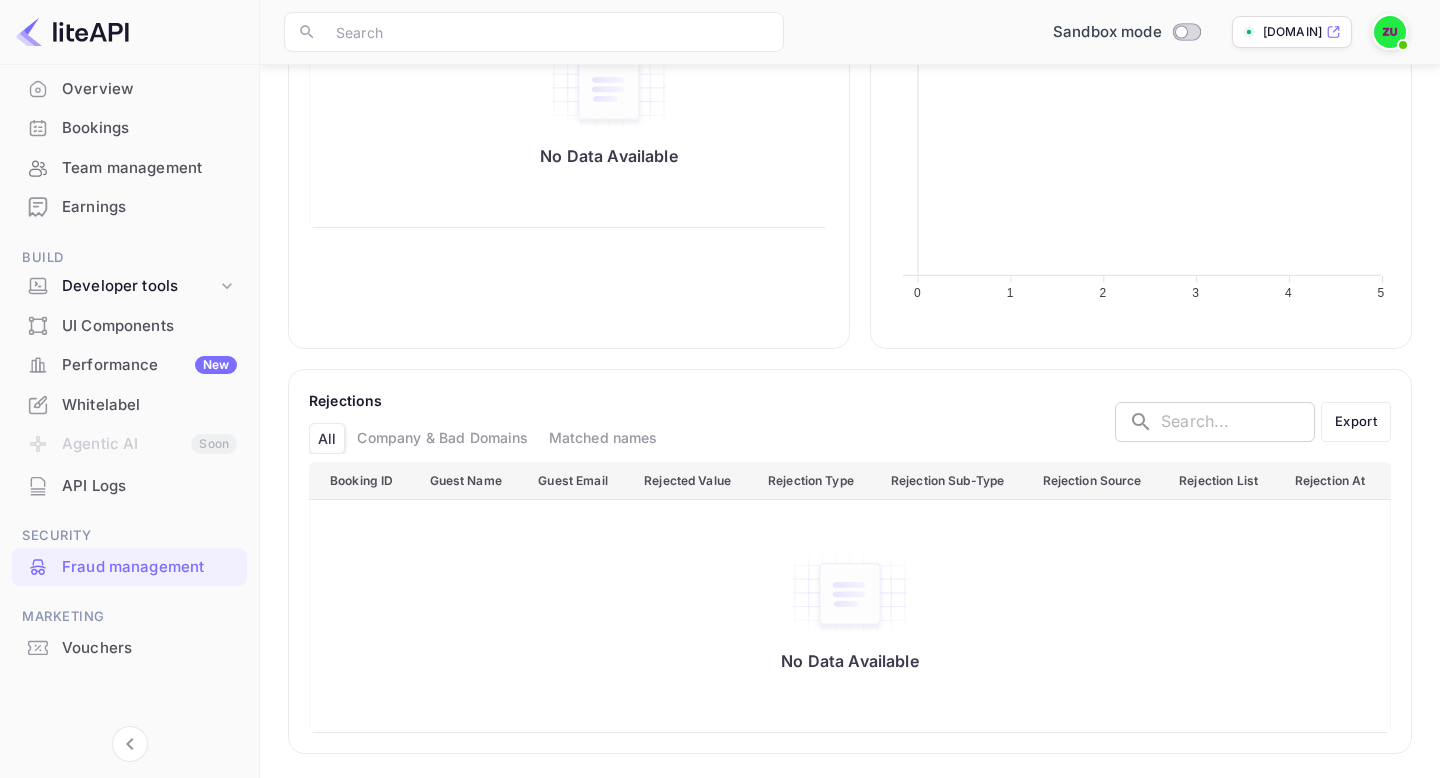click on "Rejected Value" at bounding box center [690, 480] 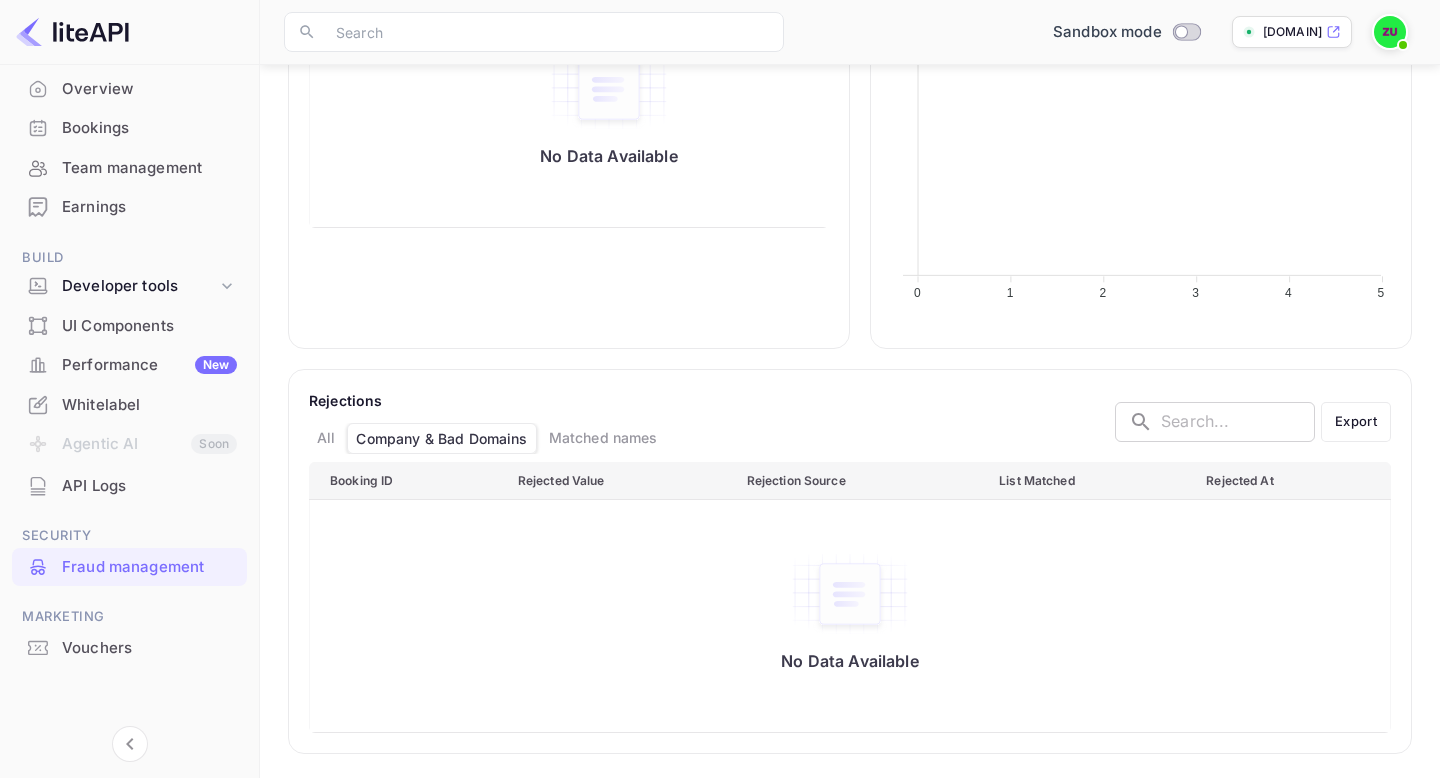 click on "Matched names" at bounding box center [603, 438] 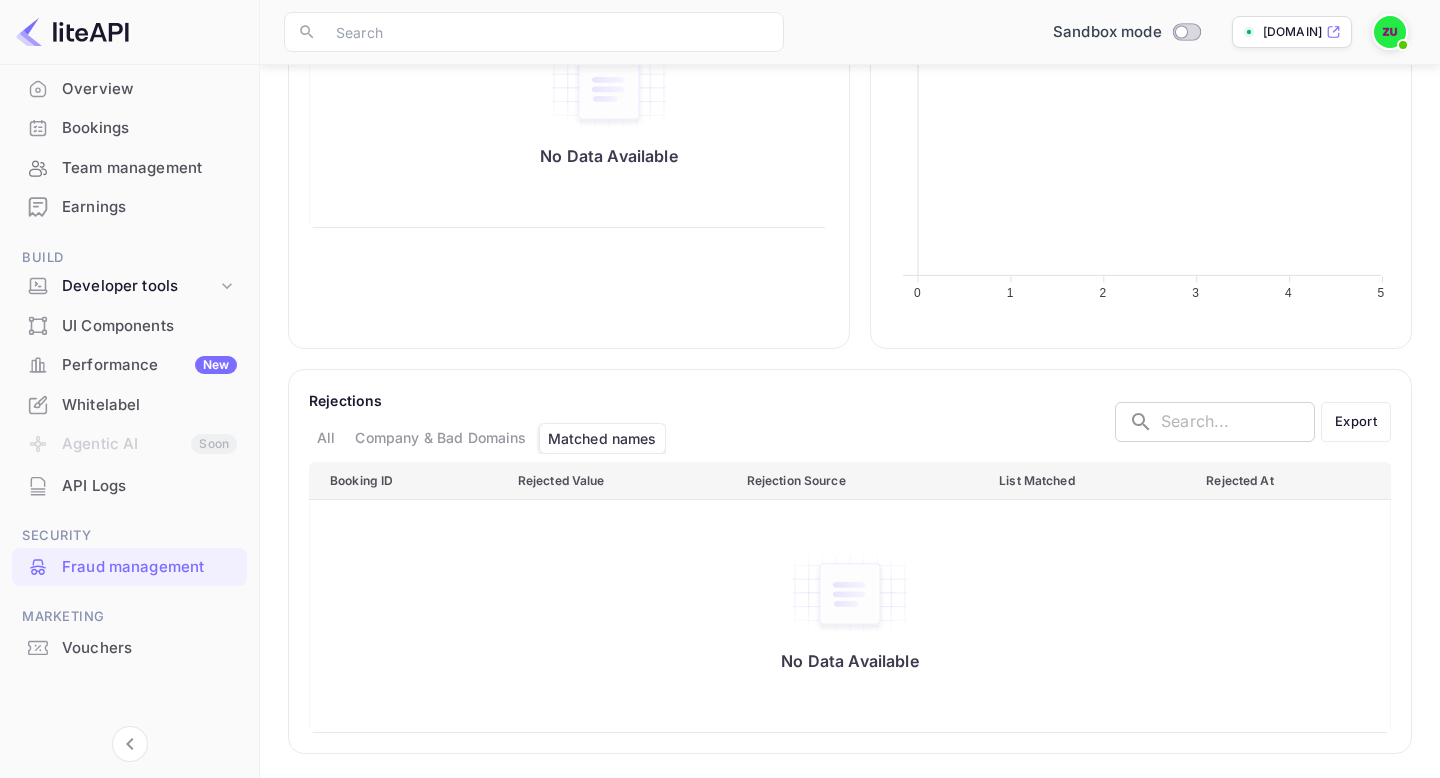 click on "Company & Bad Domains" at bounding box center (440, 438) 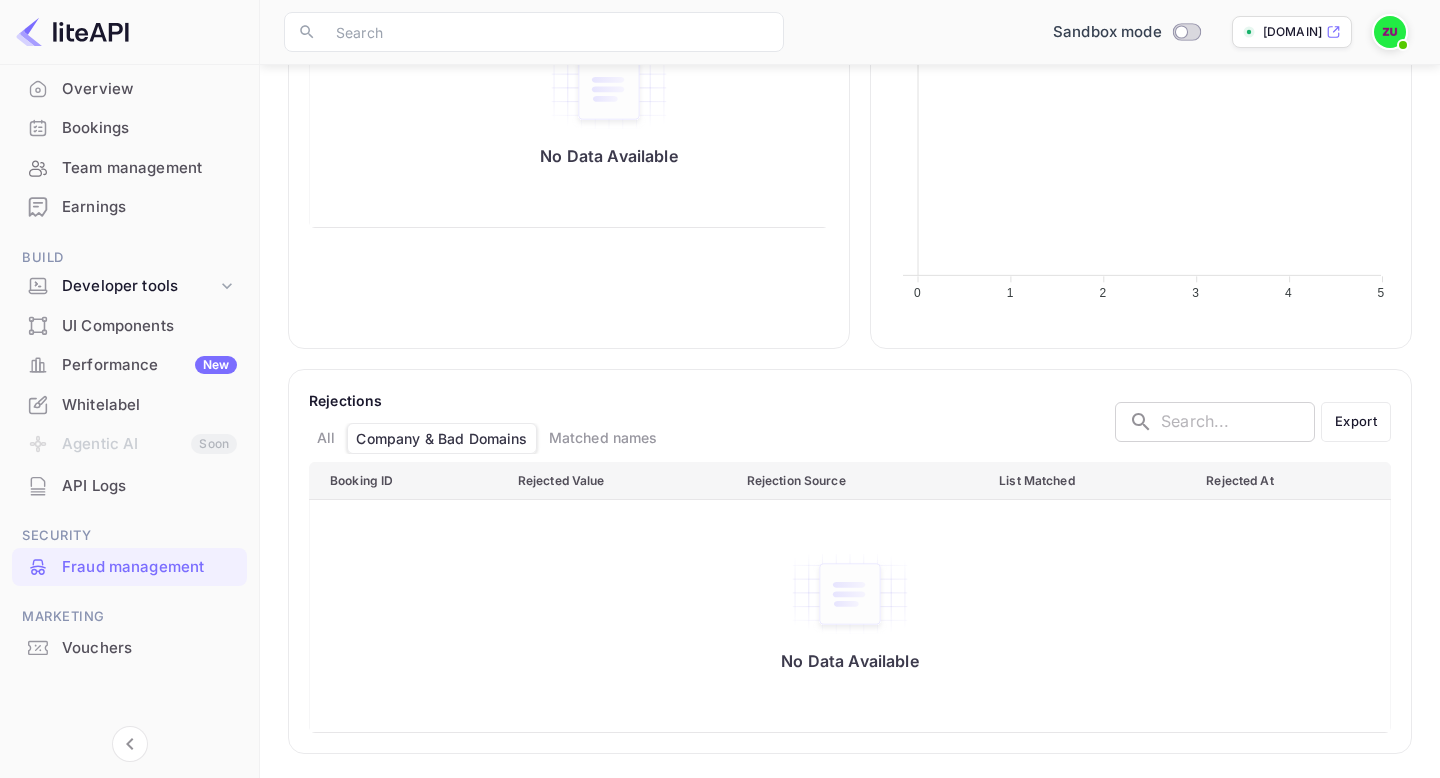 click on "All" at bounding box center [326, 438] 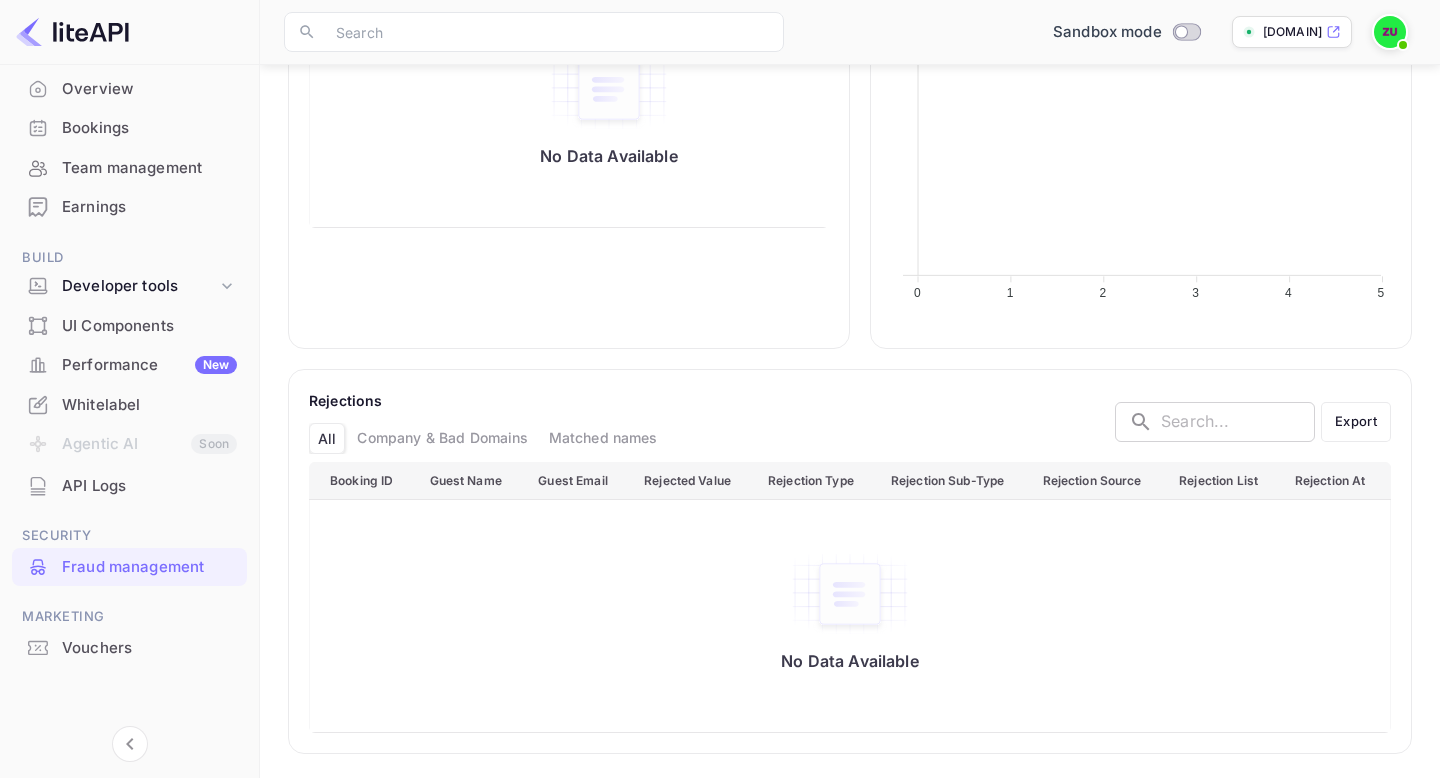 click on "Booking ID" at bounding box center [362, 480] 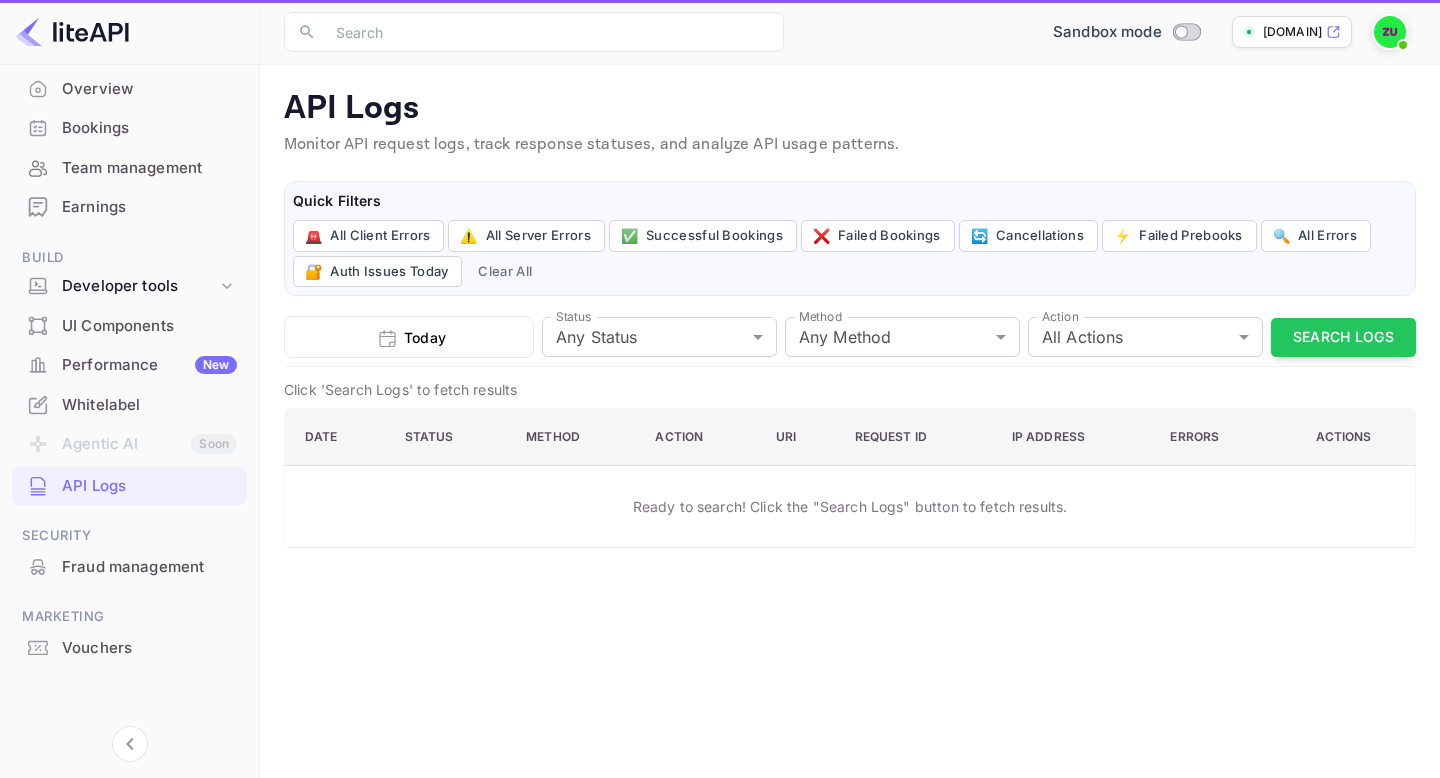 scroll, scrollTop: 0, scrollLeft: 0, axis: both 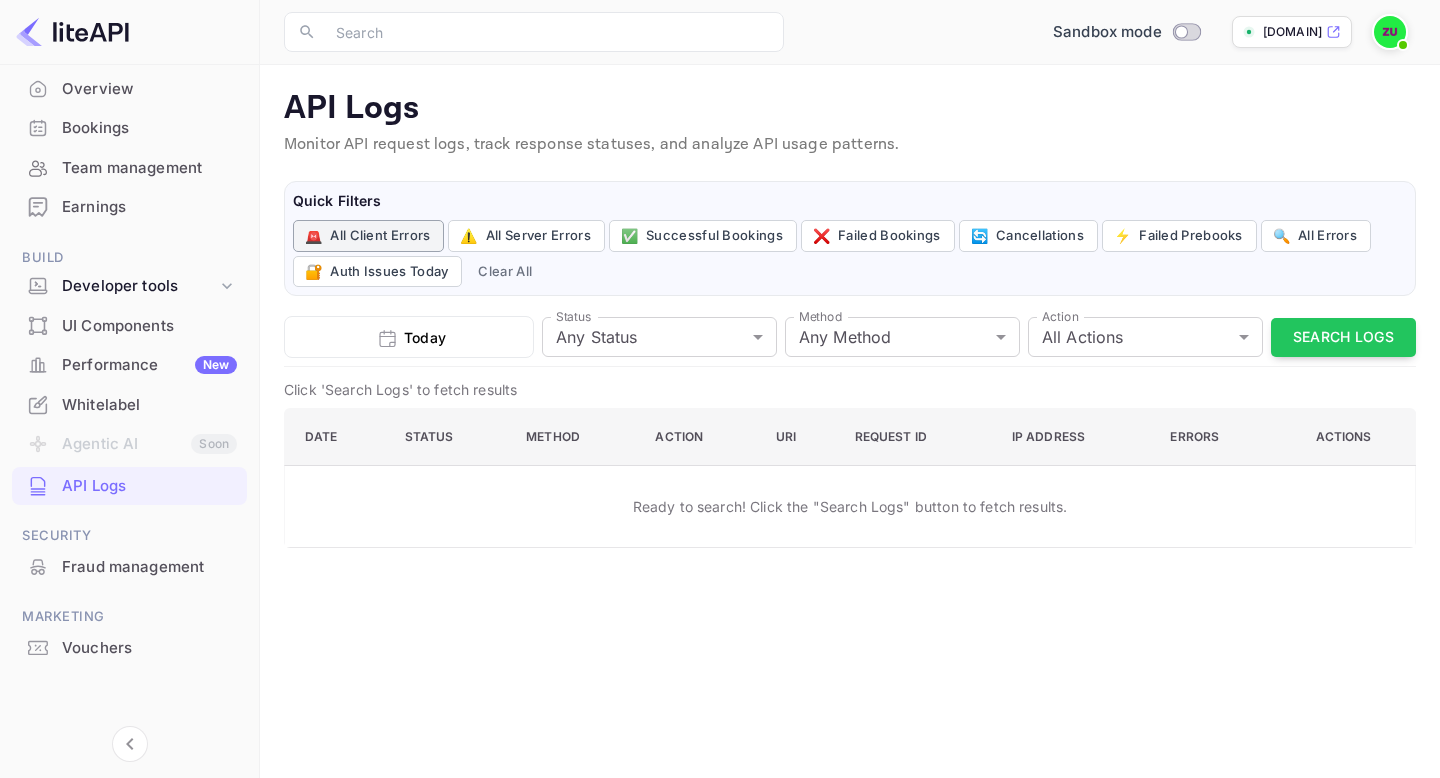 click on "🚨 All Client Errors" at bounding box center (368, 236) 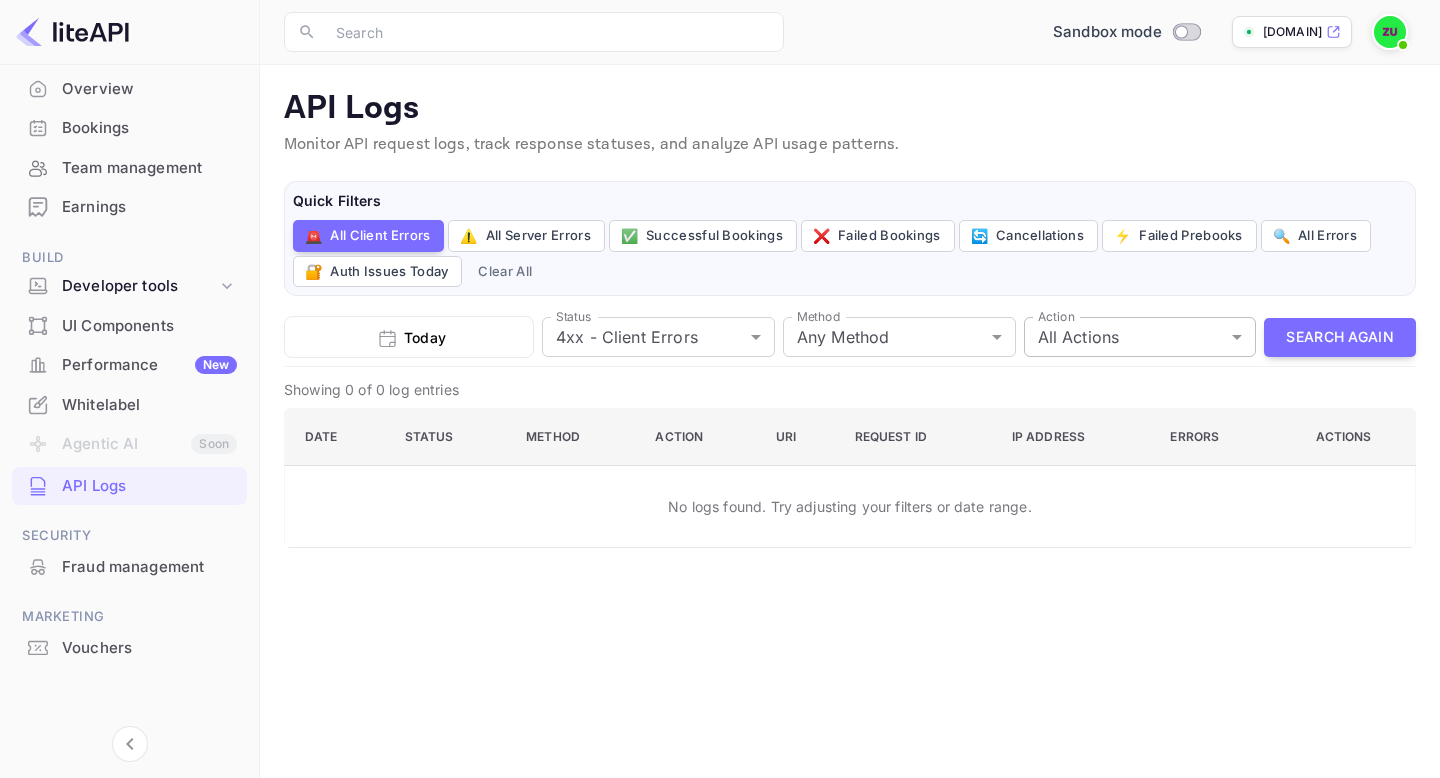 click on "Getting started Business Overview Bookings Team management Earnings Build Developer tools UI Components Performance New Whitelabel Agentic AI Soon API Logs Security Fraud management Marketing Vouchers   Now you can check your travel website directly from the link. Check your website ​ ​ Sandbox mode zubbey-user-911xt.nuitee.link   API Logs Monitor API request logs, track response statuses, and analyze API usage patterns. Quick Filters 🚨 All Client Errors ⚠️ All Server Errors ✅ Successful Bookings ❌ Failed Bookings 🔄 Cancellations ⚡ Failed Prebooks 🔍 All Errors 🔐 Auth Issues Today Clear All Today Status 4xx - Client Errors 4xx Status Method Any Method all Method Action All Actions all Action Search Again Showing 0 of 0 log entries Date Status Method Action URI Request ID IP Address Errors Actions No logs found. Try adjusting your filters or date range. Materio - React Admin Template Click on below buttons to explore PRO version. Demo Download   liteAPI Yes No" at bounding box center (720, 389) 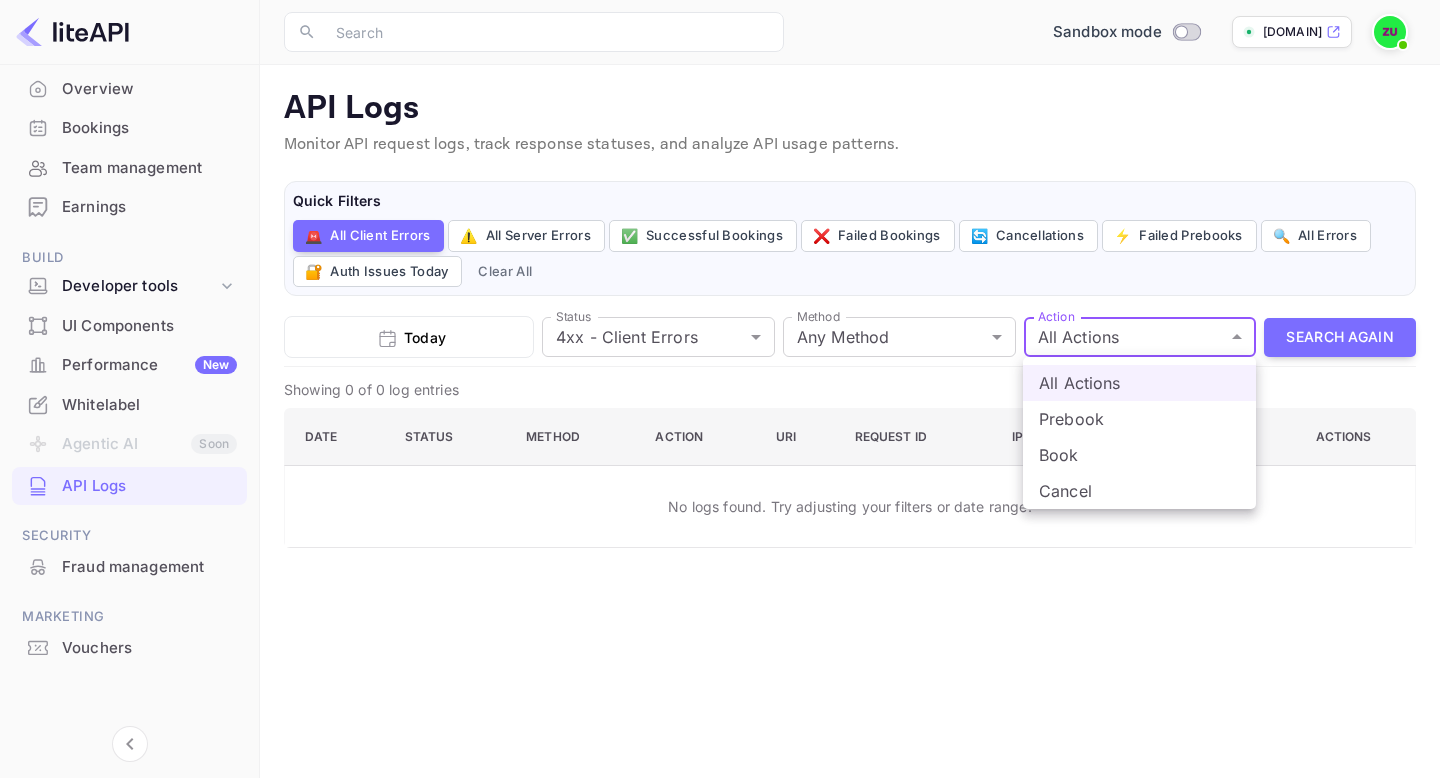 click at bounding box center (720, 389) 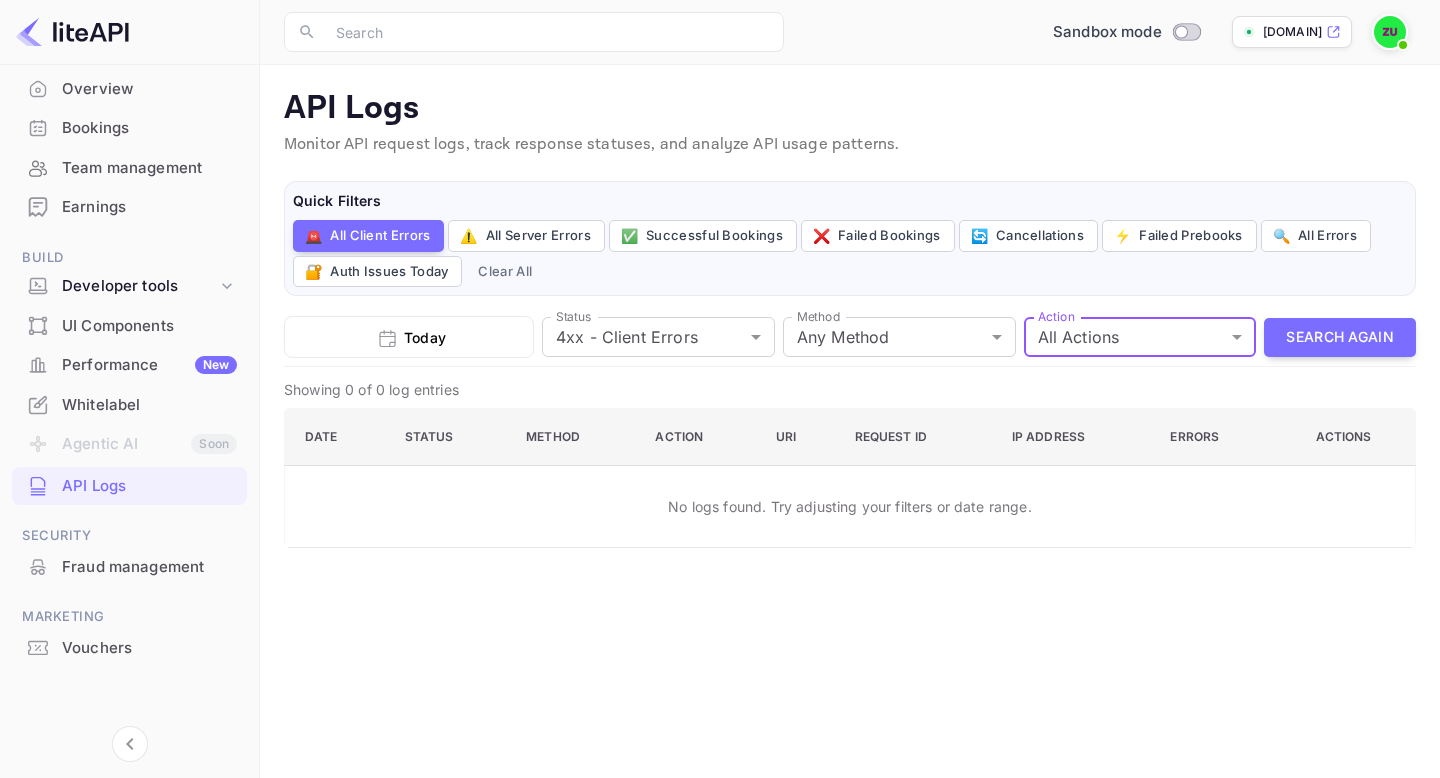 click on "Search Again" at bounding box center (1340, 337) 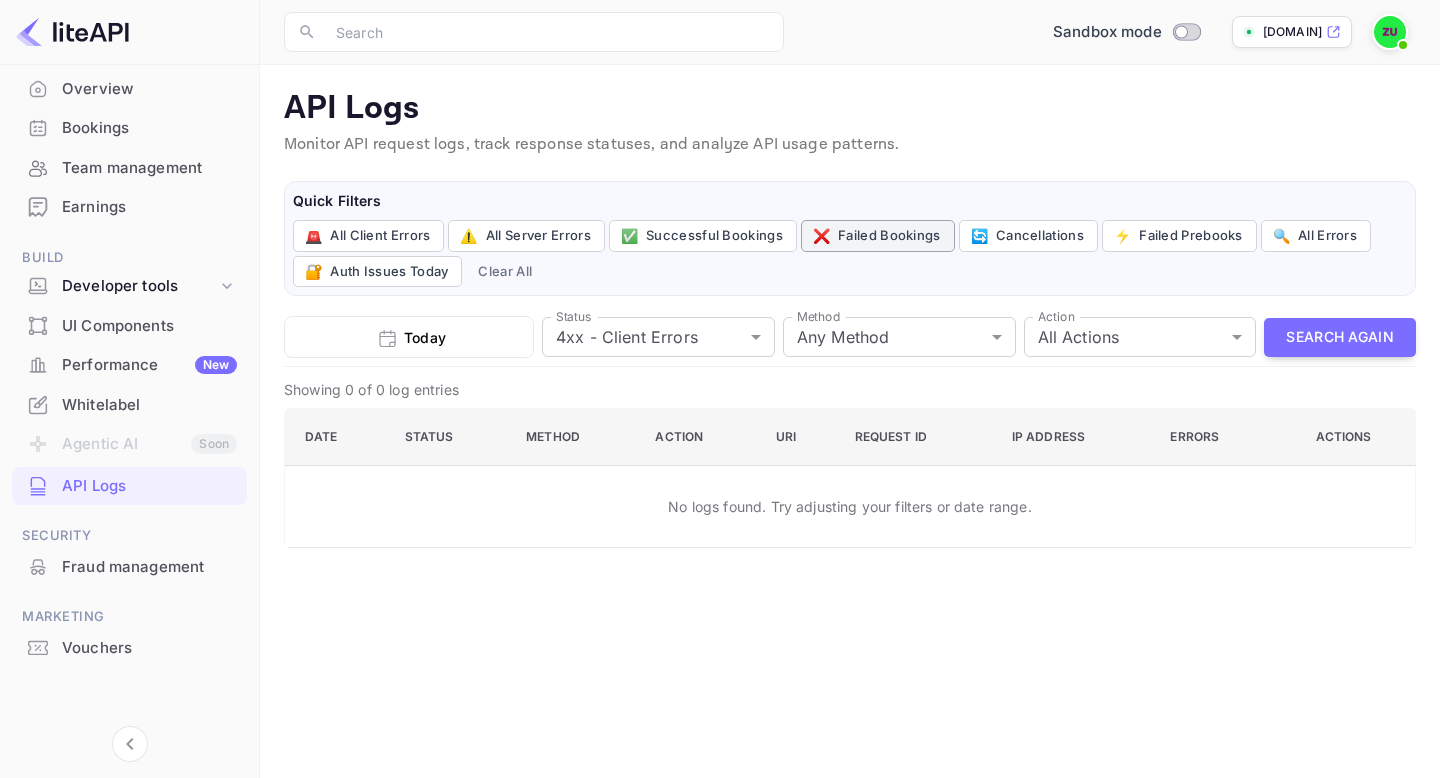 click on "❌ Failed Bookings" at bounding box center [878, 236] 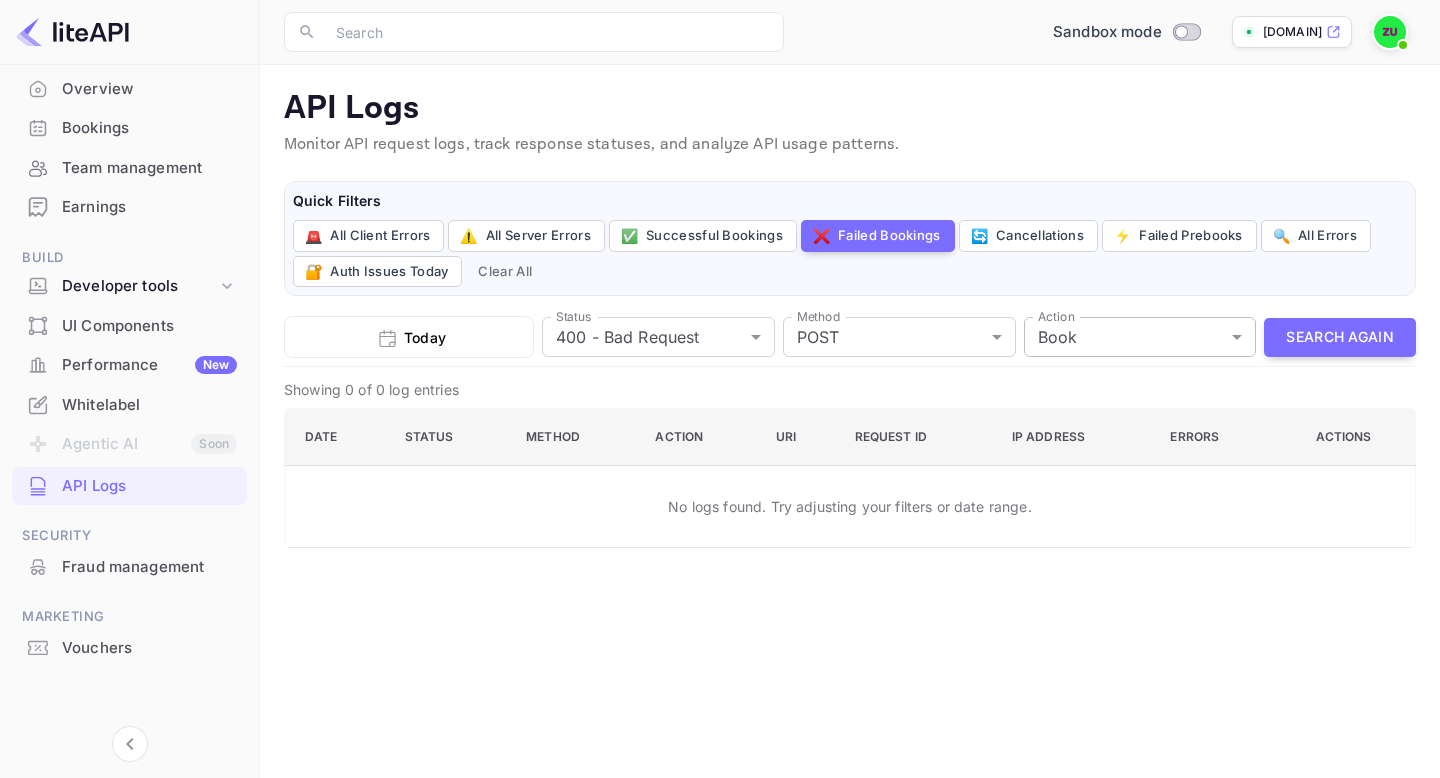 click on "Getting started Business Overview Bookings Team management Earnings Build Developer tools UI Components Performance New Whitelabel Agentic AI Soon API Logs Security Fraud management Marketing Vouchers   Now you can check your travel website directly from the link. Check your website ​ ​ Sandbox mode zubbey-user-911xt.nuitee.link   API Logs Monitor API request logs, track response statuses, and analyze API usage patterns. Quick Filters 🚨 All Client Errors ⚠️ All Server Errors ✅ Successful Bookings ❌ Failed Bookings 🔄 Cancellations ⚡ Failed Prebooks 🔍 All Errors 🔐 Auth Issues Today Clear All Today Status 400 - Bad Request 400 Status Method POST post Method Action Book book Action Search Again Showing 0 of 0 log entries Date Status Method Action URI Request ID IP Address Errors Actions No logs found. Try adjusting your filters or date range. Materio - React Admin Template Materio Admin is the most developer friendly & highly customizable Admin Dashboard Template based on MUI and NextJS." at bounding box center (720, 389) 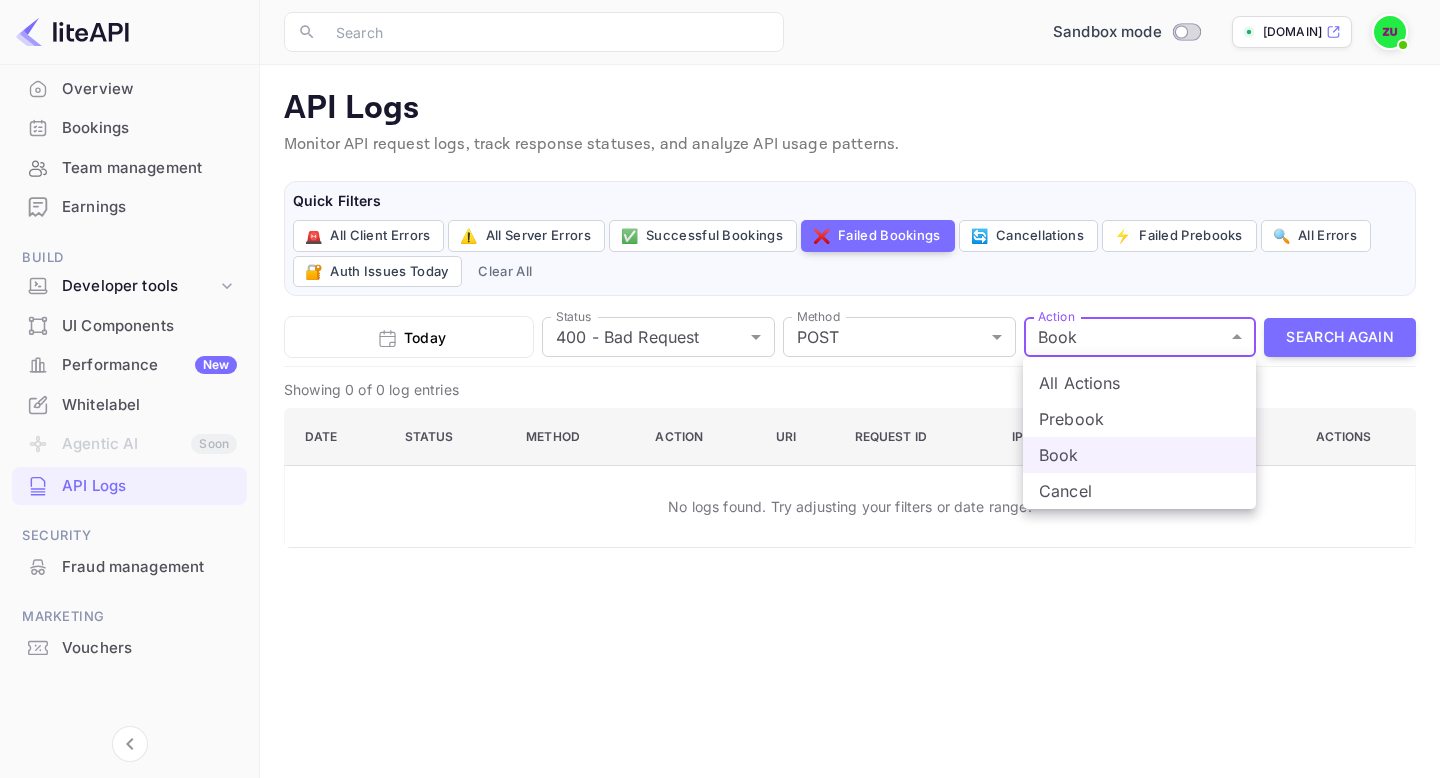 click at bounding box center (720, 389) 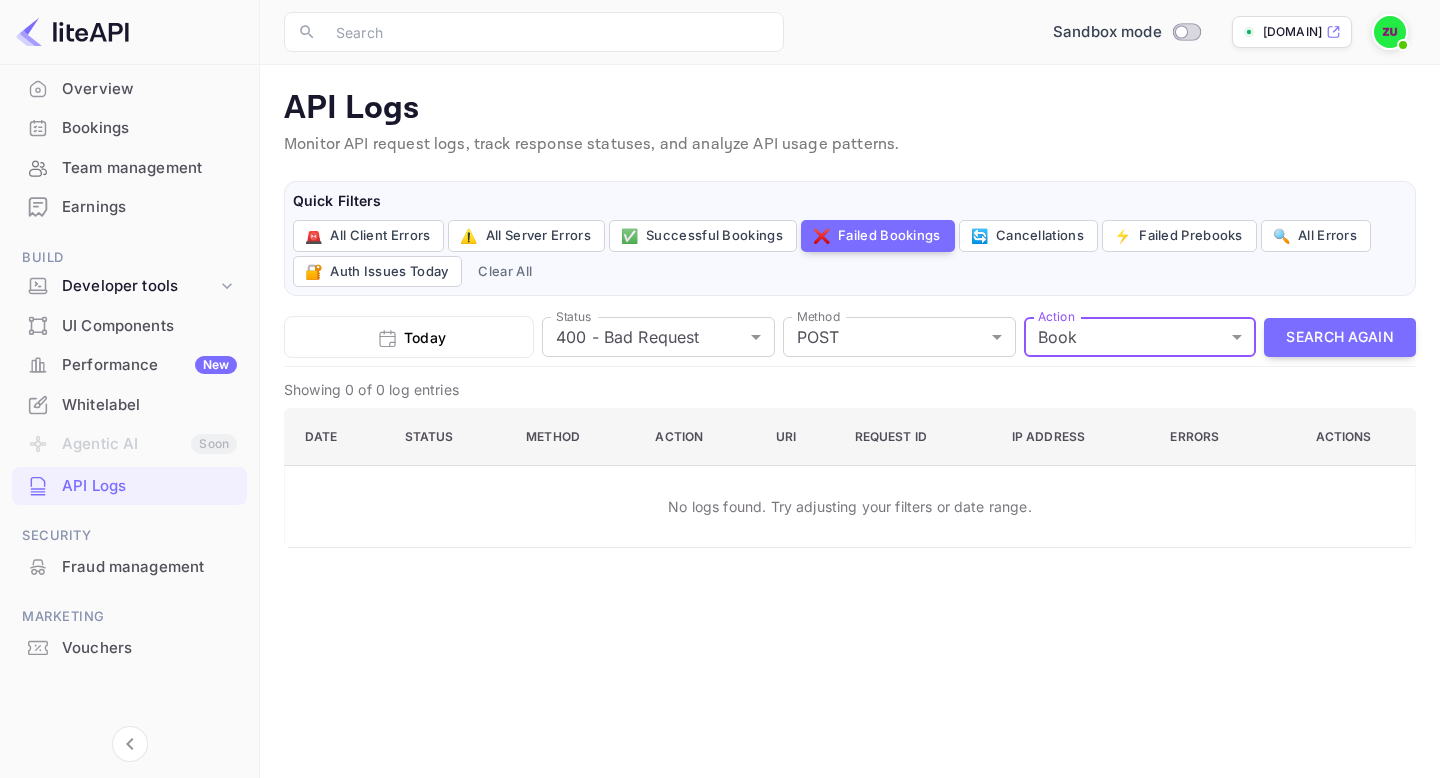 click on "Search Again" at bounding box center [1340, 337] 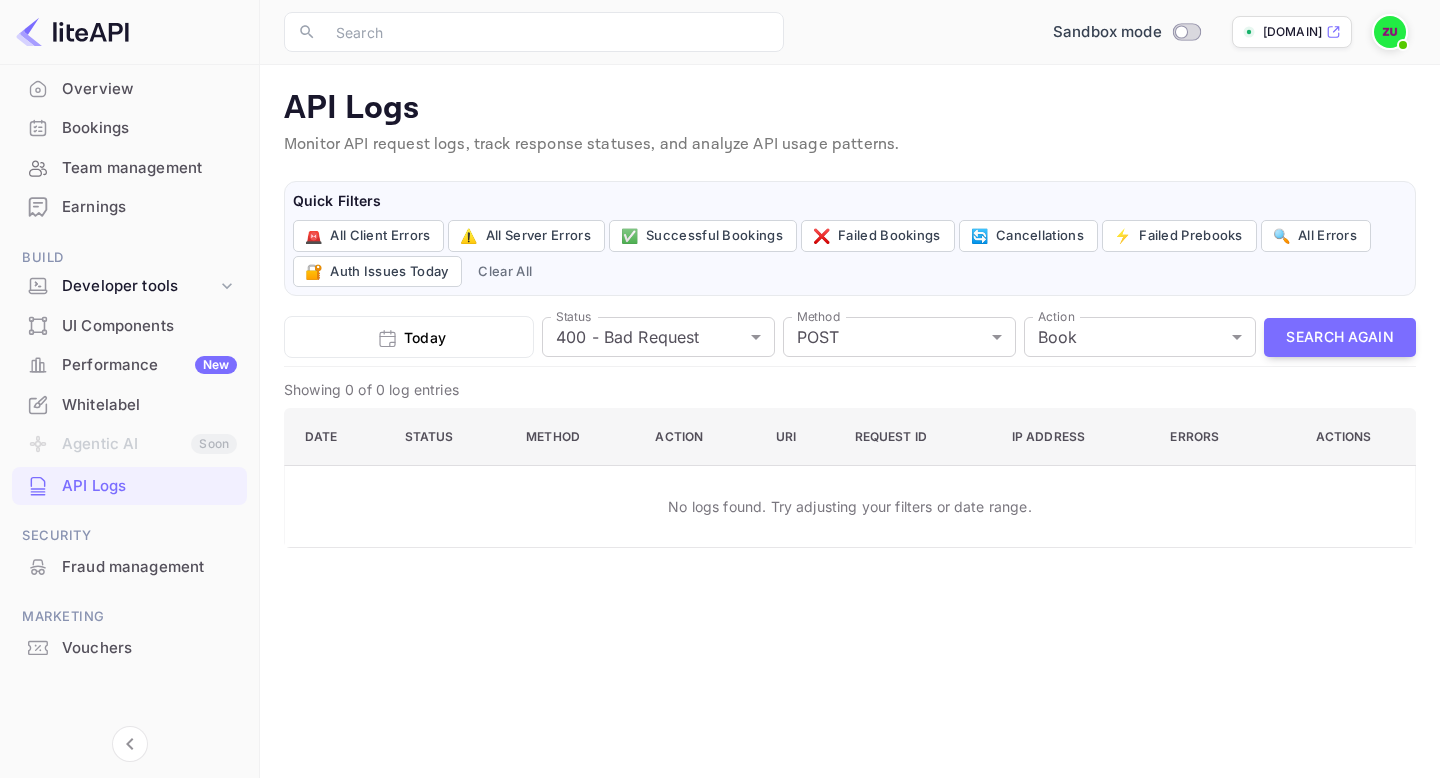 click on "Today" at bounding box center (409, 337) 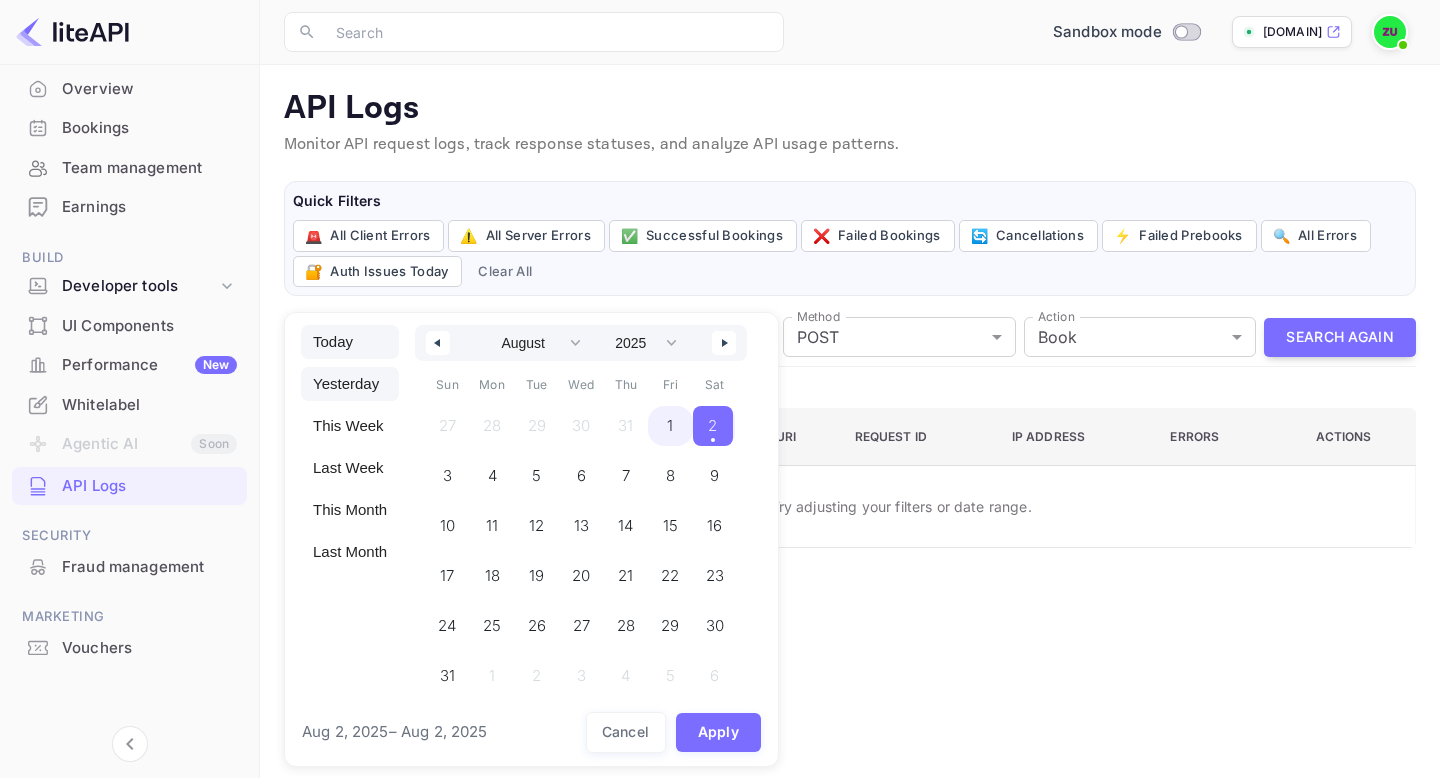 click on "Yesterday" at bounding box center (350, 384) 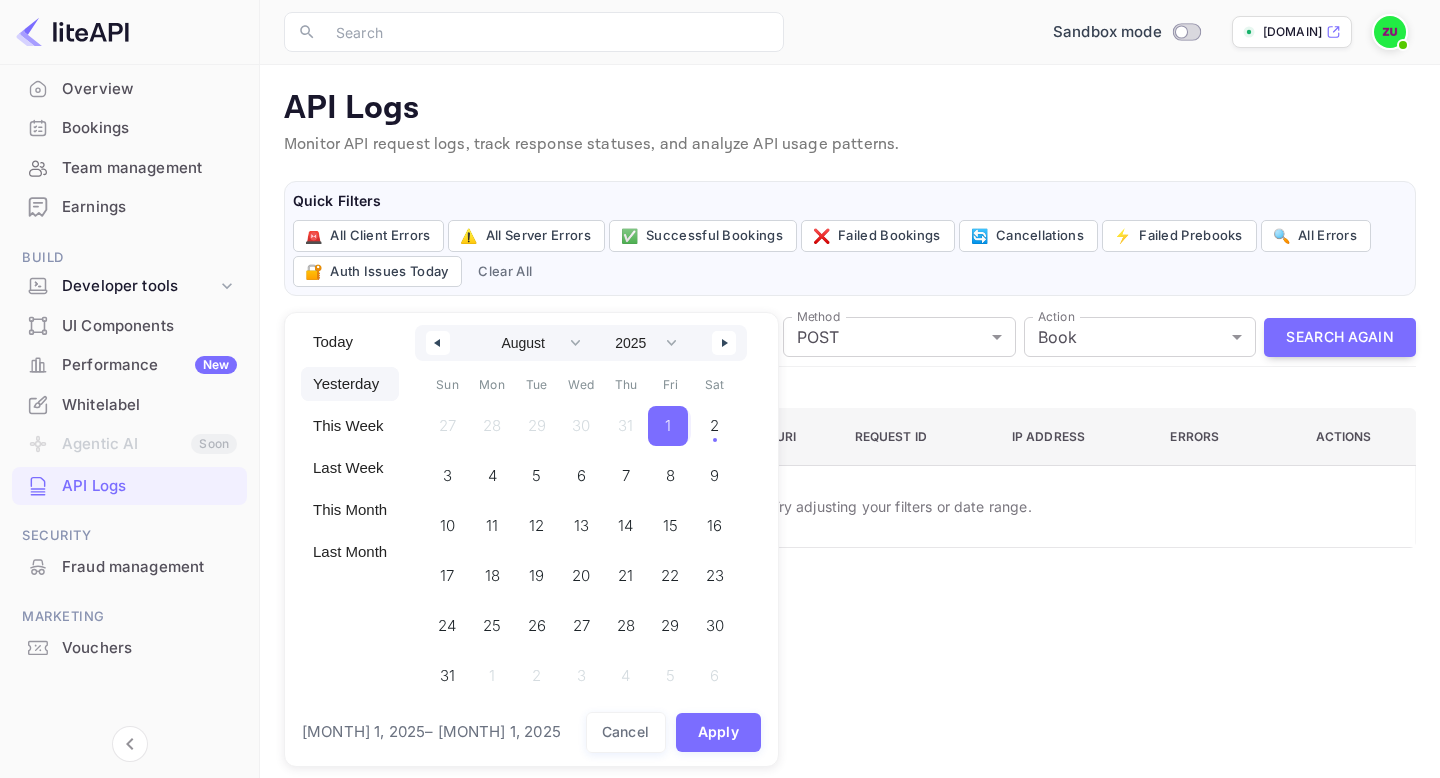 click at bounding box center (720, 389) 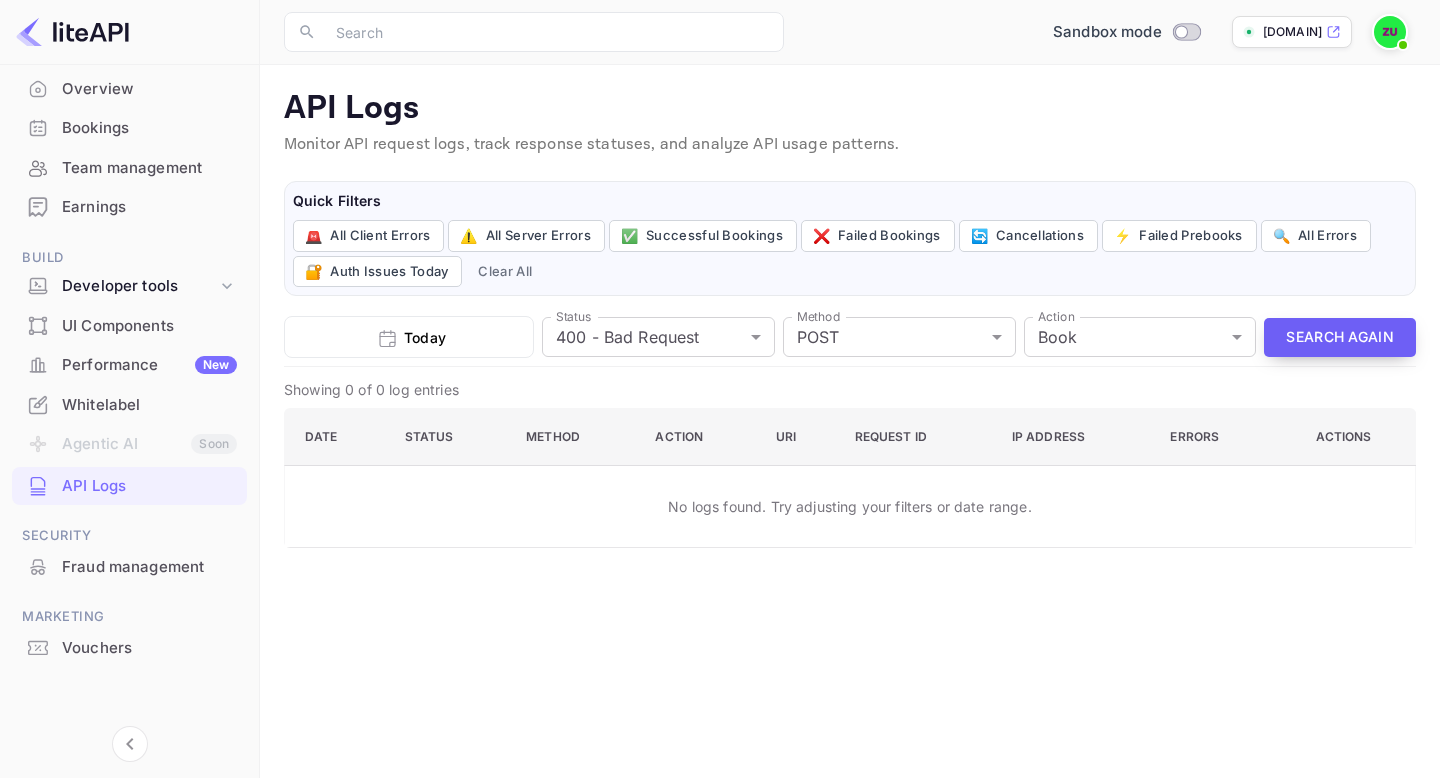 click on "Search Again" at bounding box center (1340, 337) 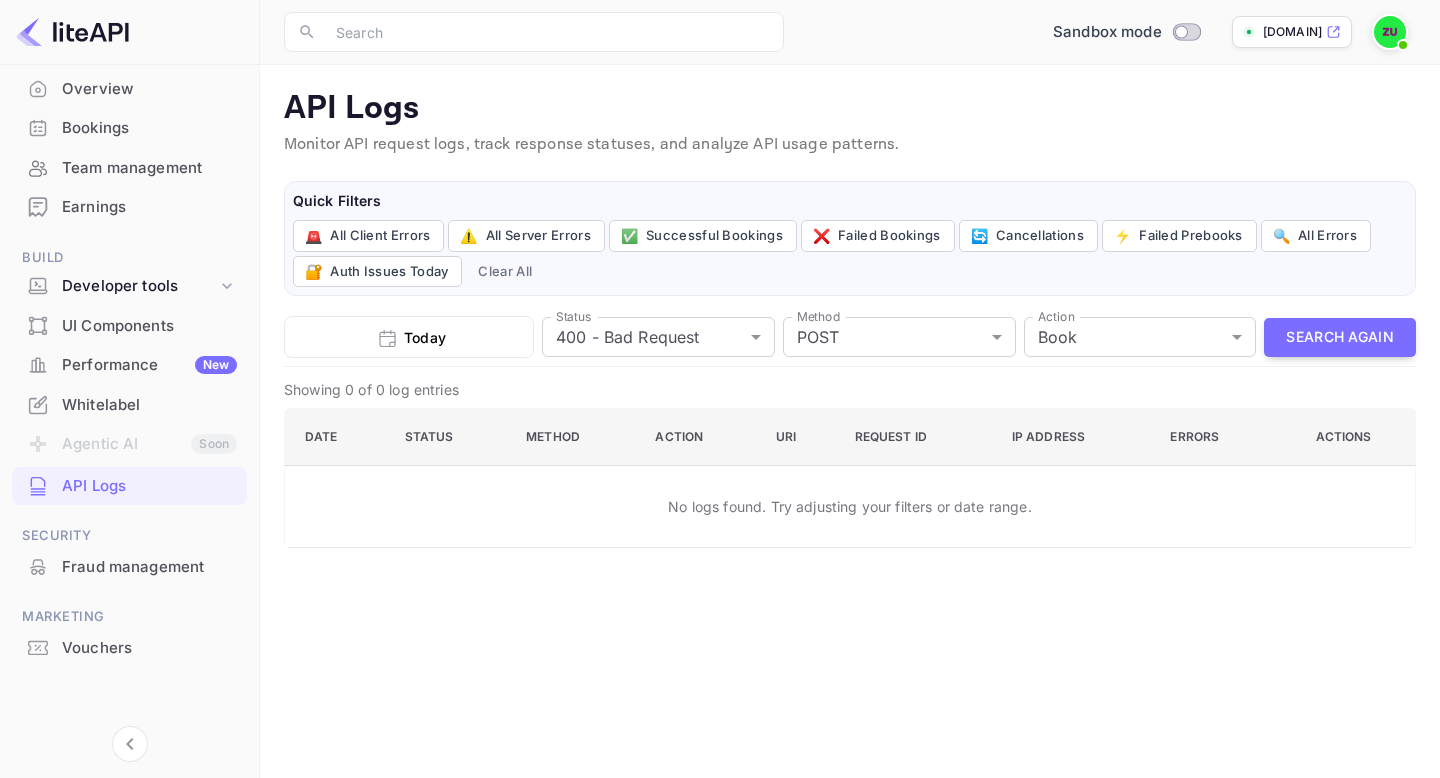 click on "Today" at bounding box center [409, 337] 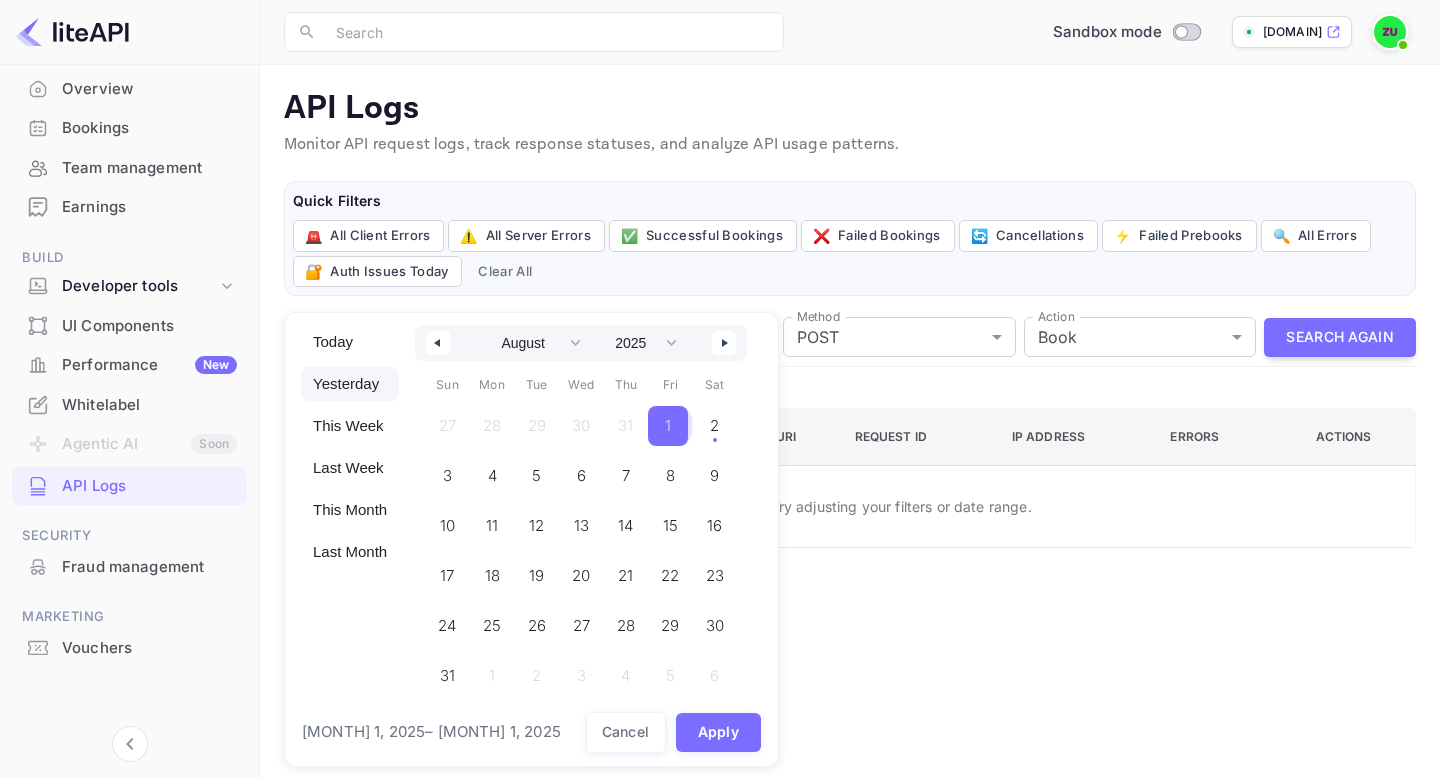 click on "1" at bounding box center [668, 426] 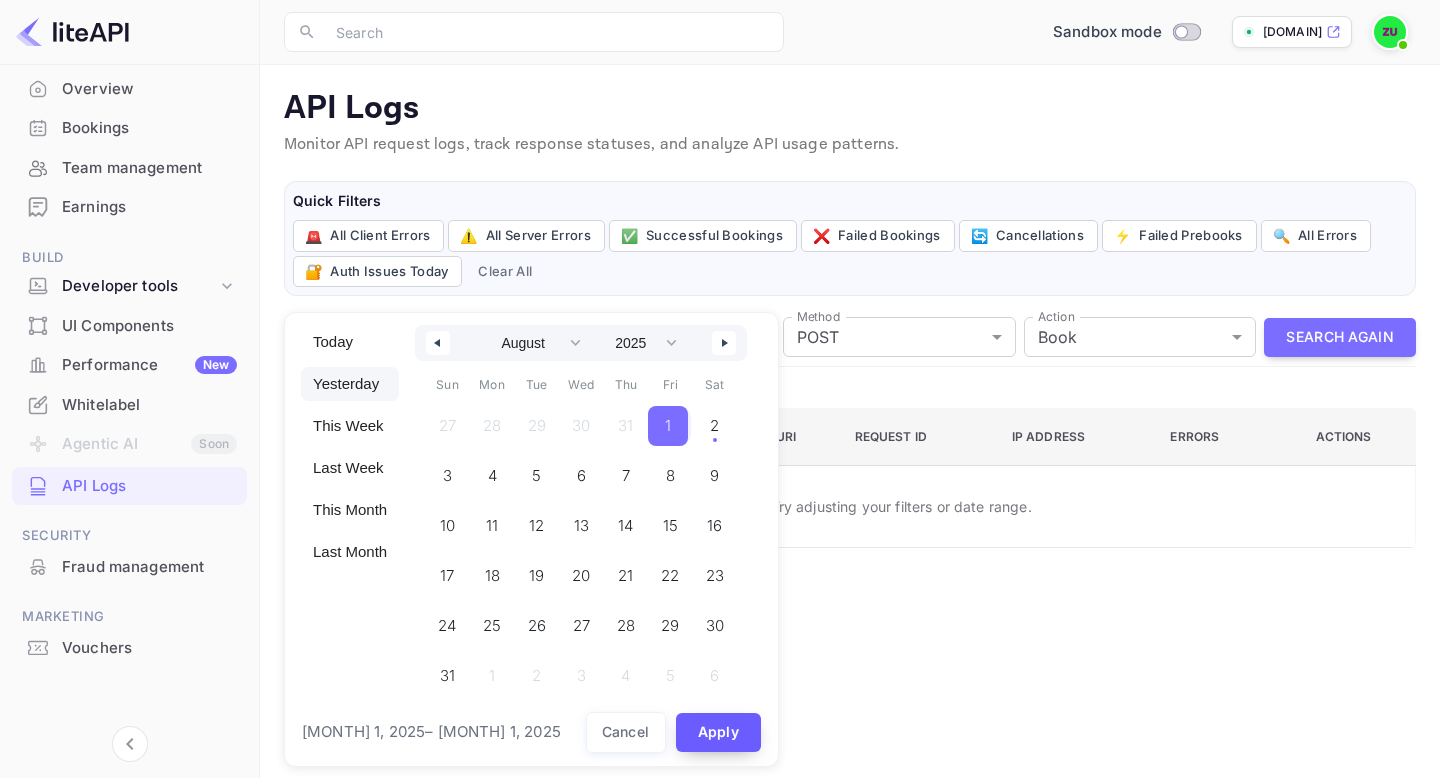 click on "Apply" at bounding box center (719, 732) 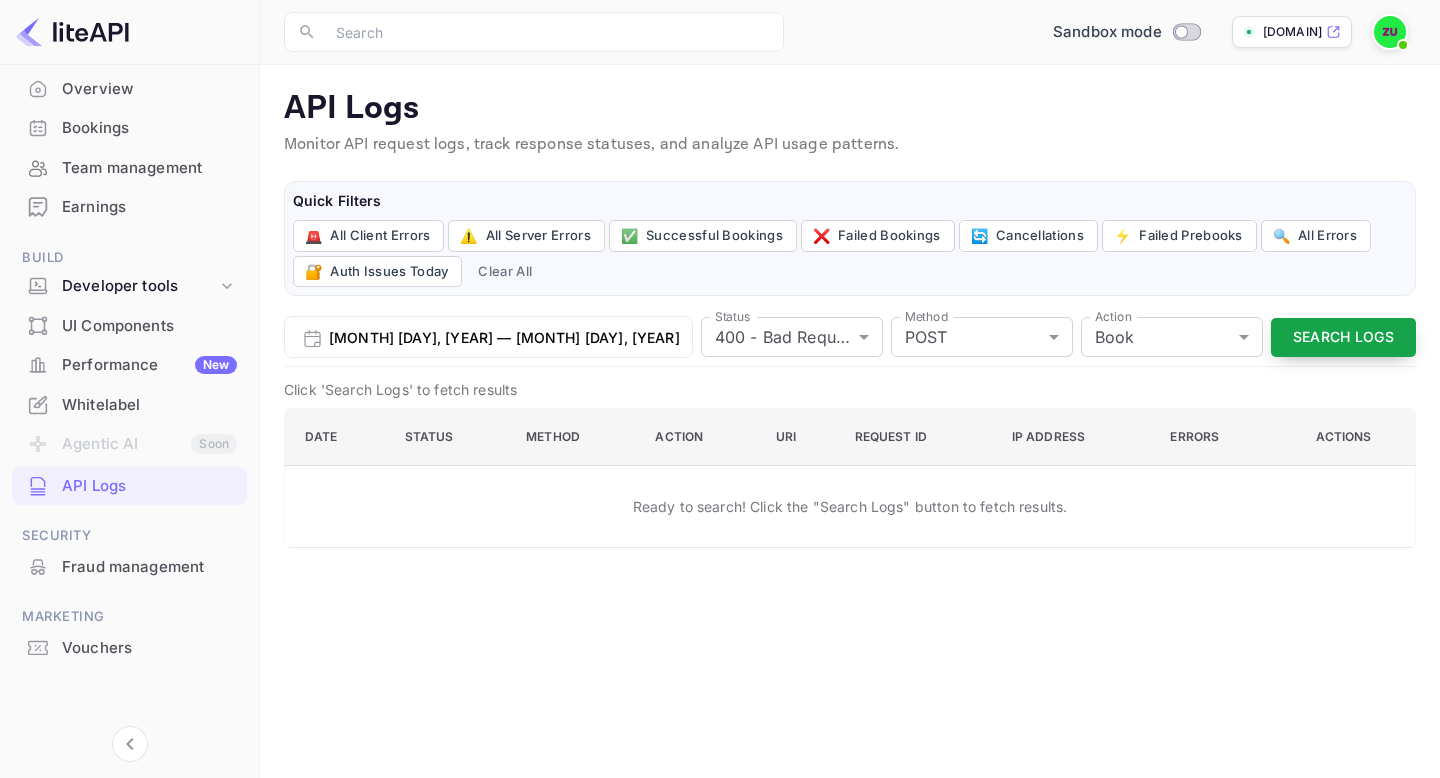 click on "Search Logs" at bounding box center [1343, 337] 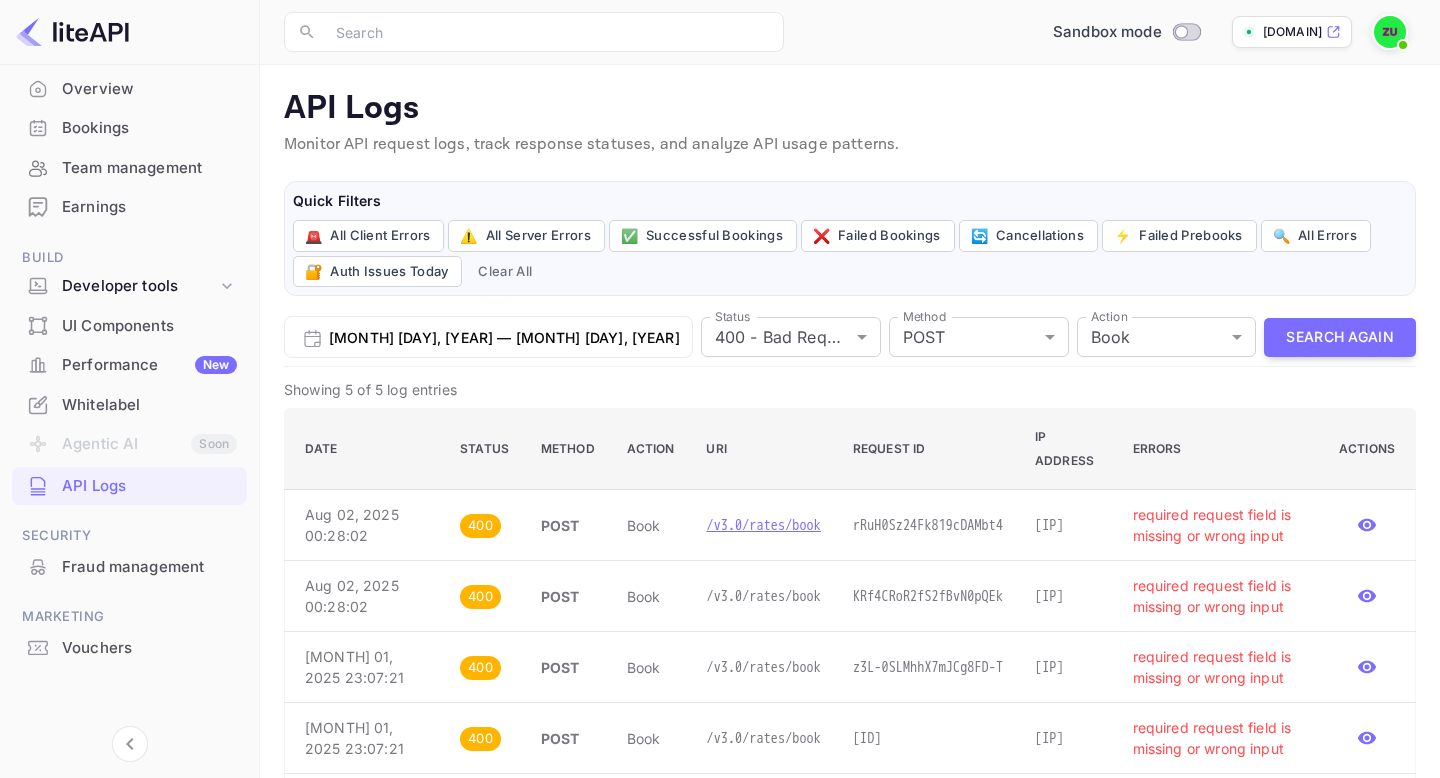 click on "/v3.0/rates/book" at bounding box center (763, 525) 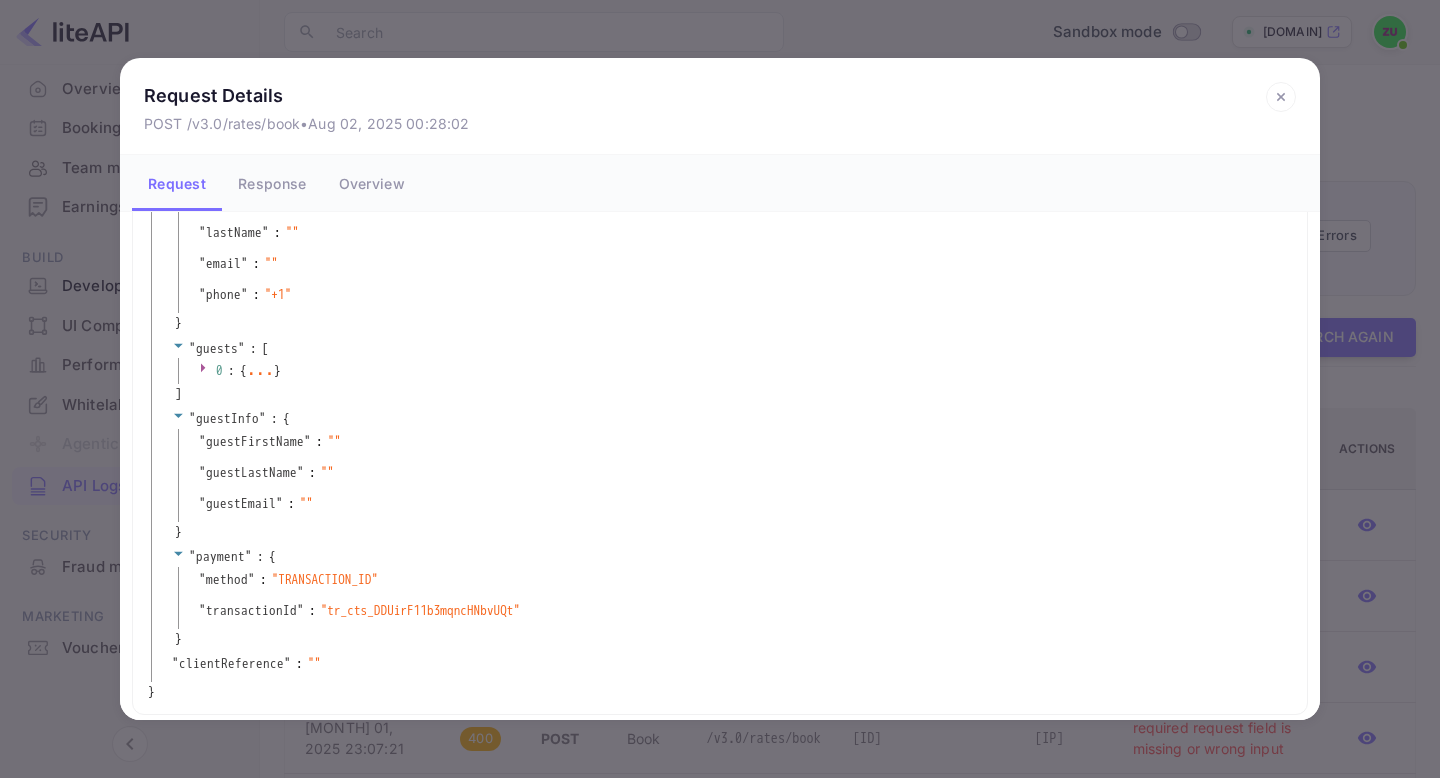 scroll, scrollTop: 0, scrollLeft: 0, axis: both 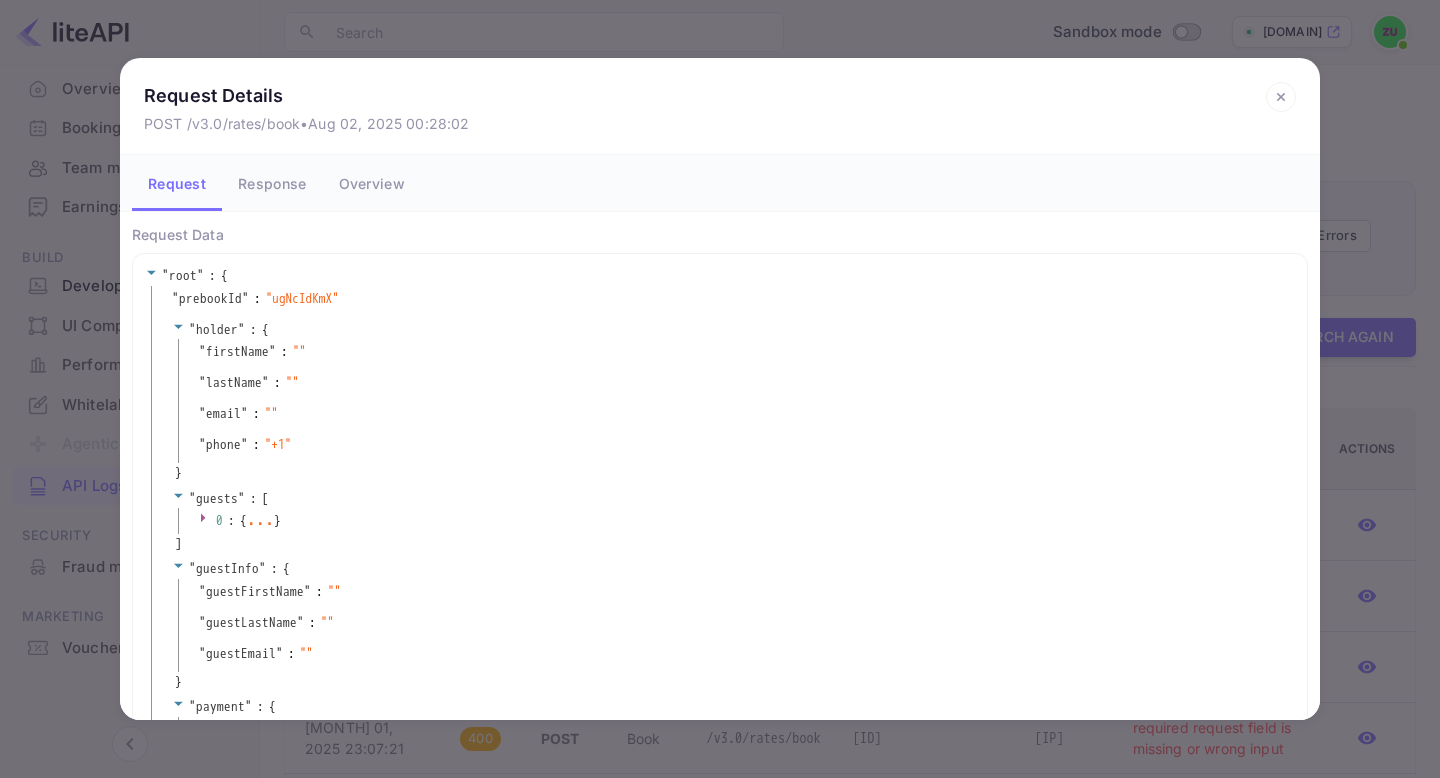 click on "Response" at bounding box center (272, 183) 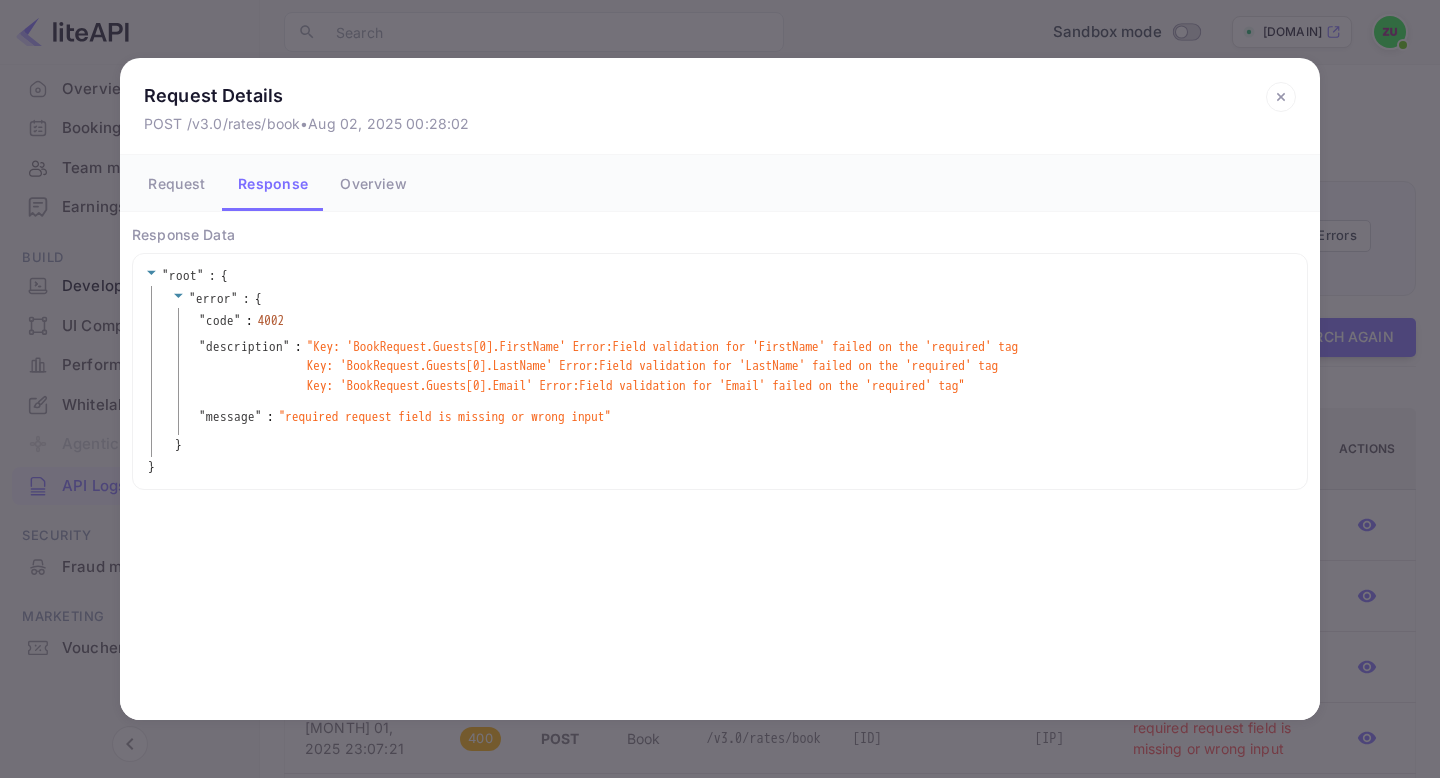 click on "Overview" at bounding box center (373, 183) 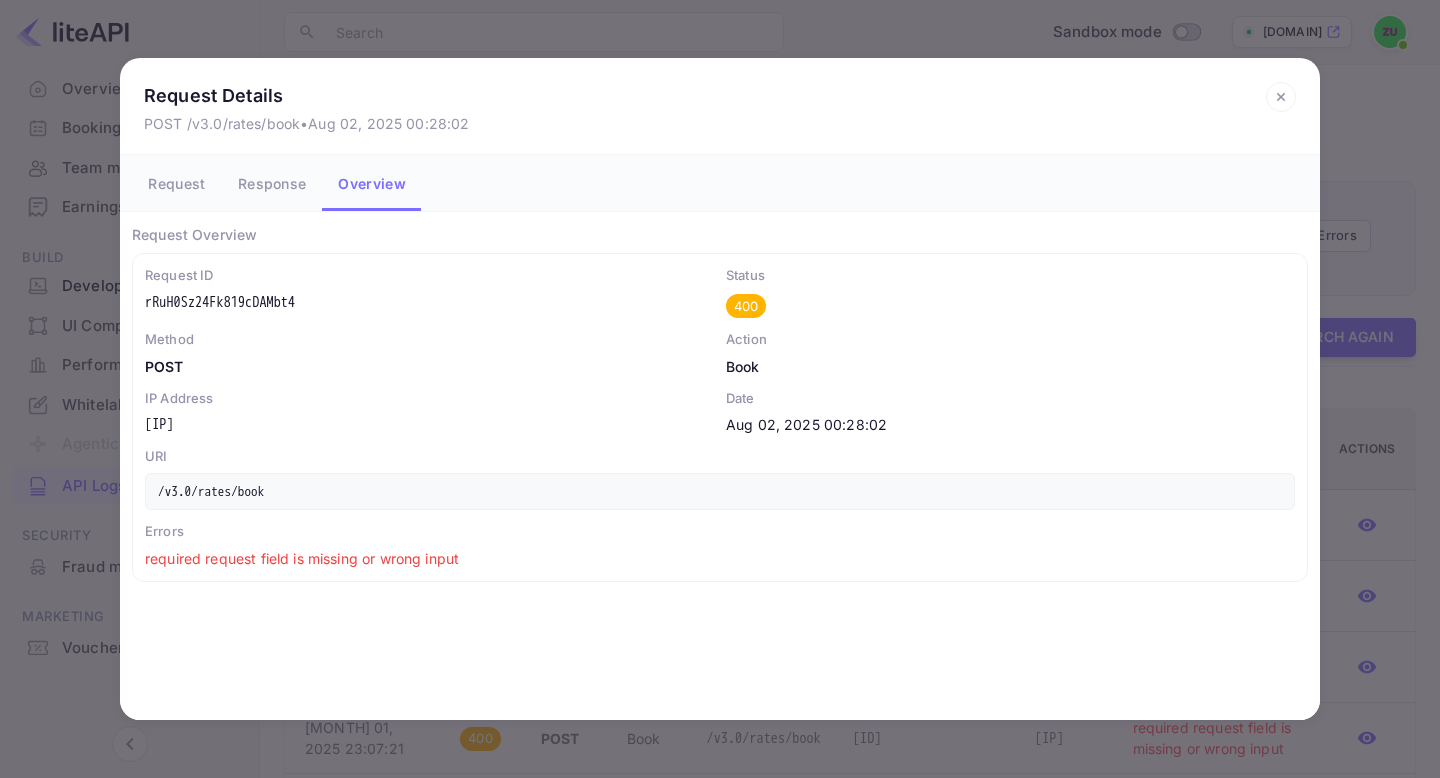 click 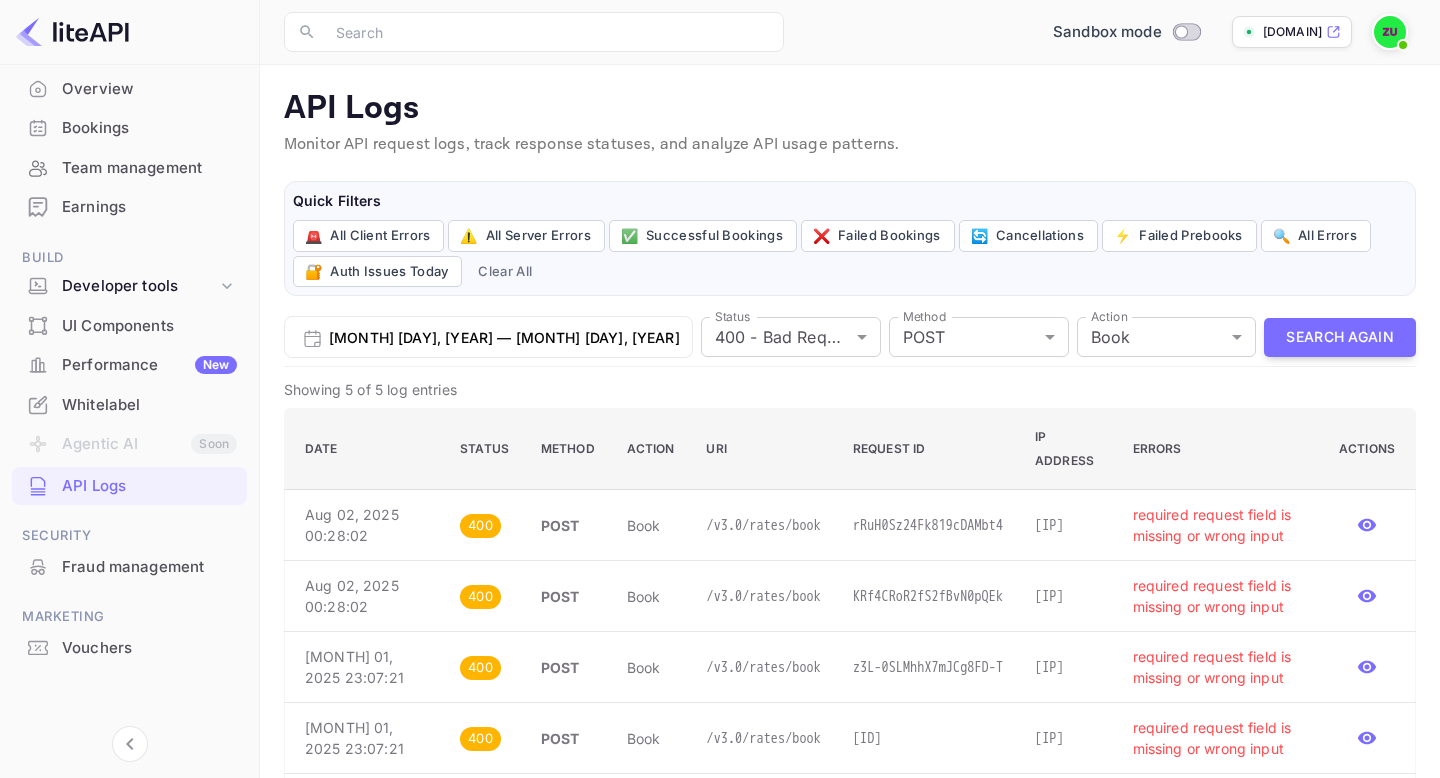 click on "[MONTH] [DAY], [YEAR] — [MONTH] [DAY], [YEAR]" at bounding box center (489, 337) 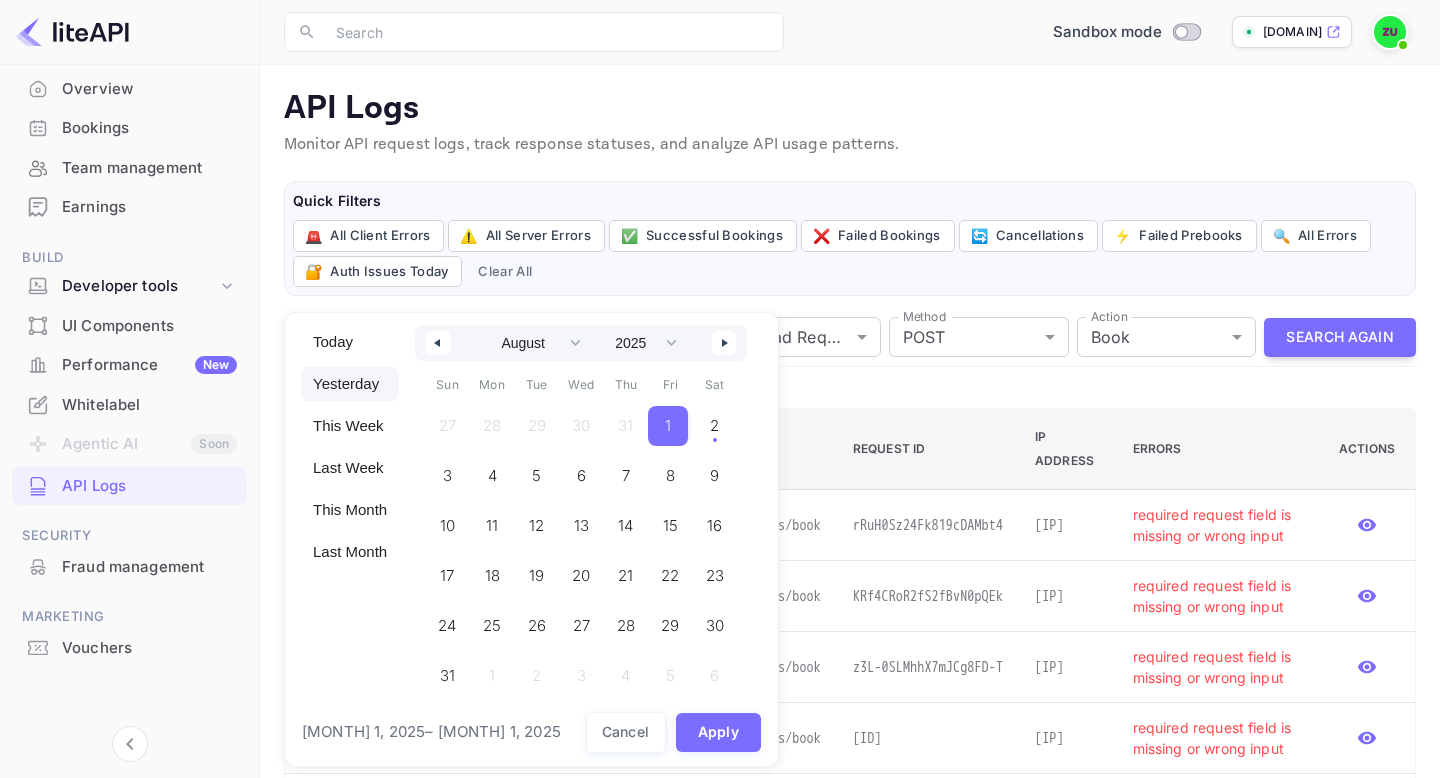 click on "Today Yesterday This Week Last Week This Month Last Month" at bounding box center [350, 447] 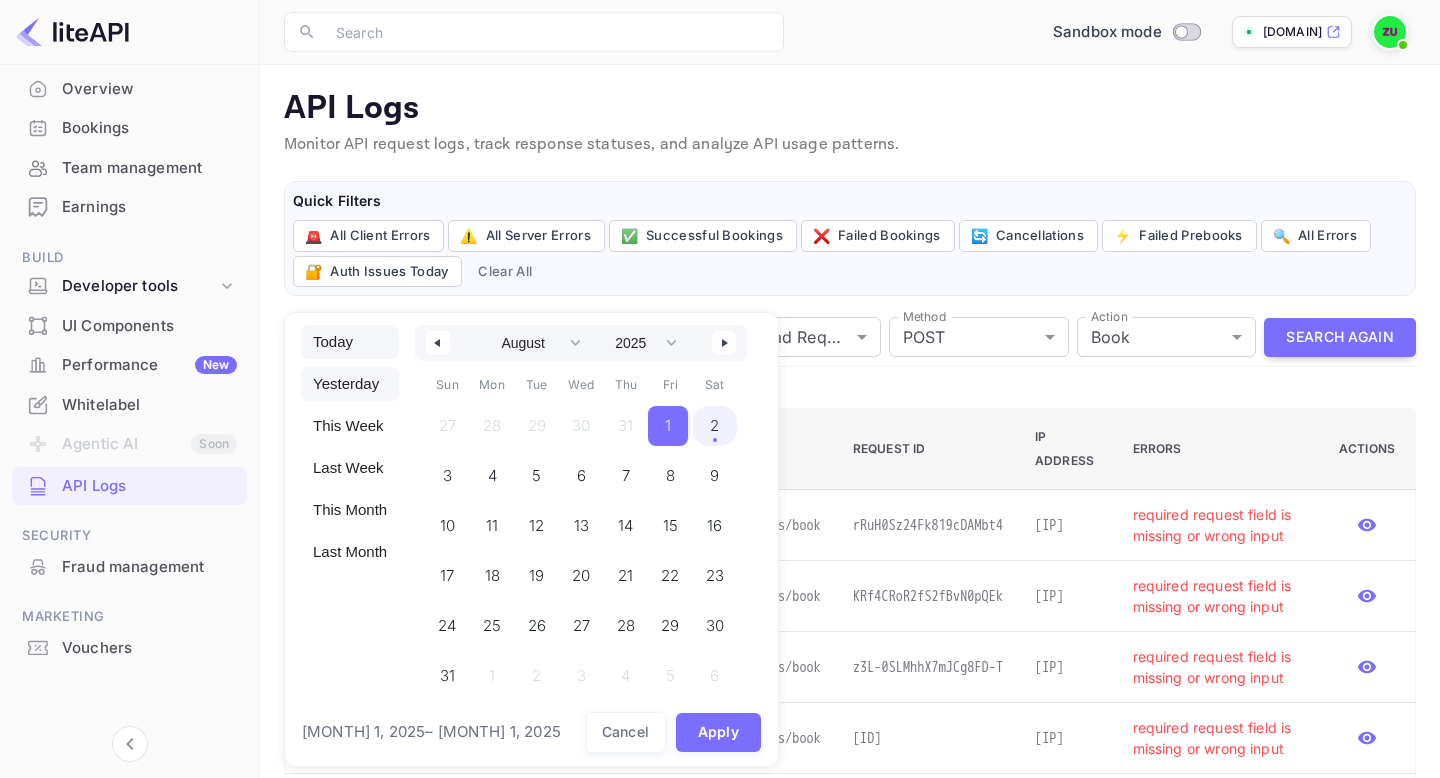 click on "Today" at bounding box center [350, 342] 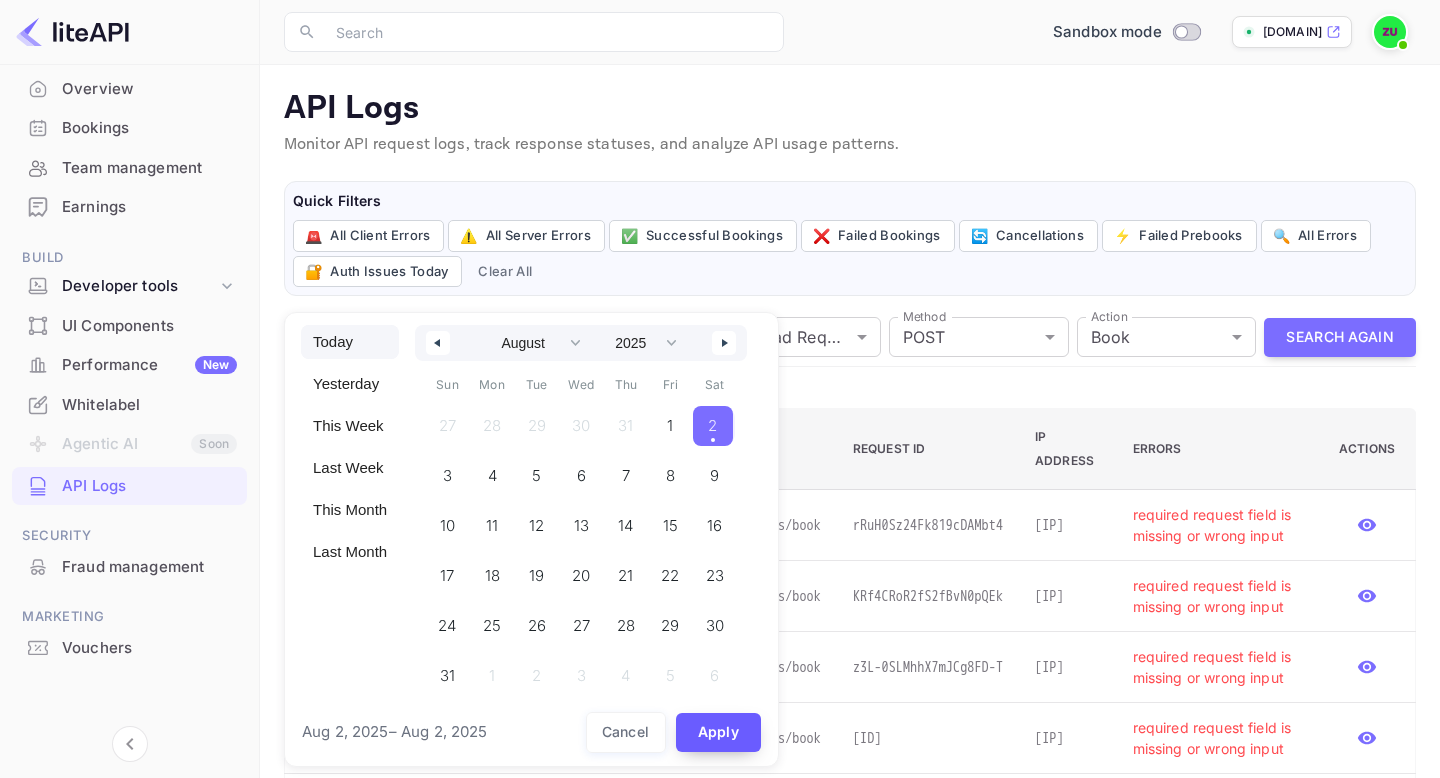 click on "Apply" at bounding box center [719, 732] 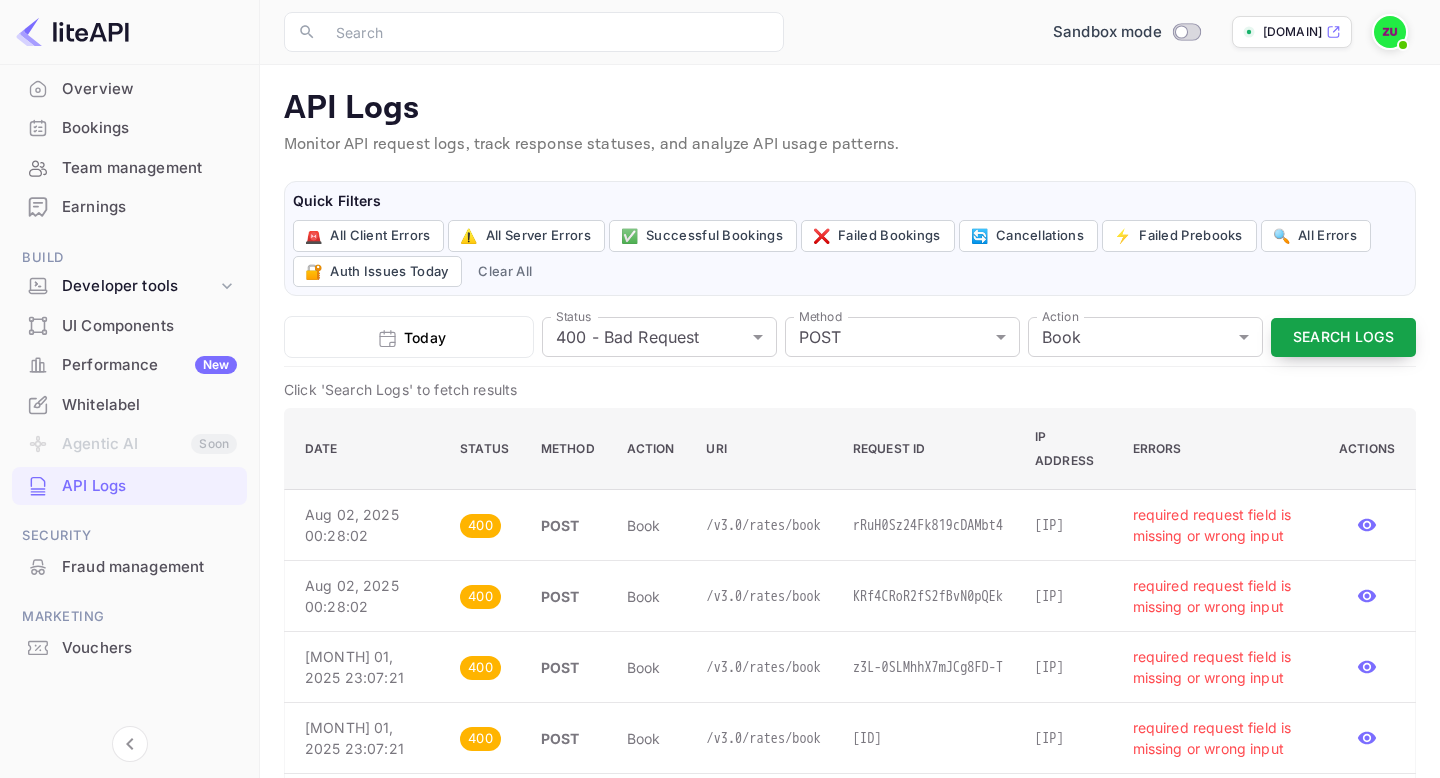 click on "Search Logs" at bounding box center [1343, 337] 